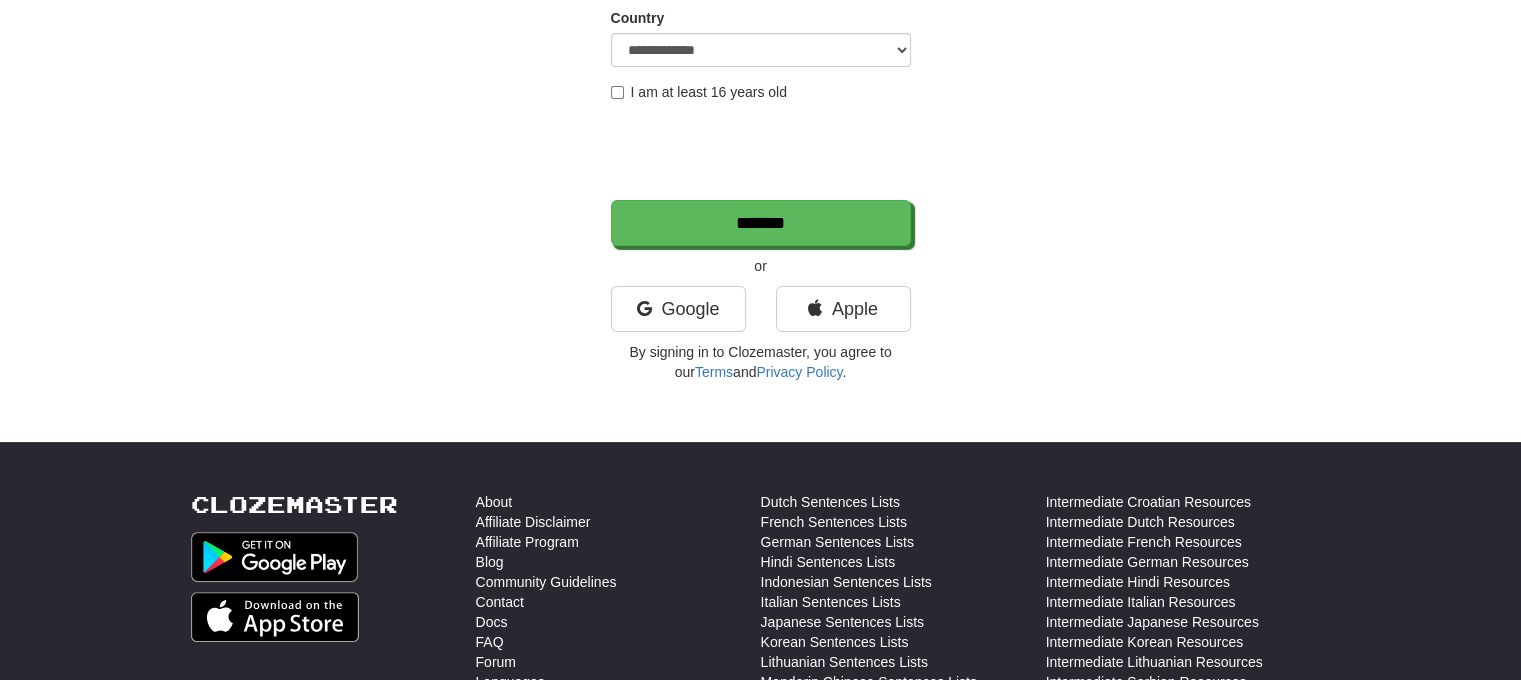 scroll, scrollTop: 0, scrollLeft: 0, axis: both 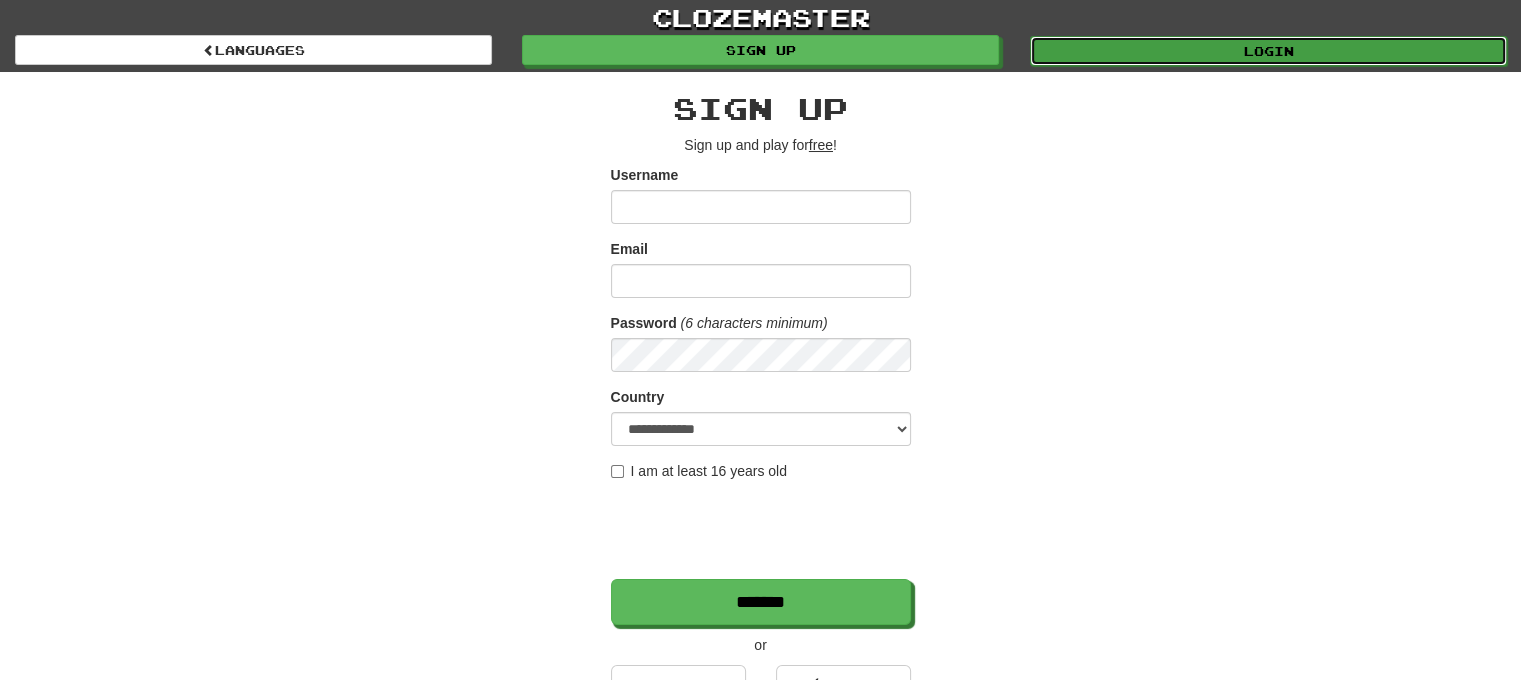 click on "Login" at bounding box center (1268, 51) 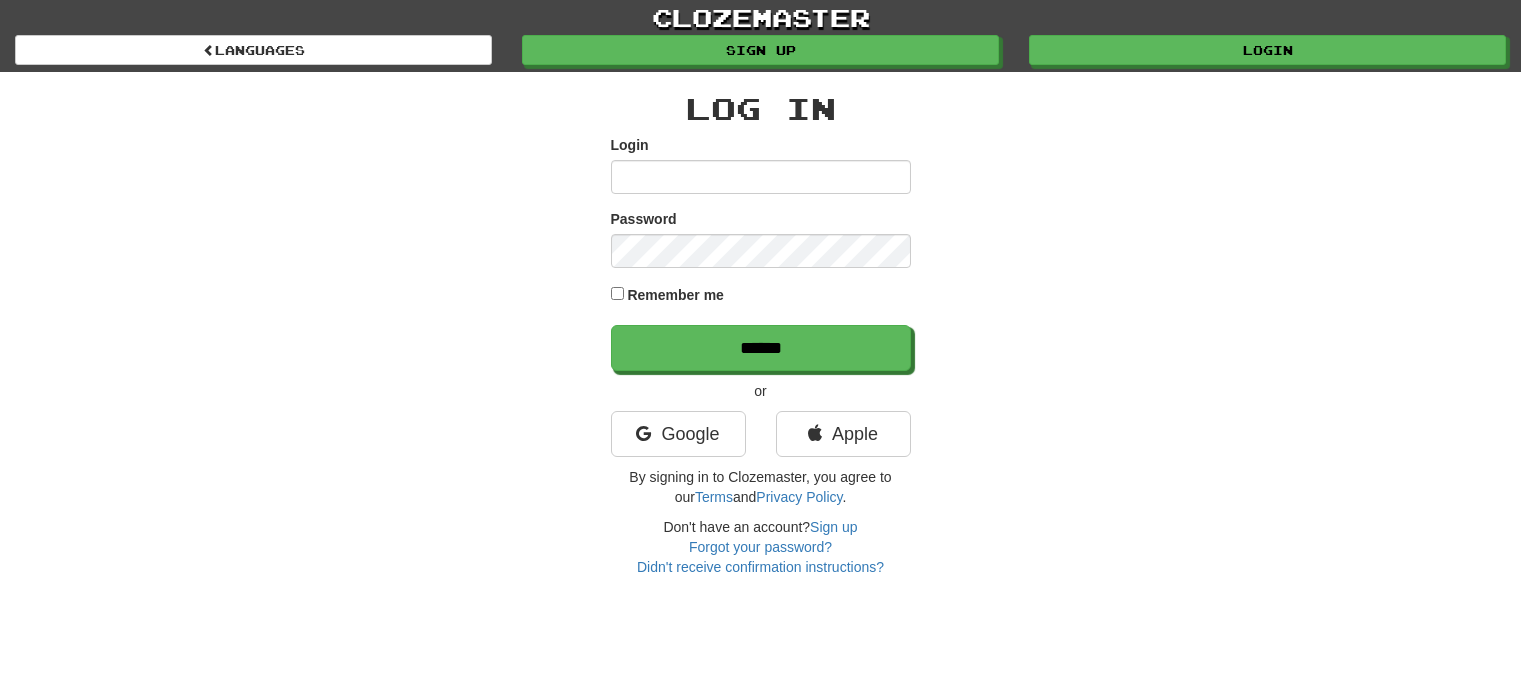 scroll, scrollTop: 0, scrollLeft: 0, axis: both 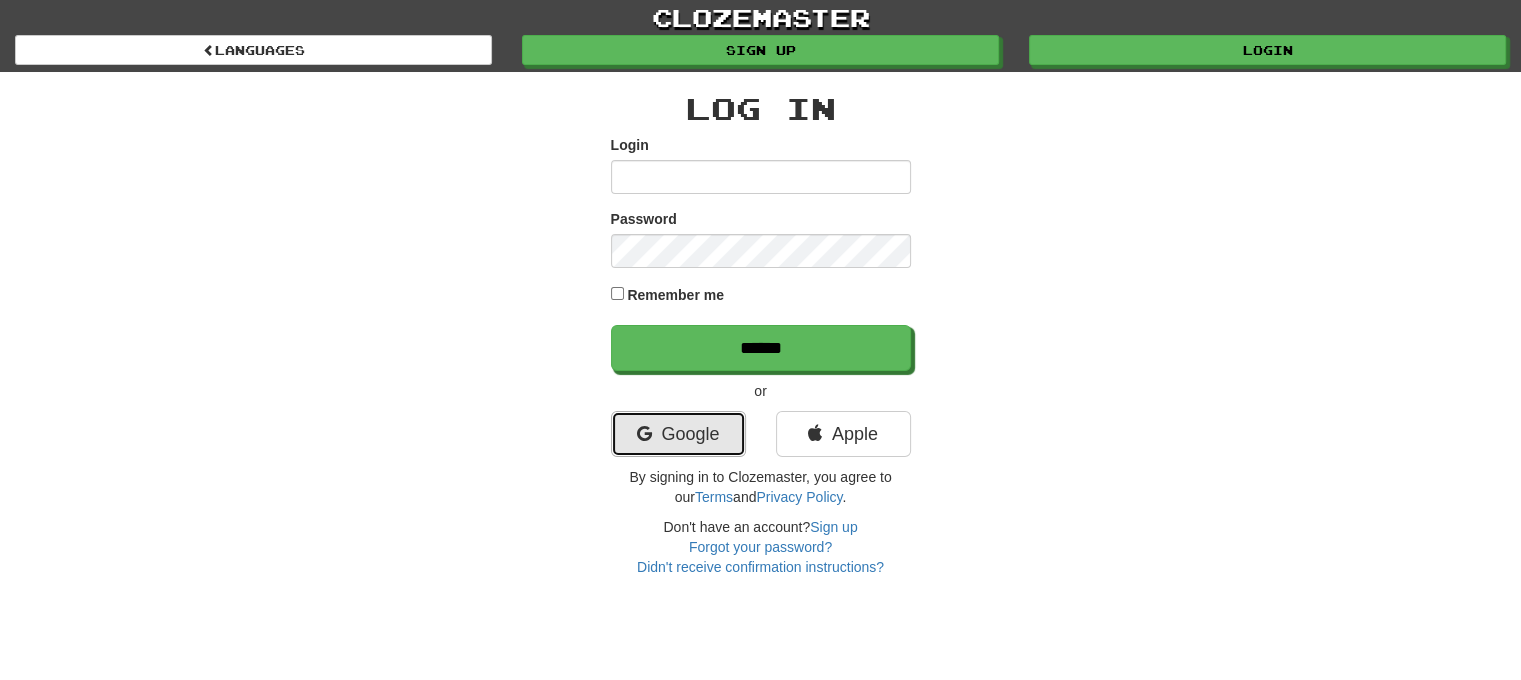 click on "Google" at bounding box center (678, 434) 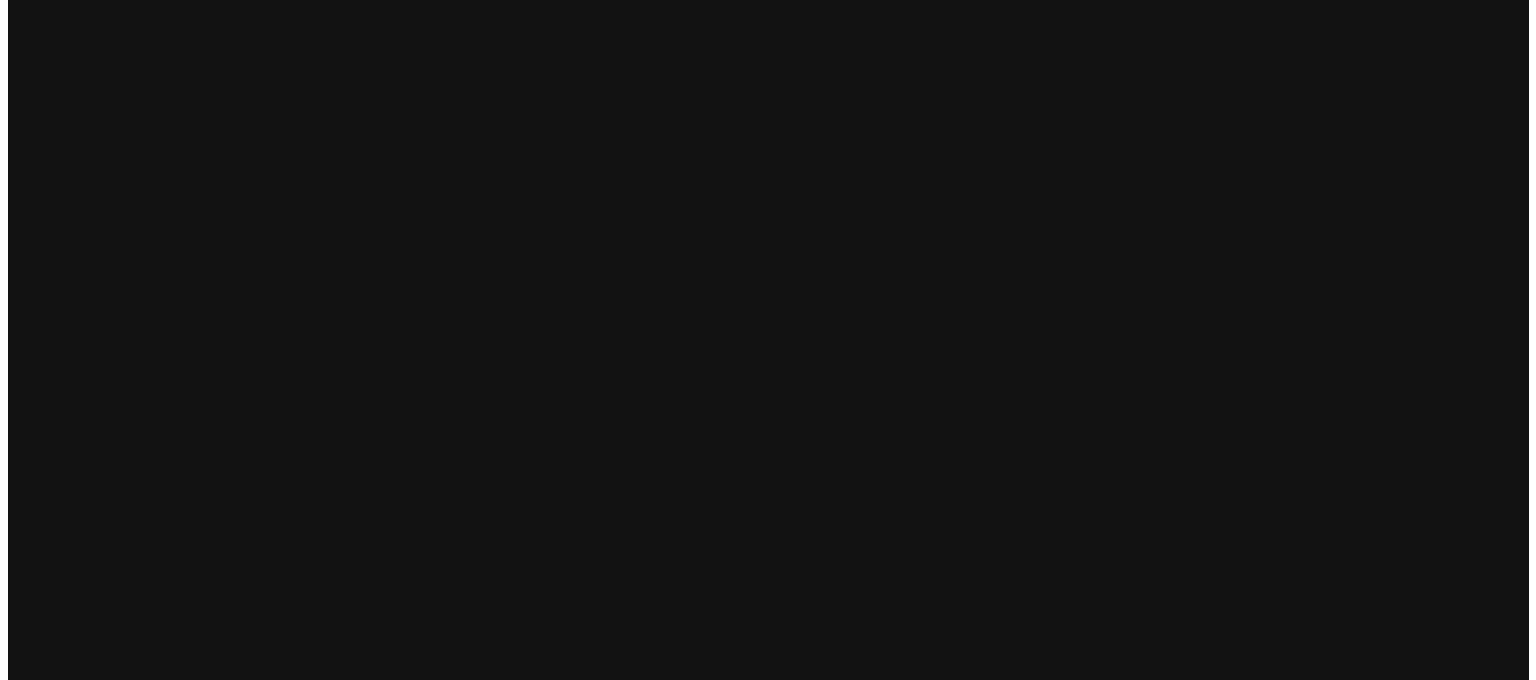 scroll, scrollTop: 0, scrollLeft: 0, axis: both 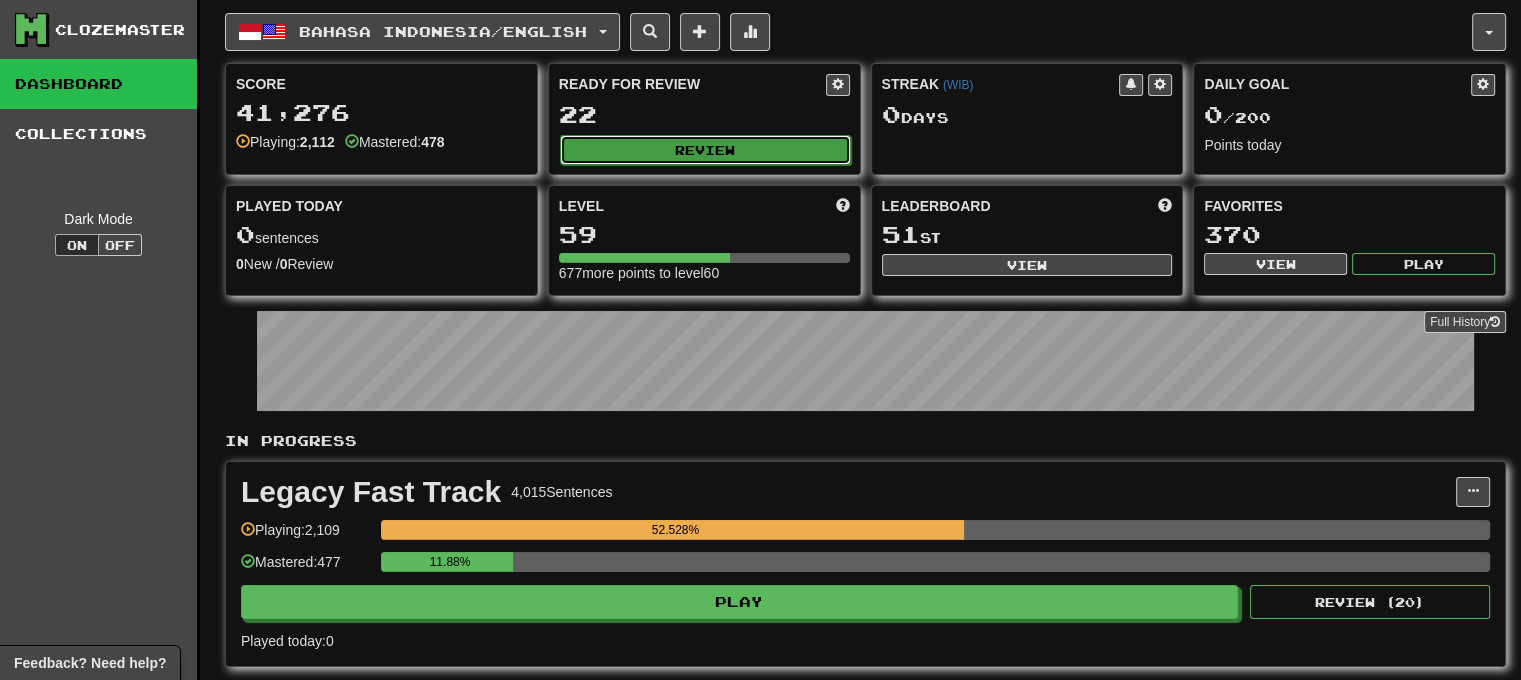 click on "Review" at bounding box center (705, 150) 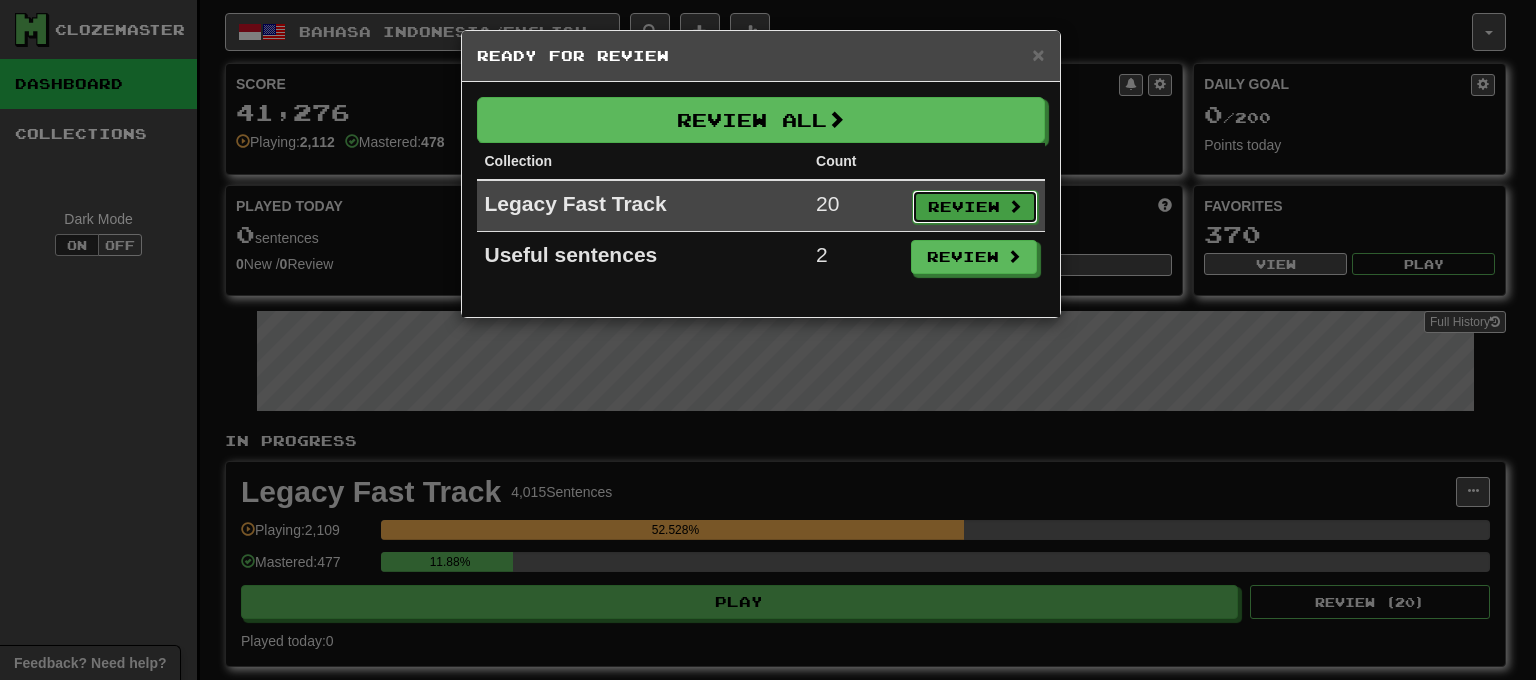 click on "Review" at bounding box center [975, 207] 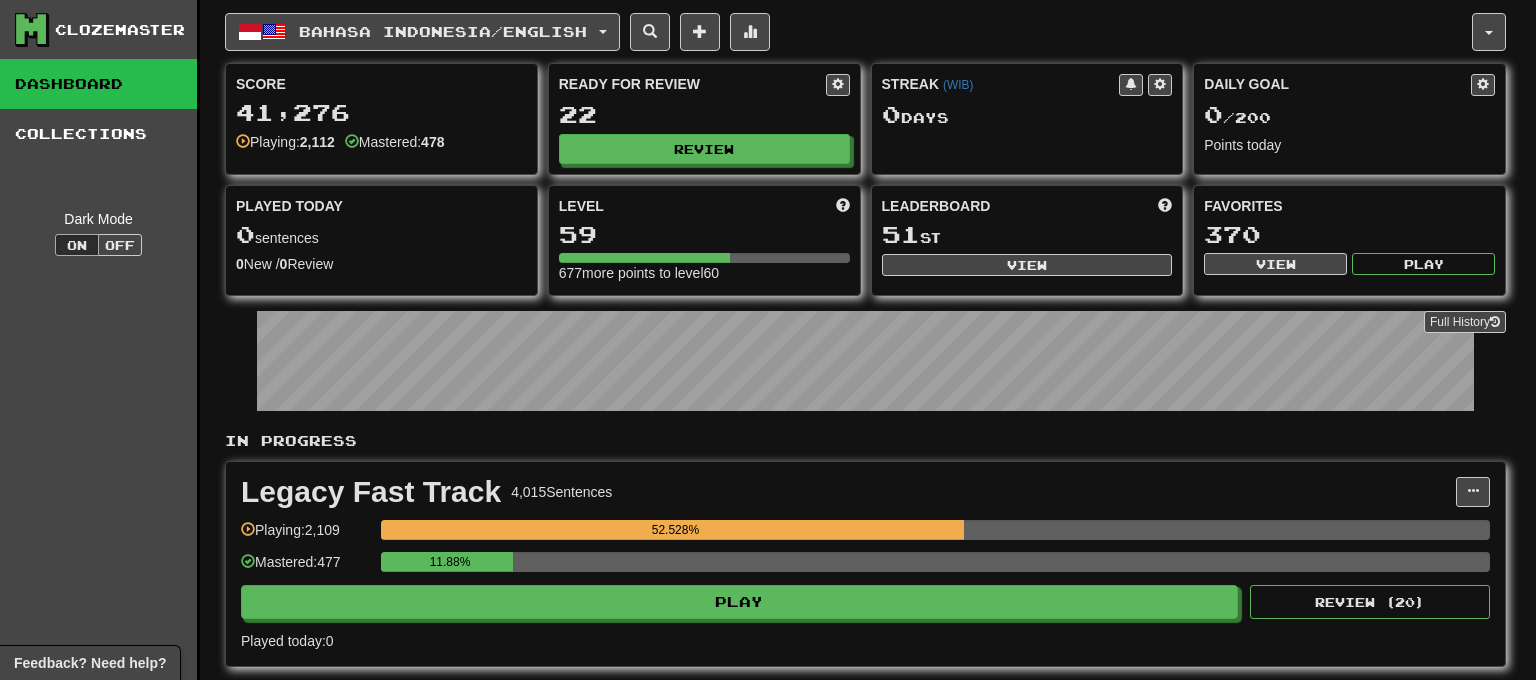 select on "**" 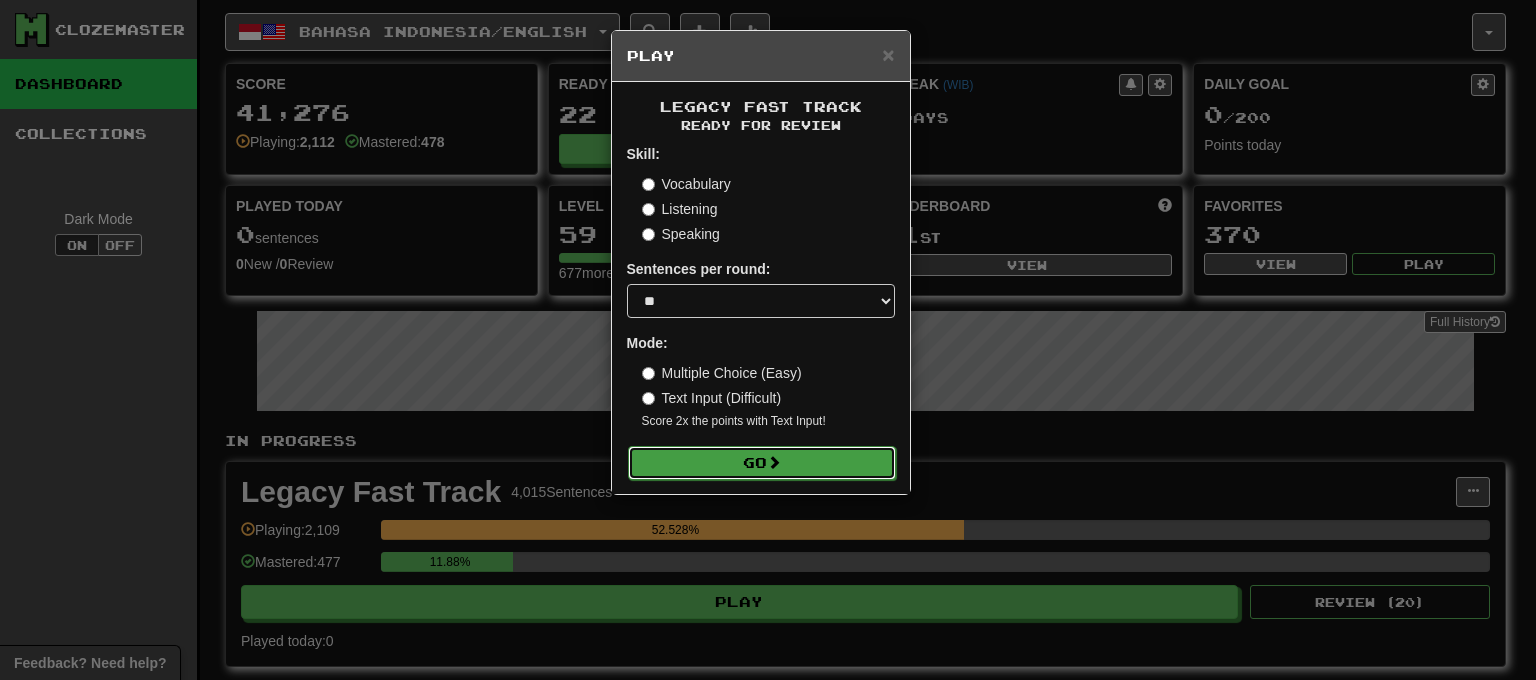 click on "Go" at bounding box center (762, 463) 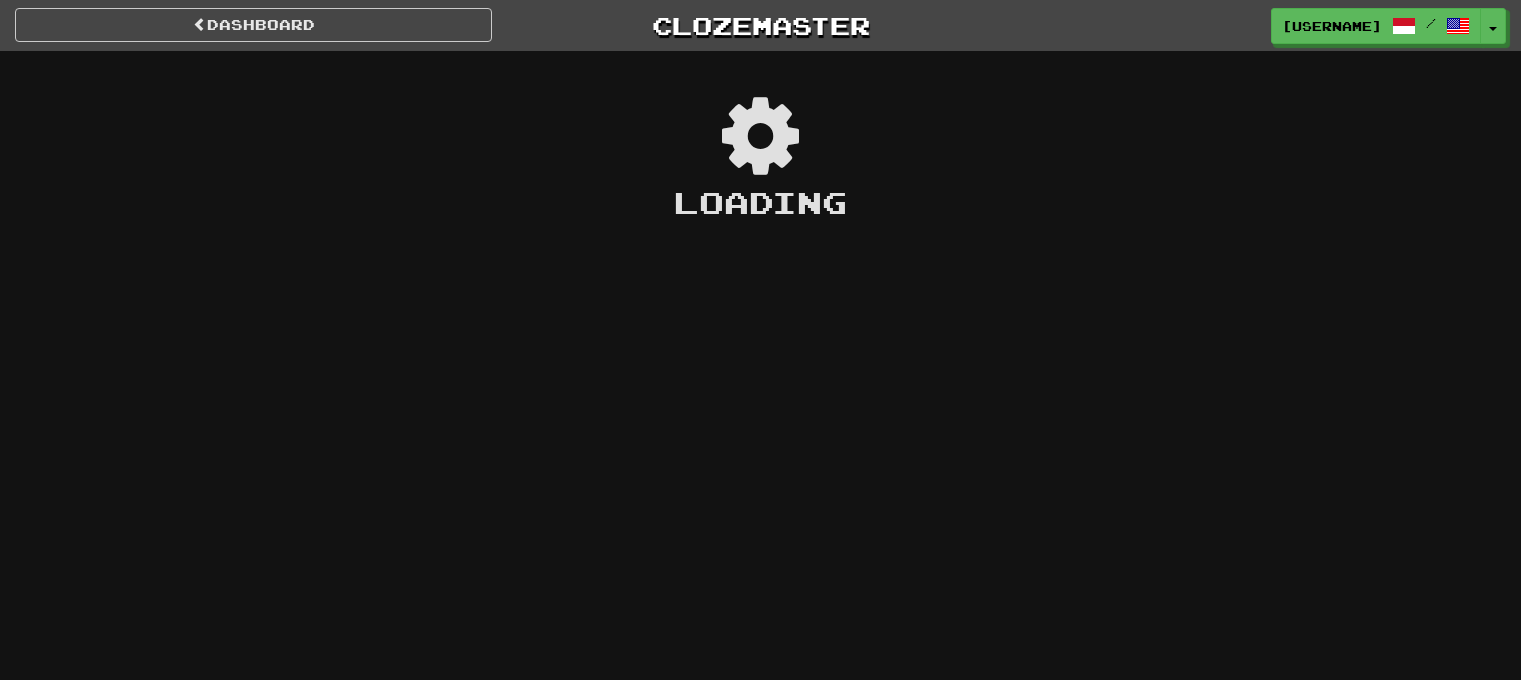 scroll, scrollTop: 0, scrollLeft: 0, axis: both 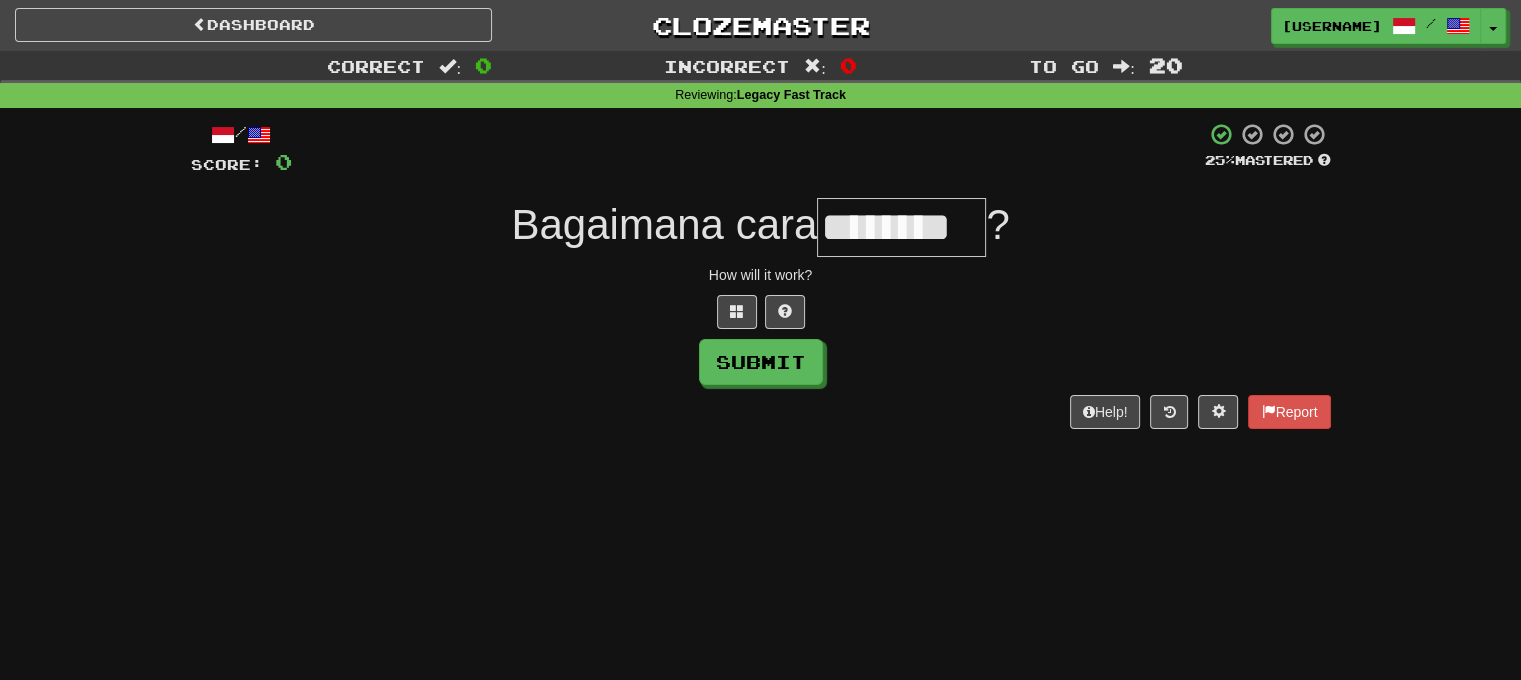 type on "********" 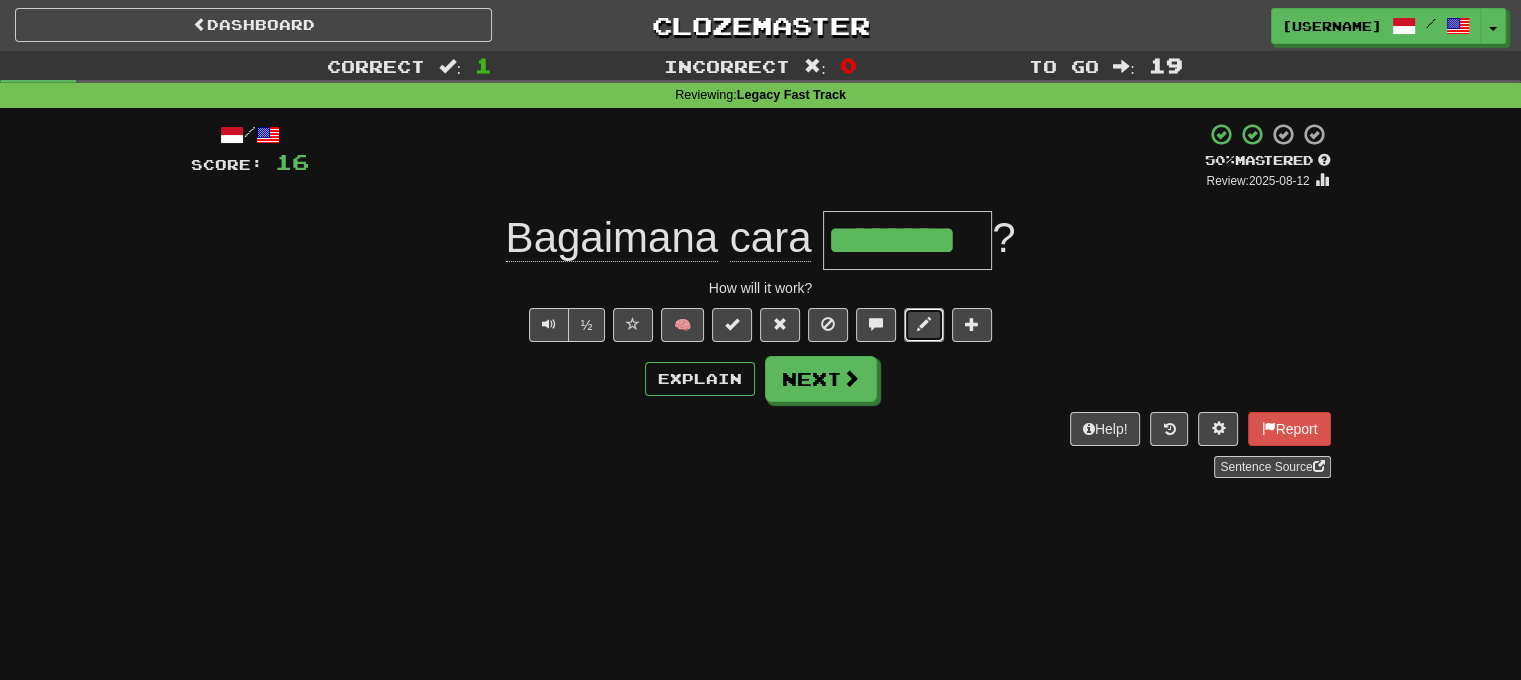 click at bounding box center [924, 324] 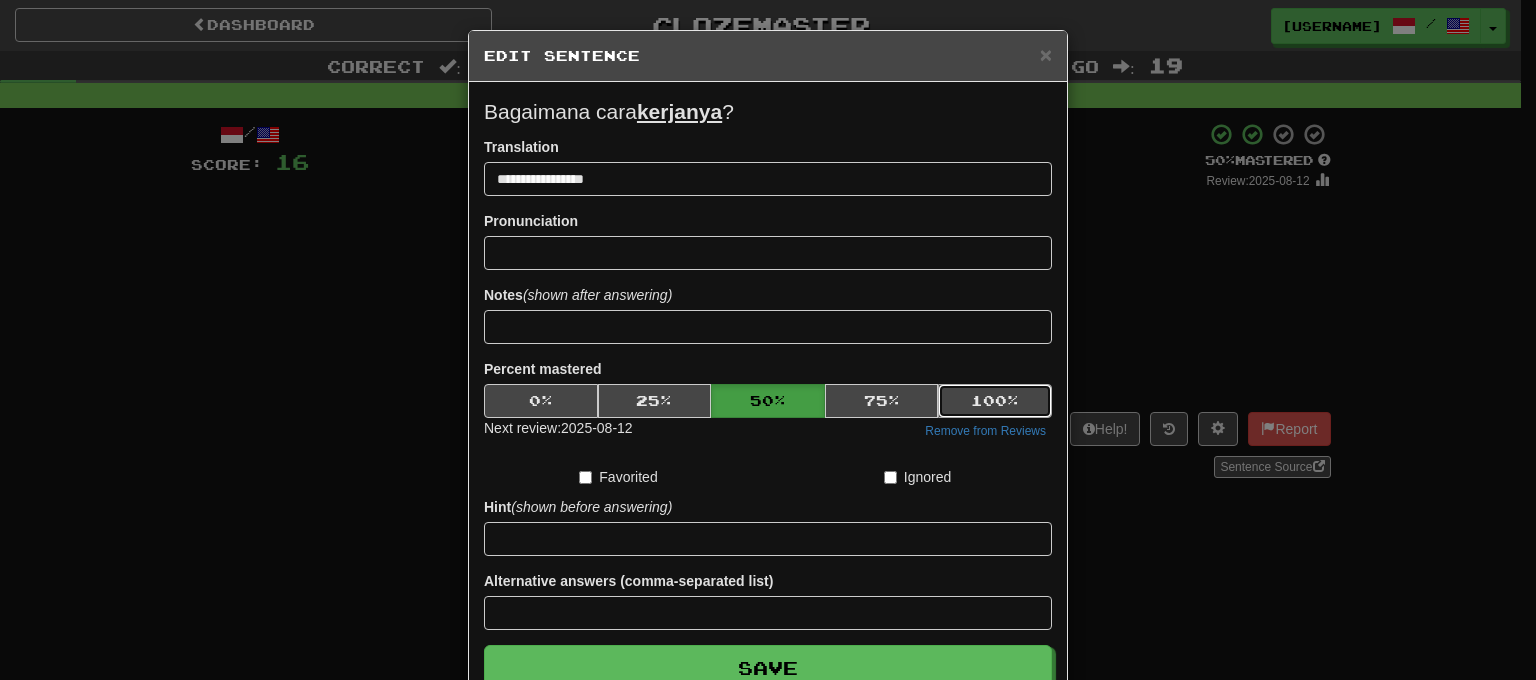 click on "100 %" at bounding box center (995, 401) 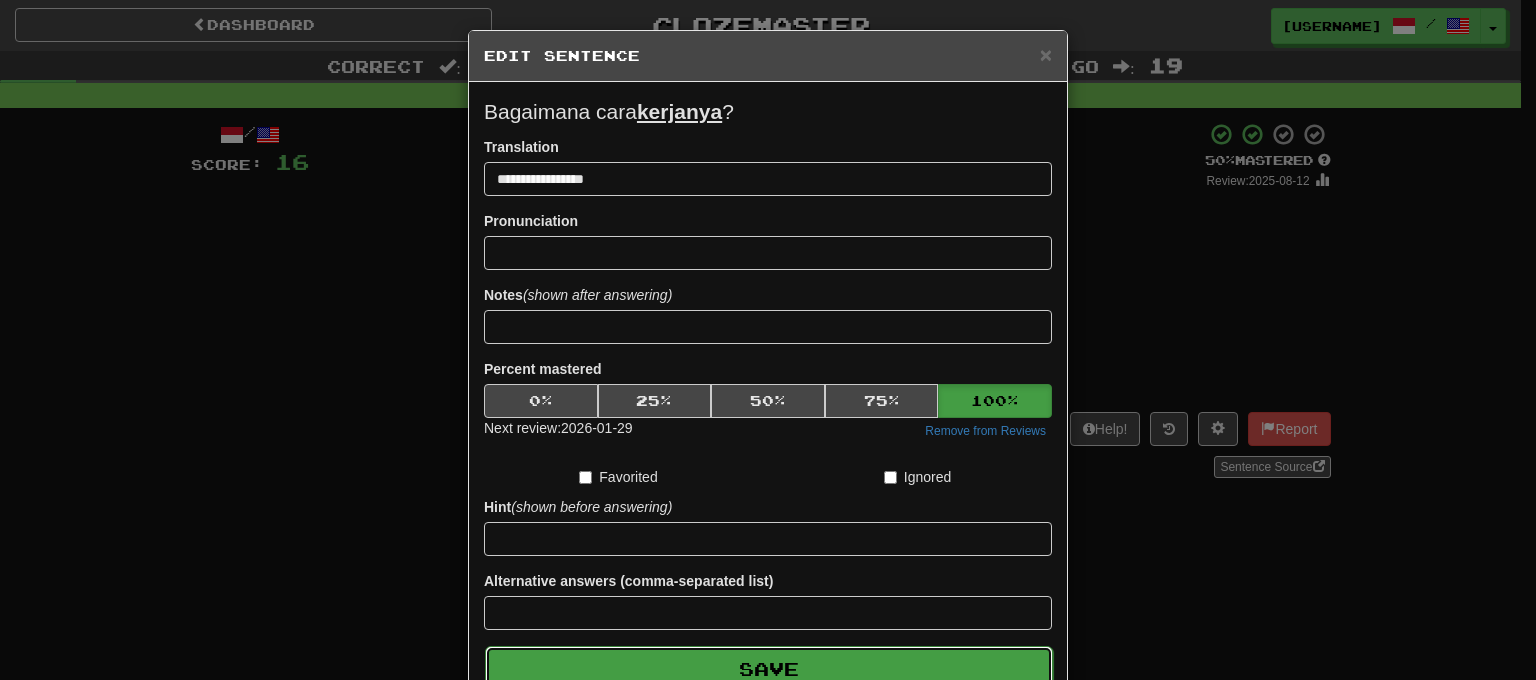 click on "Save" at bounding box center (769, 669) 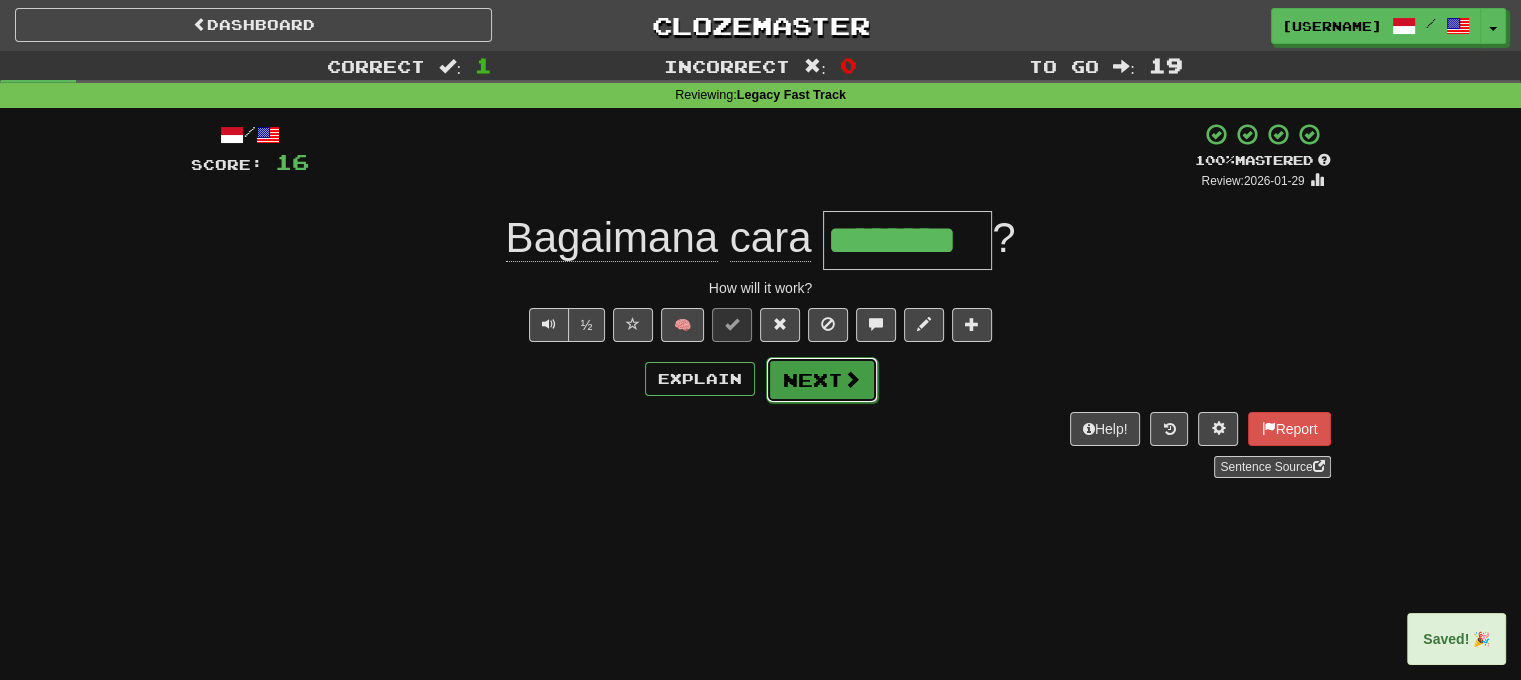 click at bounding box center (852, 379) 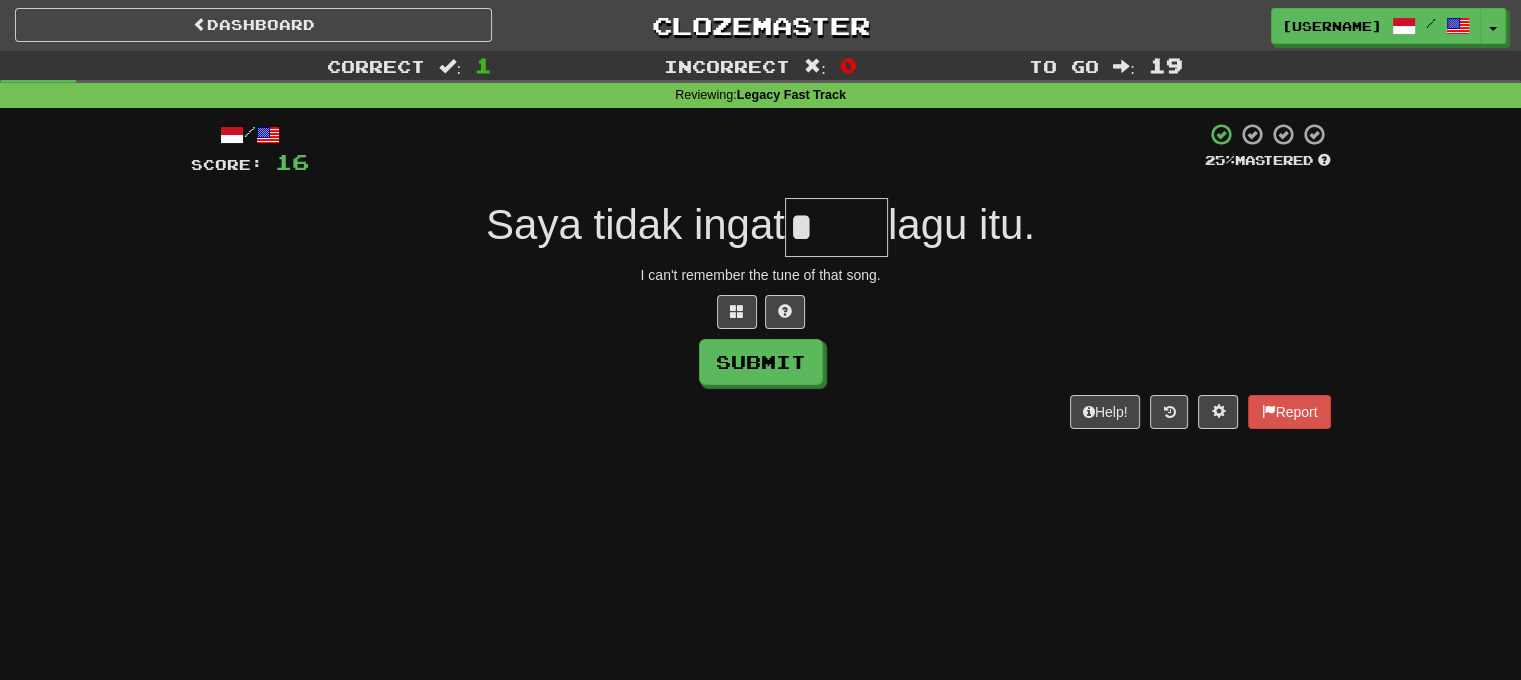 type on "****" 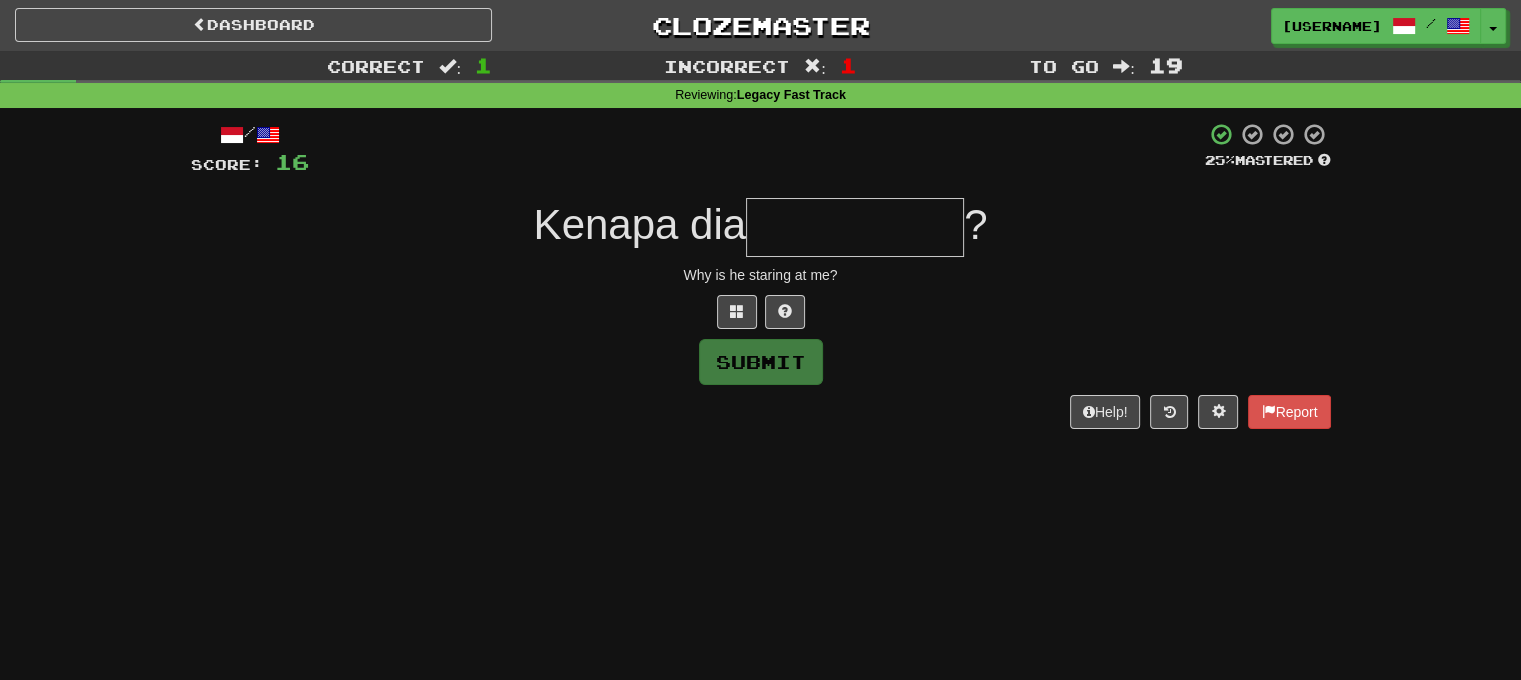 type on "*********" 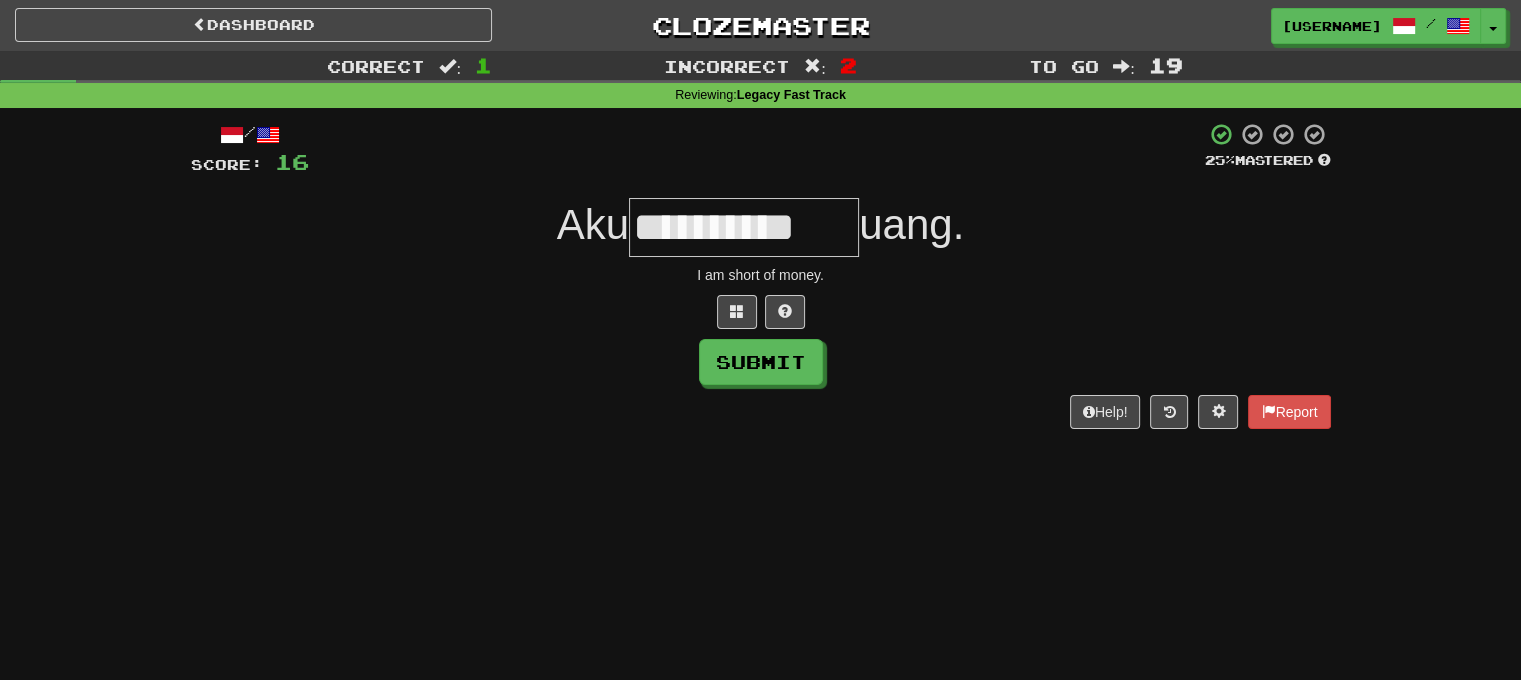 type on "**********" 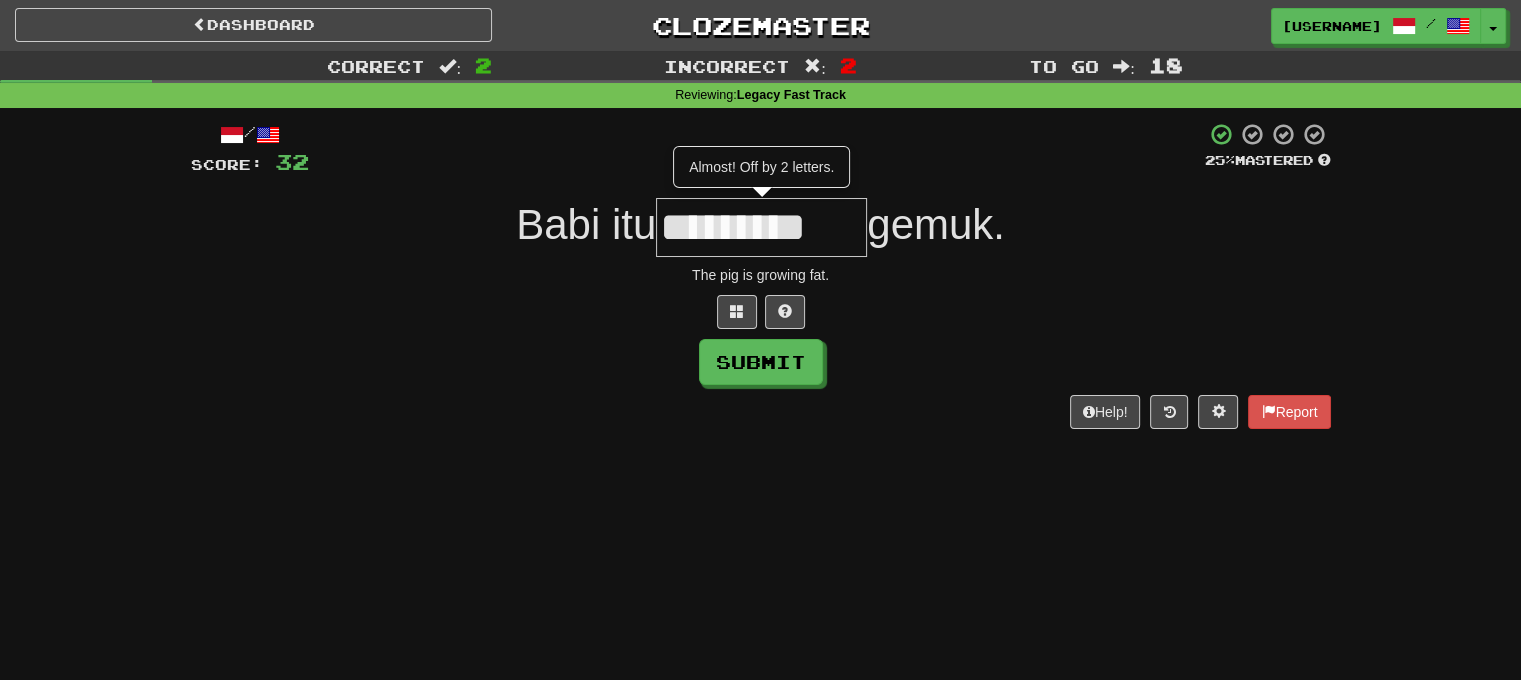 type on "*********" 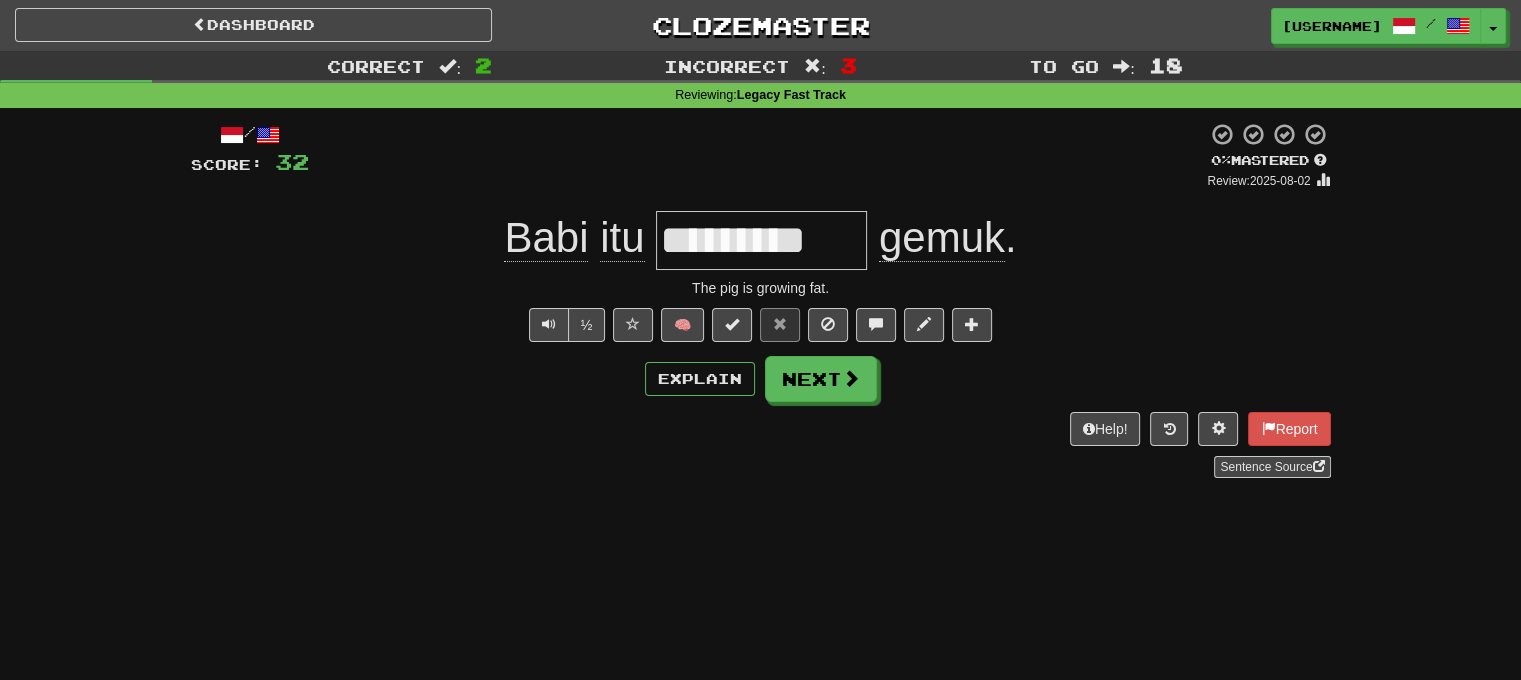 click on "*********" at bounding box center [761, 240] 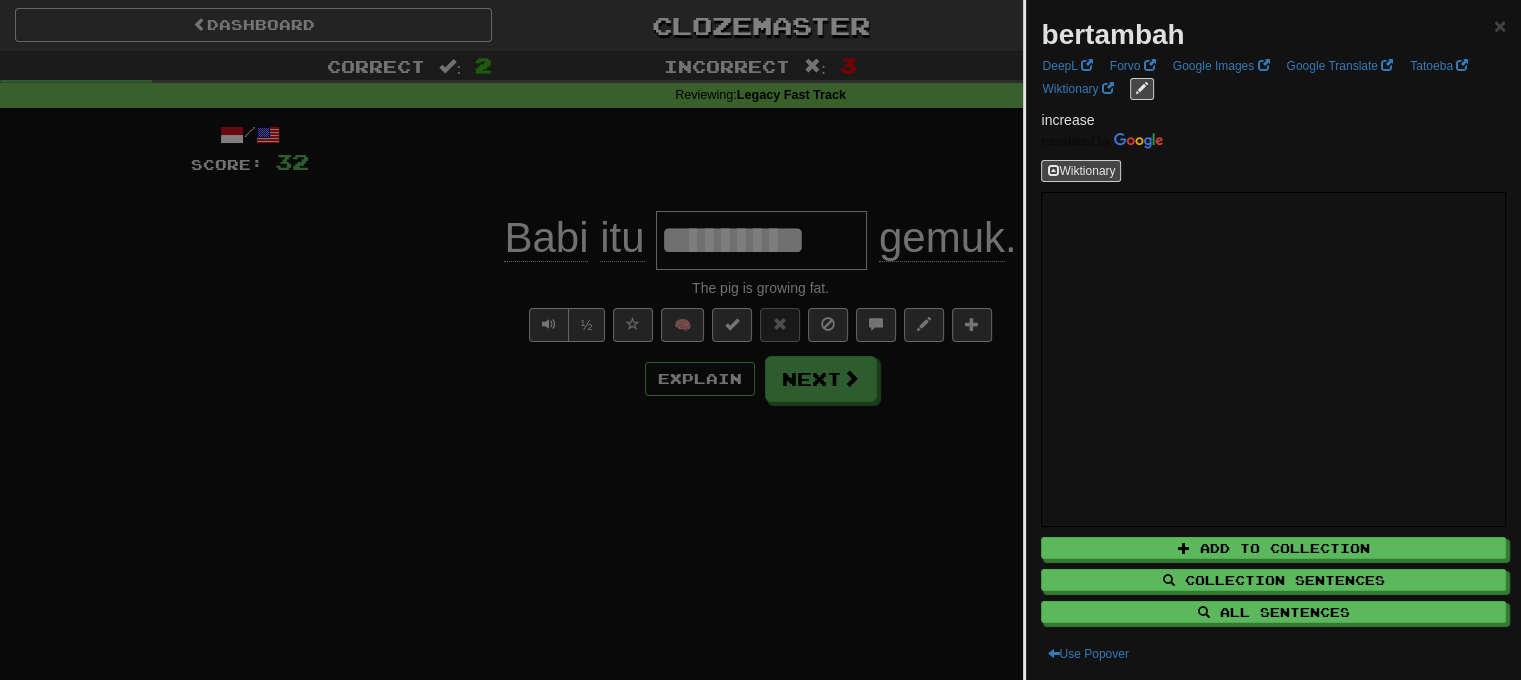 click at bounding box center [760, 340] 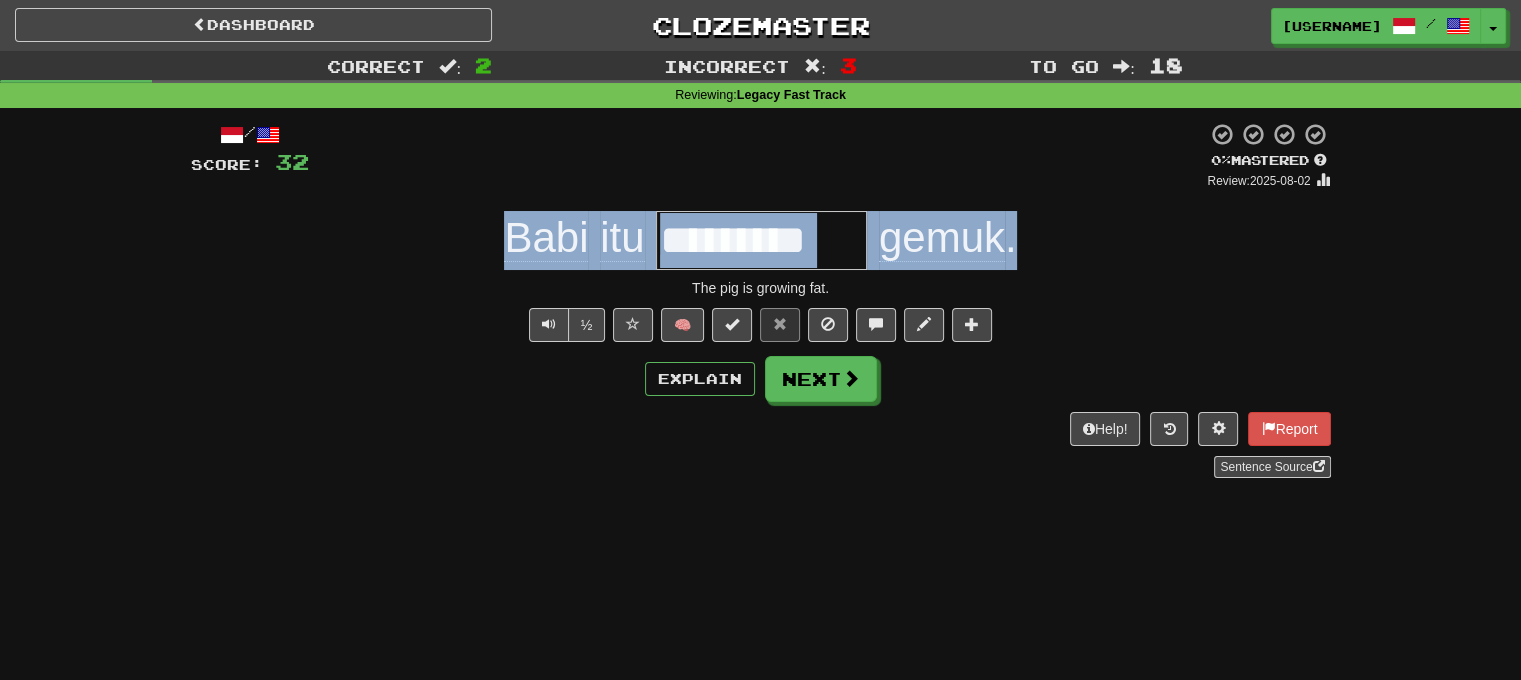 drag, startPoint x: 498, startPoint y: 240, endPoint x: 1019, endPoint y: 261, distance: 521.42303 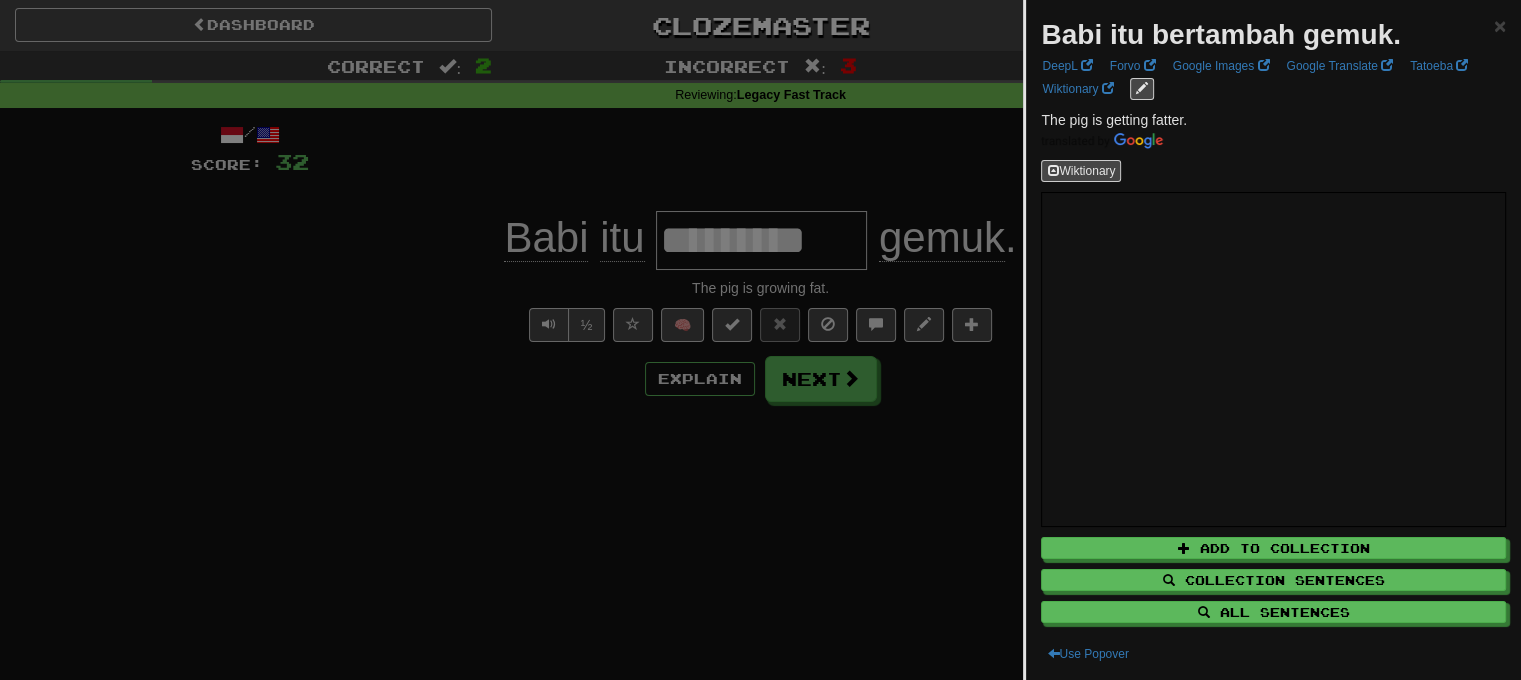 drag, startPoint x: 966, startPoint y: 245, endPoint x: 1104, endPoint y: 43, distance: 244.6385 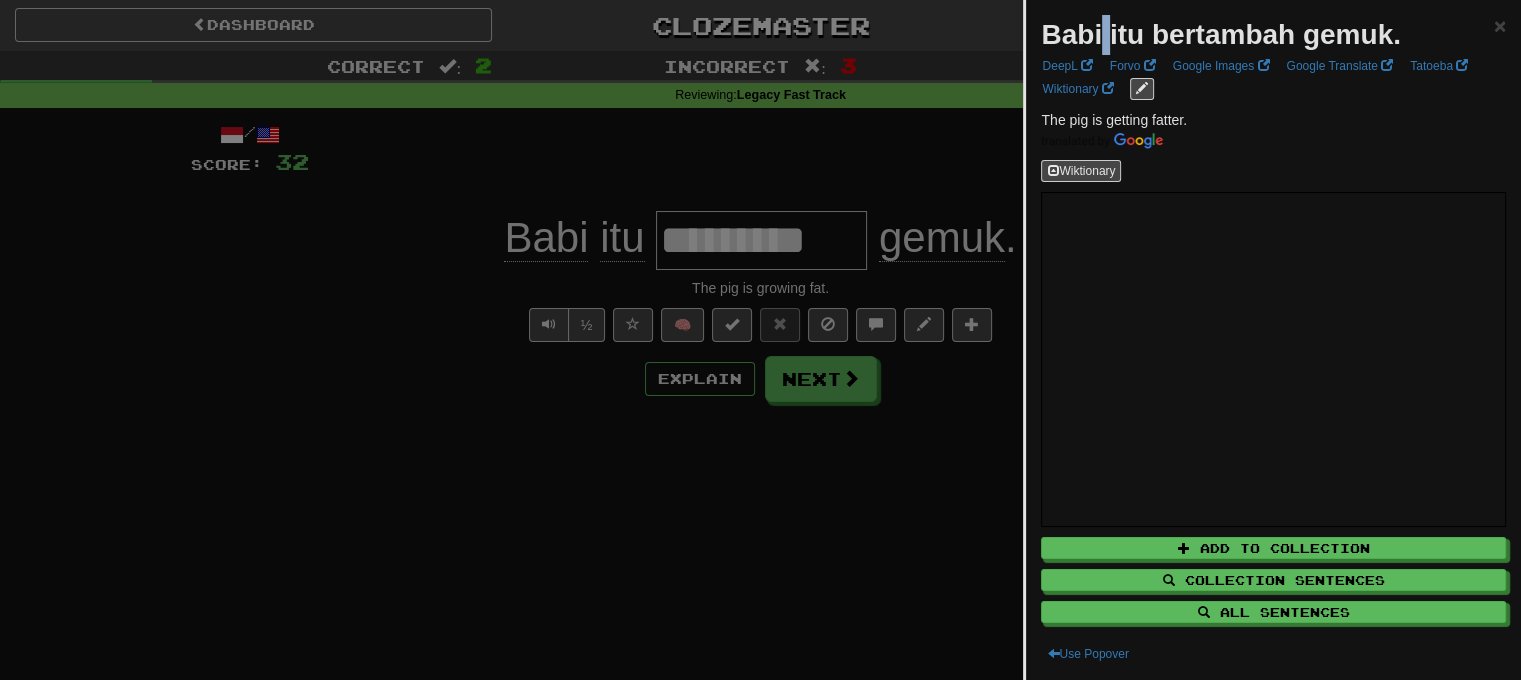 click on "Babi itu bertambah gemuk." at bounding box center [1220, 34] 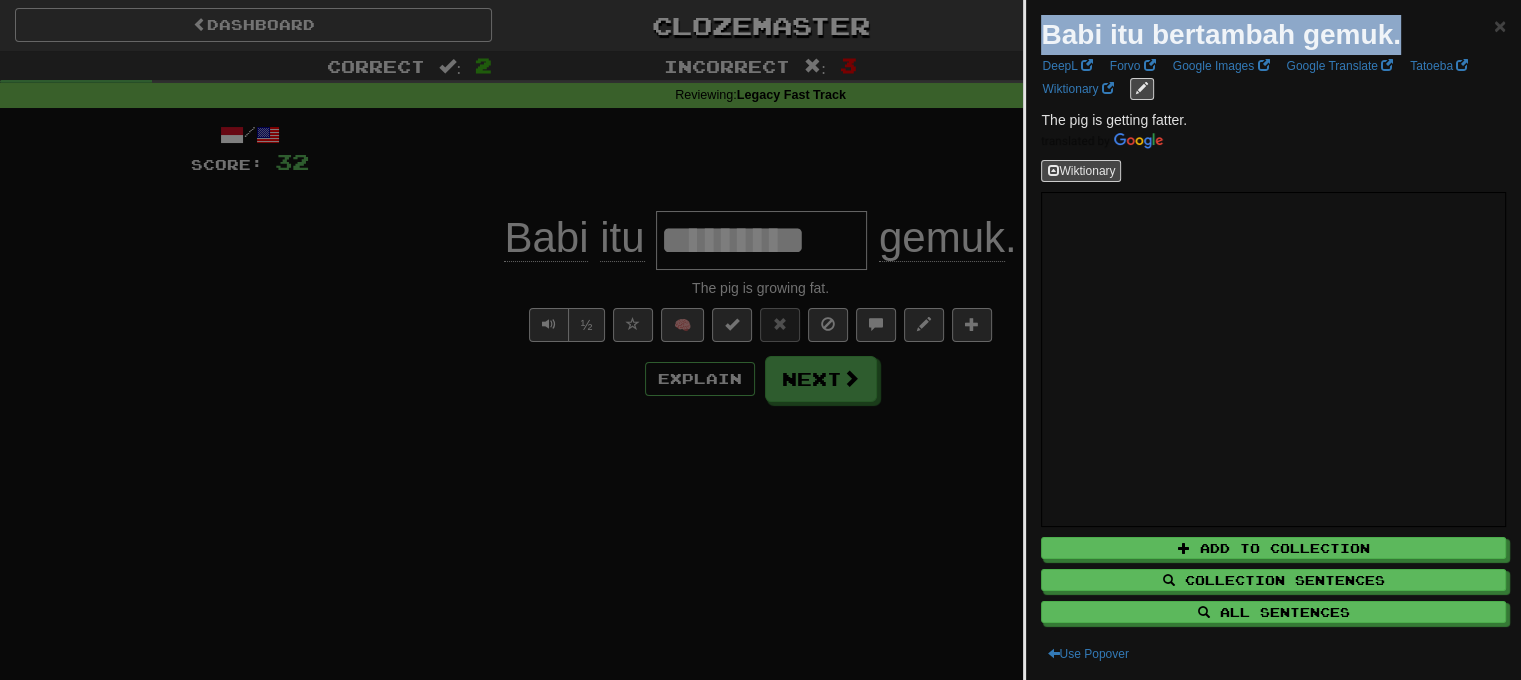 click on "Babi itu bertambah gemuk." at bounding box center [1220, 34] 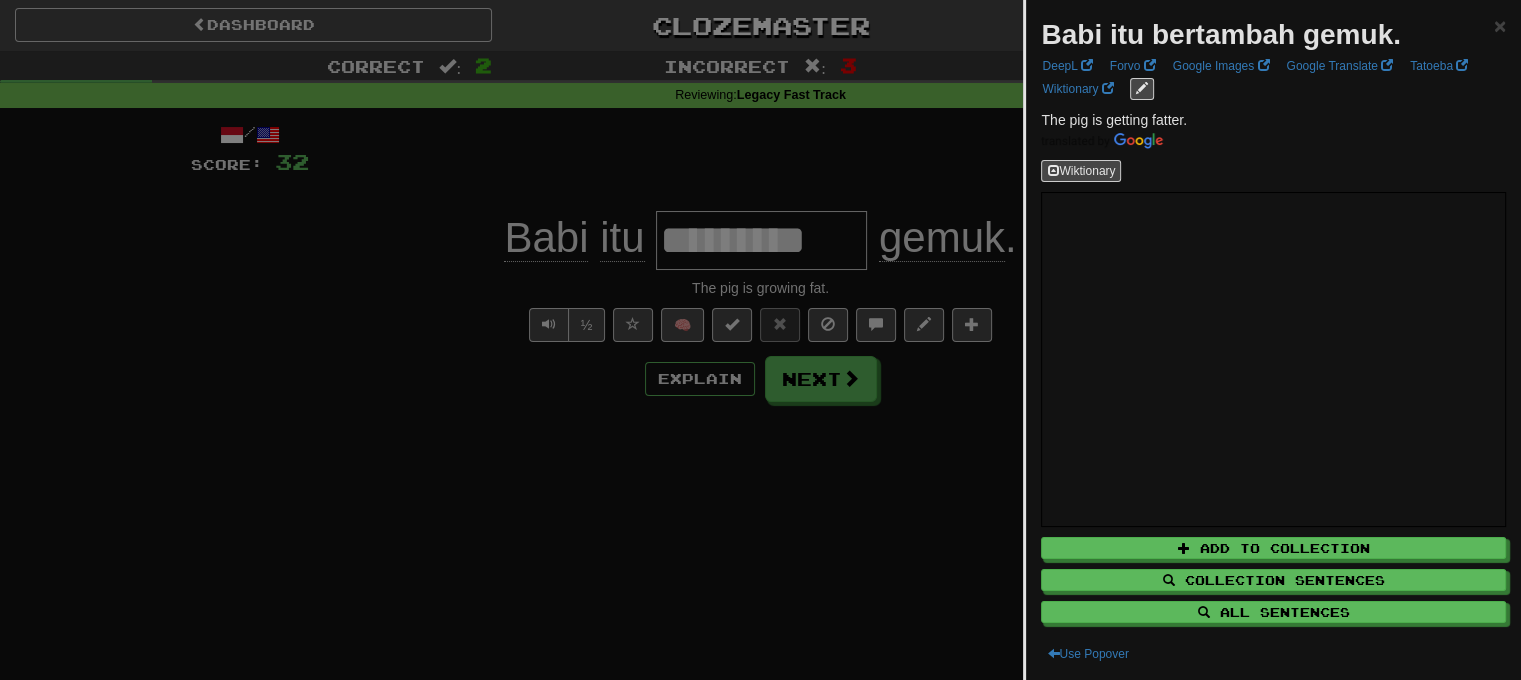 click at bounding box center (760, 340) 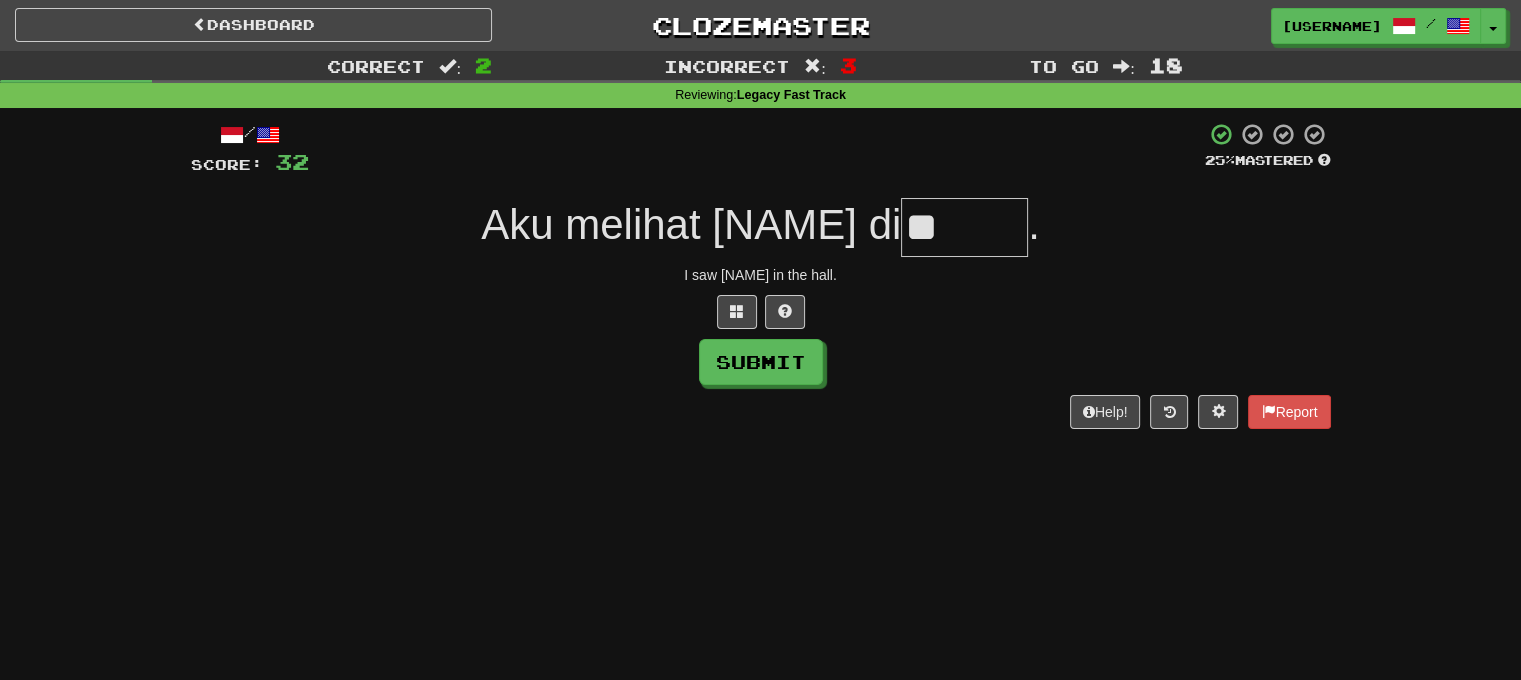 type on "*" 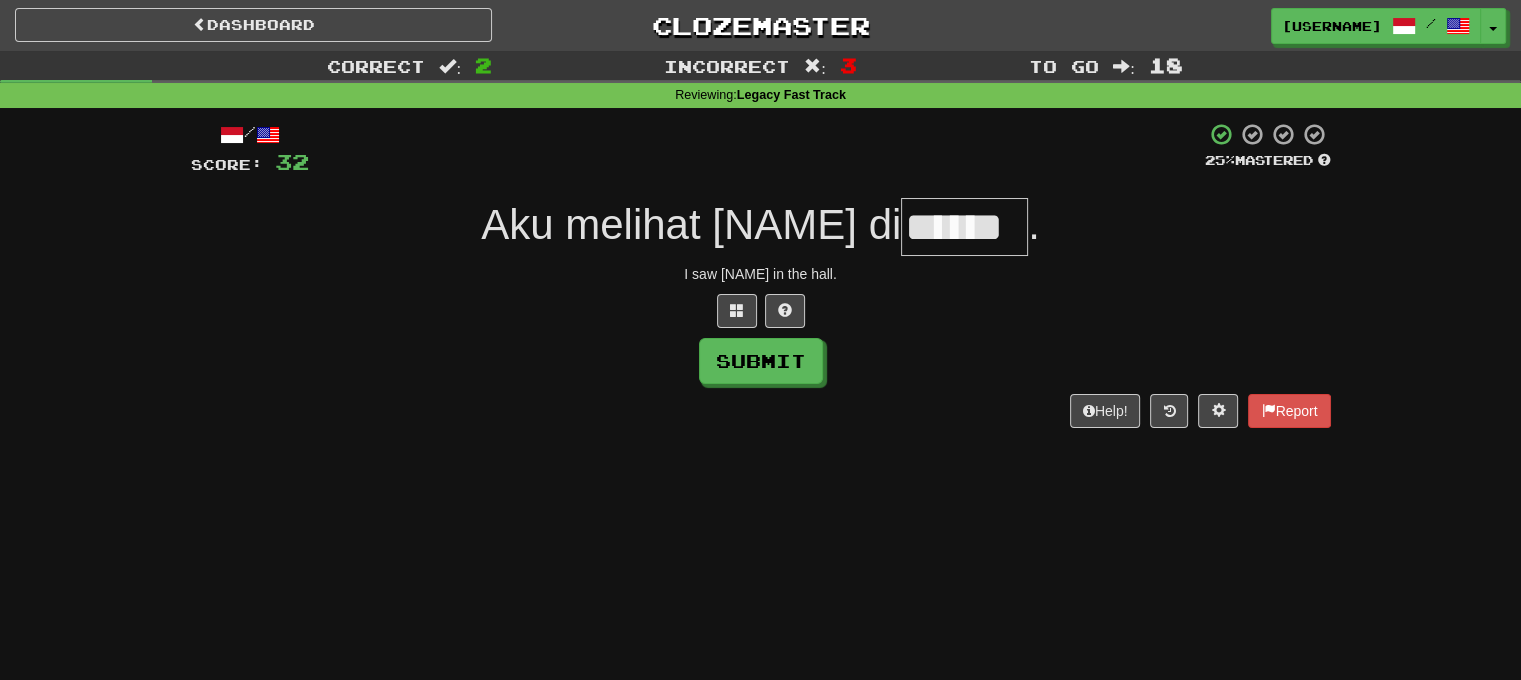 scroll, scrollTop: 0, scrollLeft: 0, axis: both 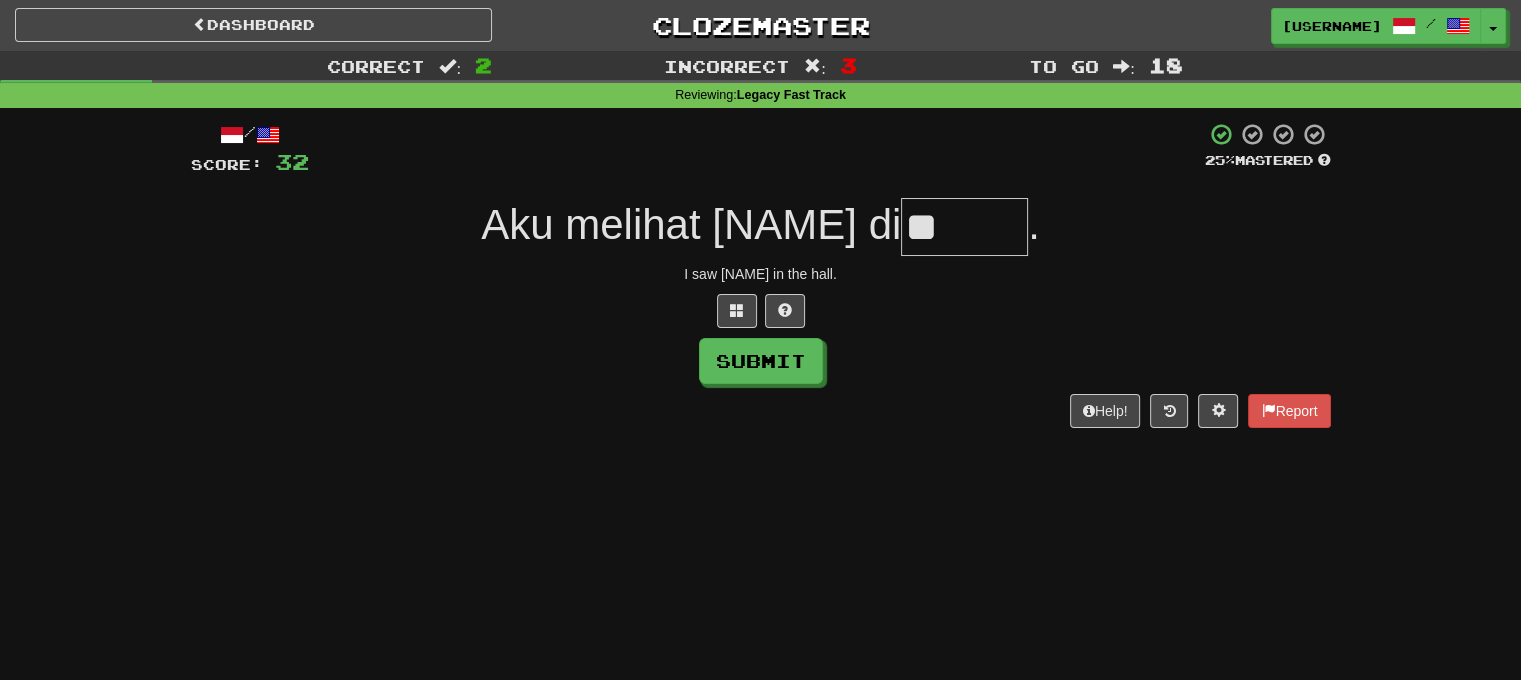 type on "*" 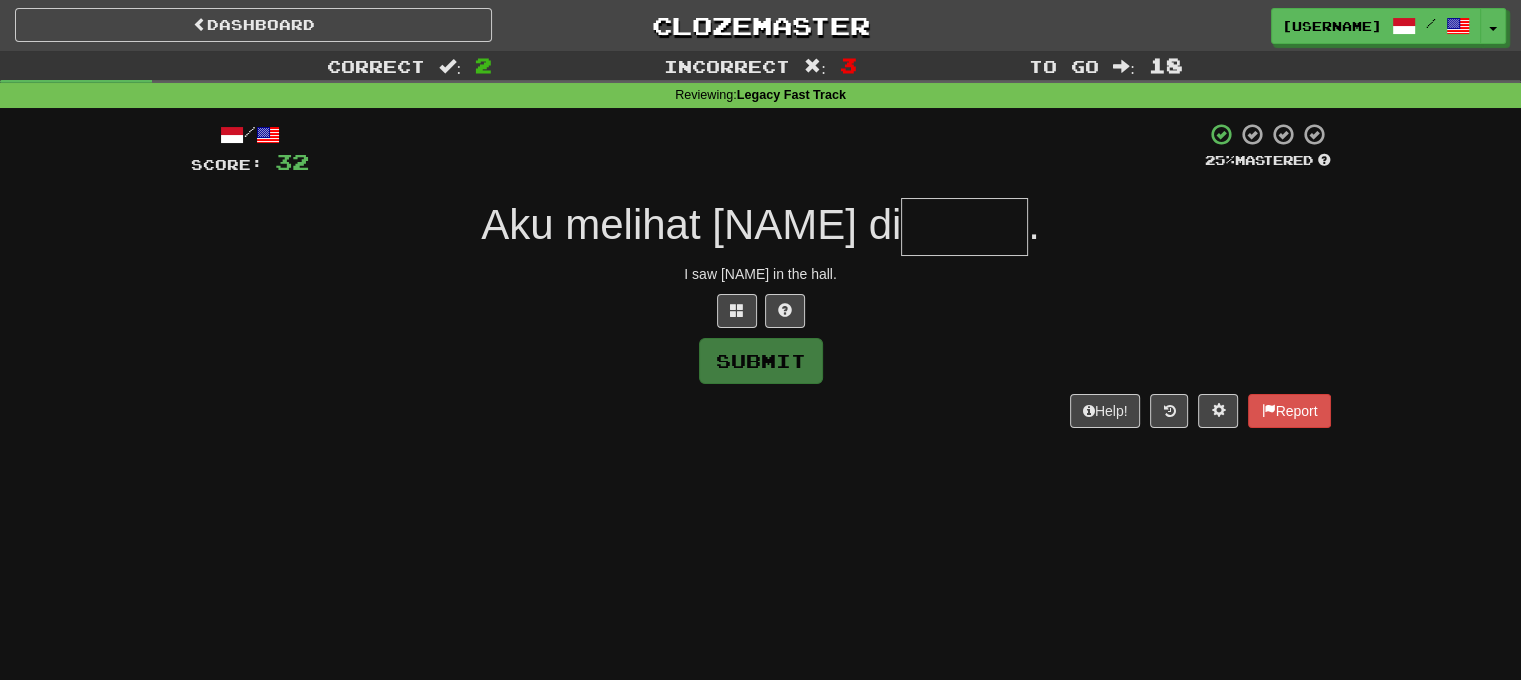 type on "******" 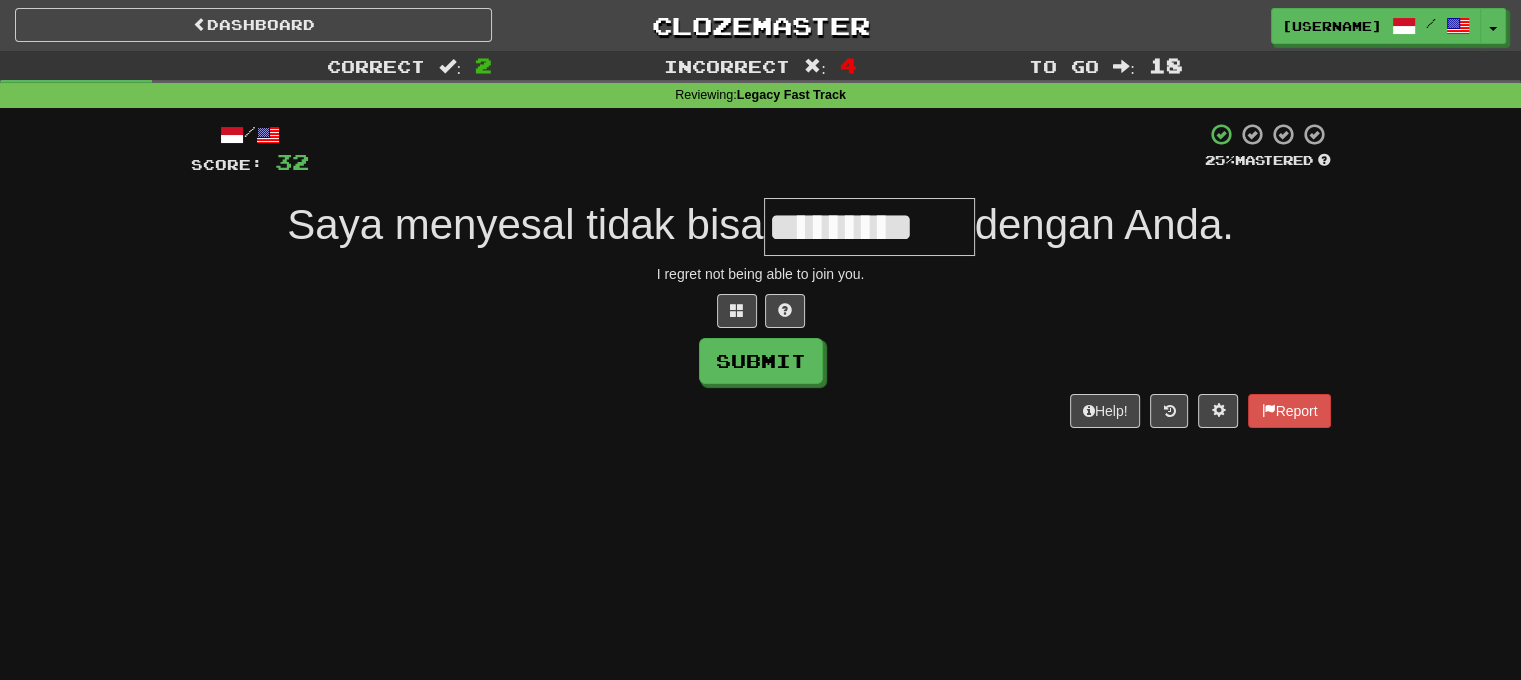 type on "*********" 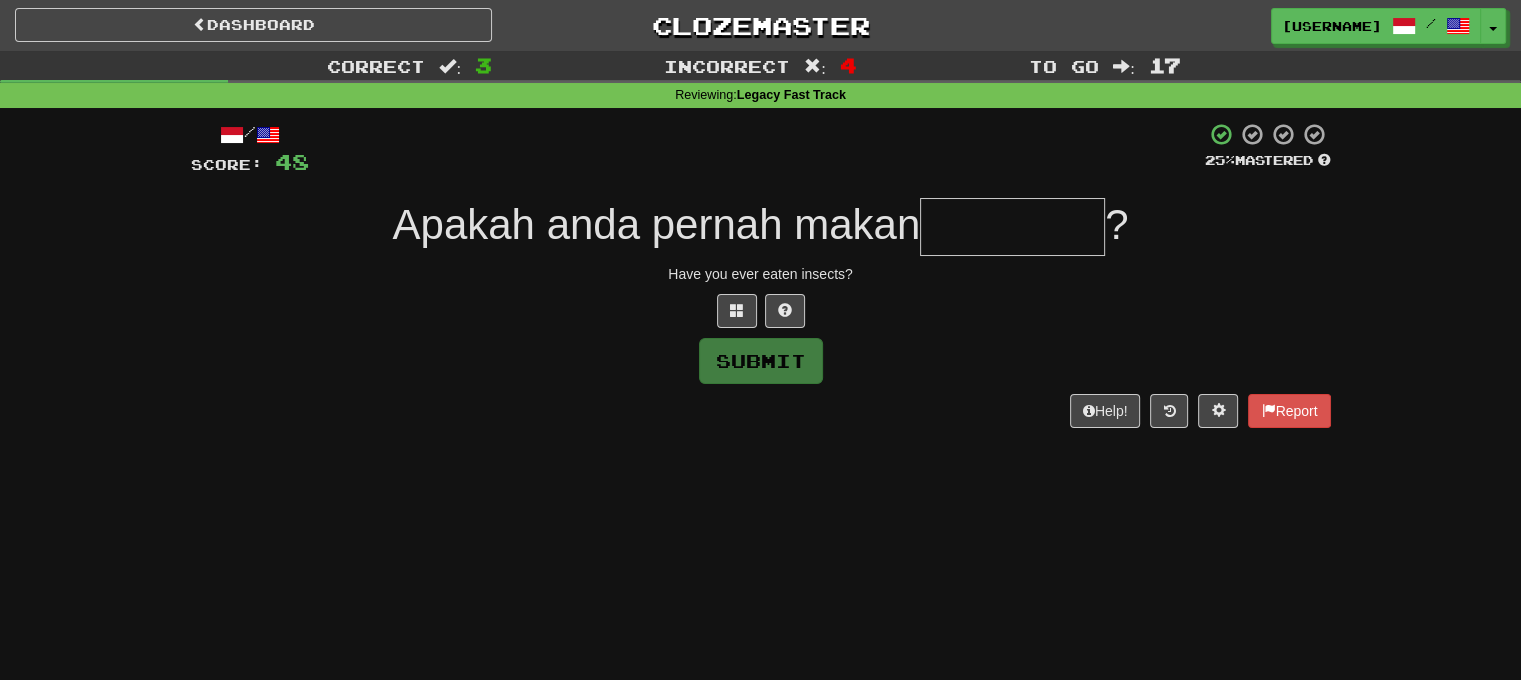 type on "********" 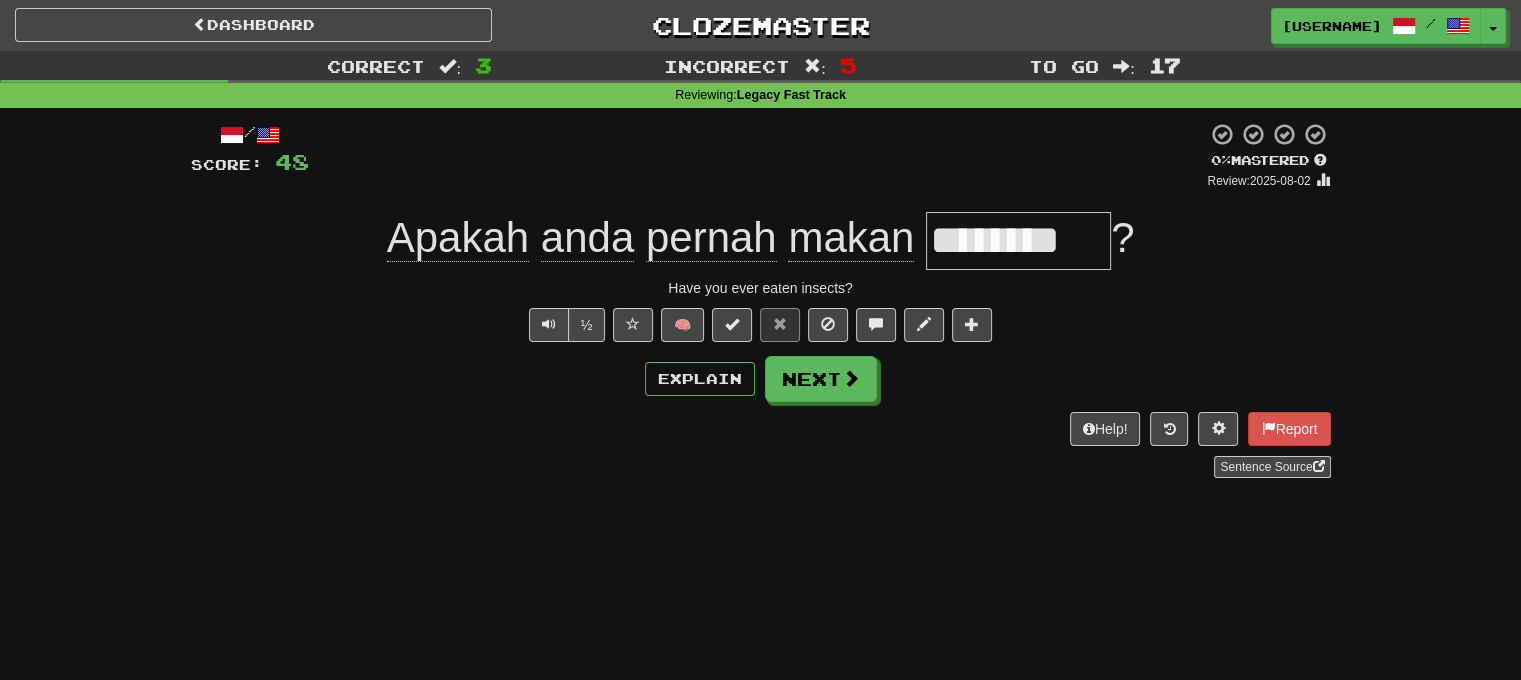 click on "********" at bounding box center [1018, 241] 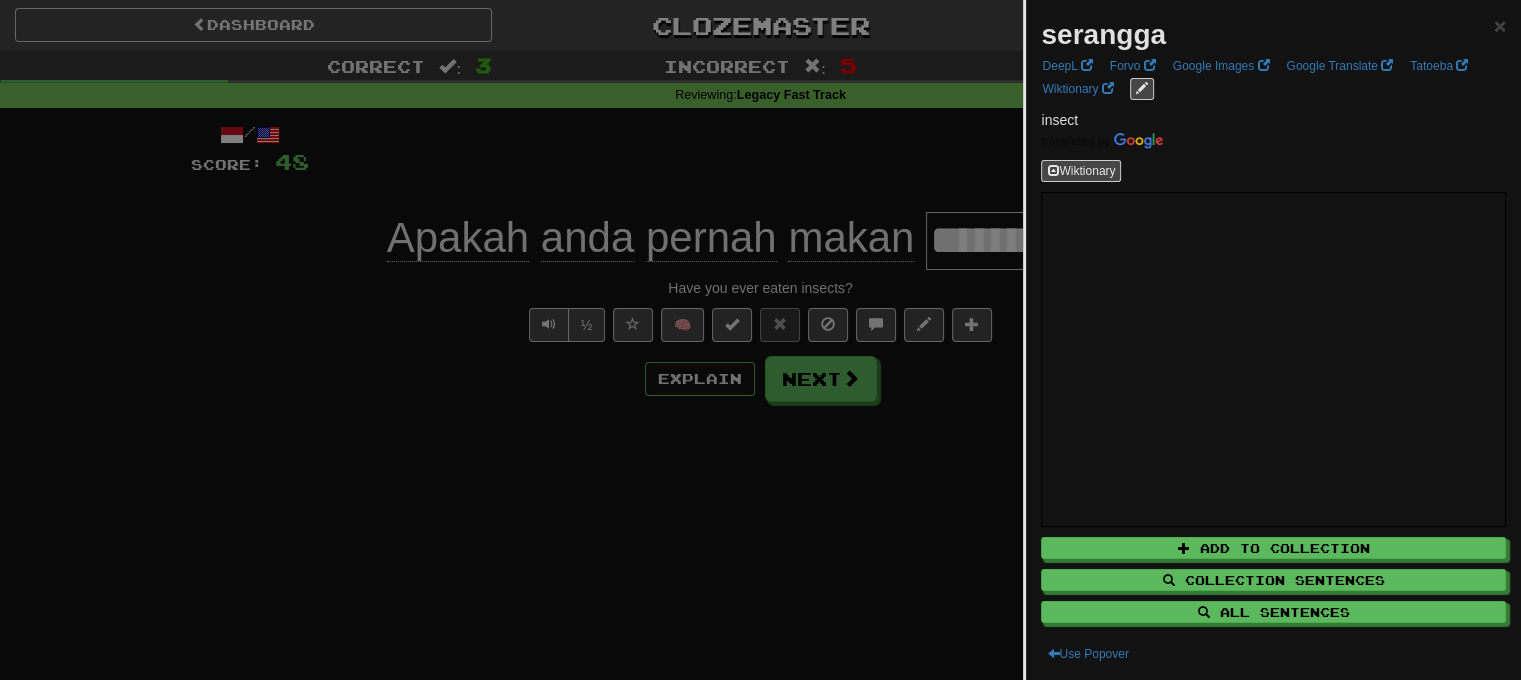 click at bounding box center (760, 340) 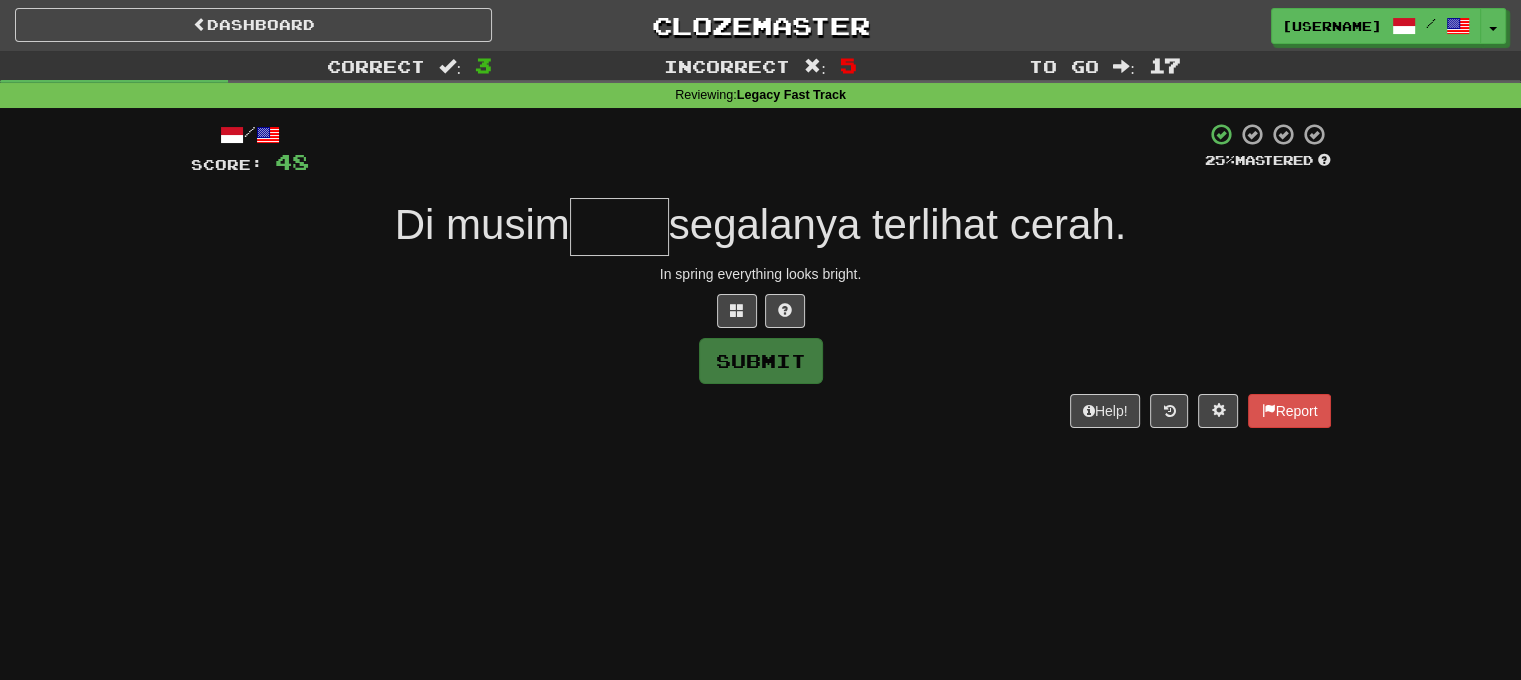 type on "****" 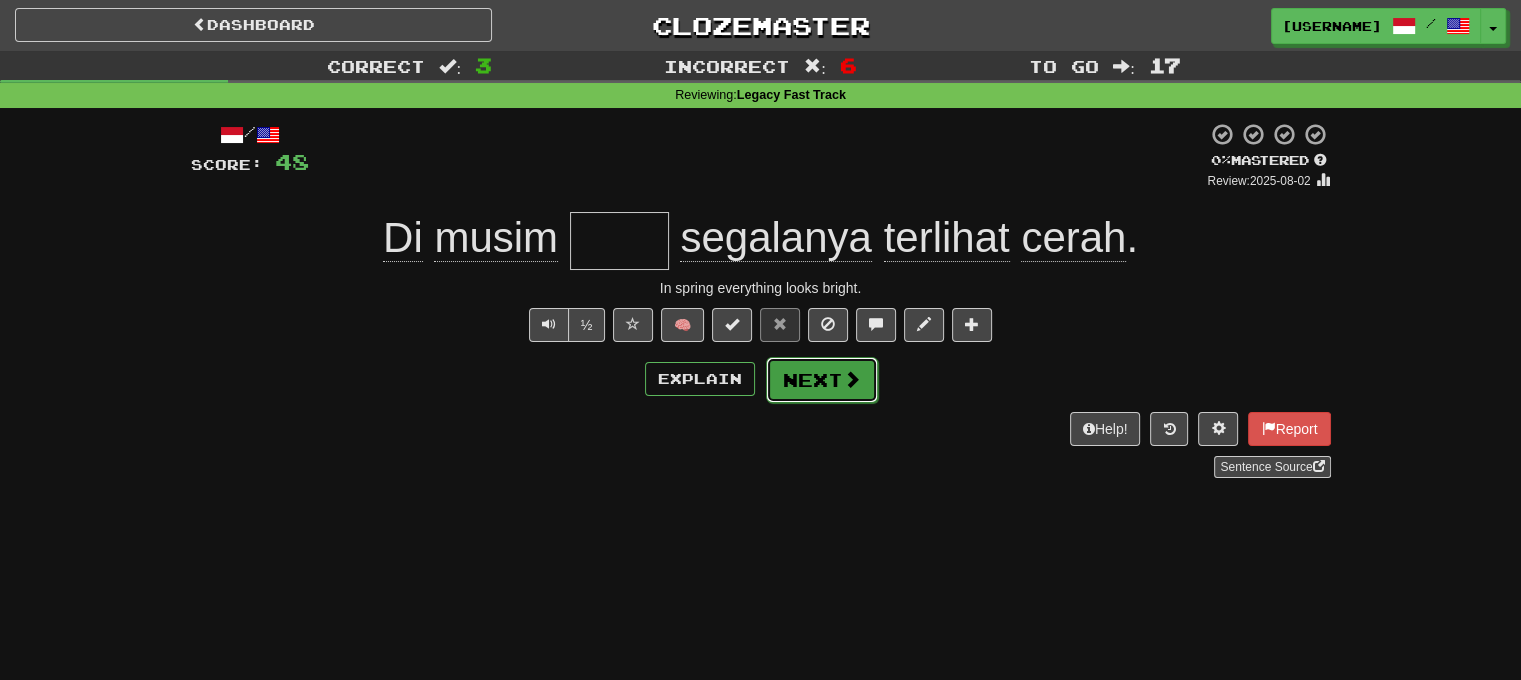 click on "Next" at bounding box center (822, 380) 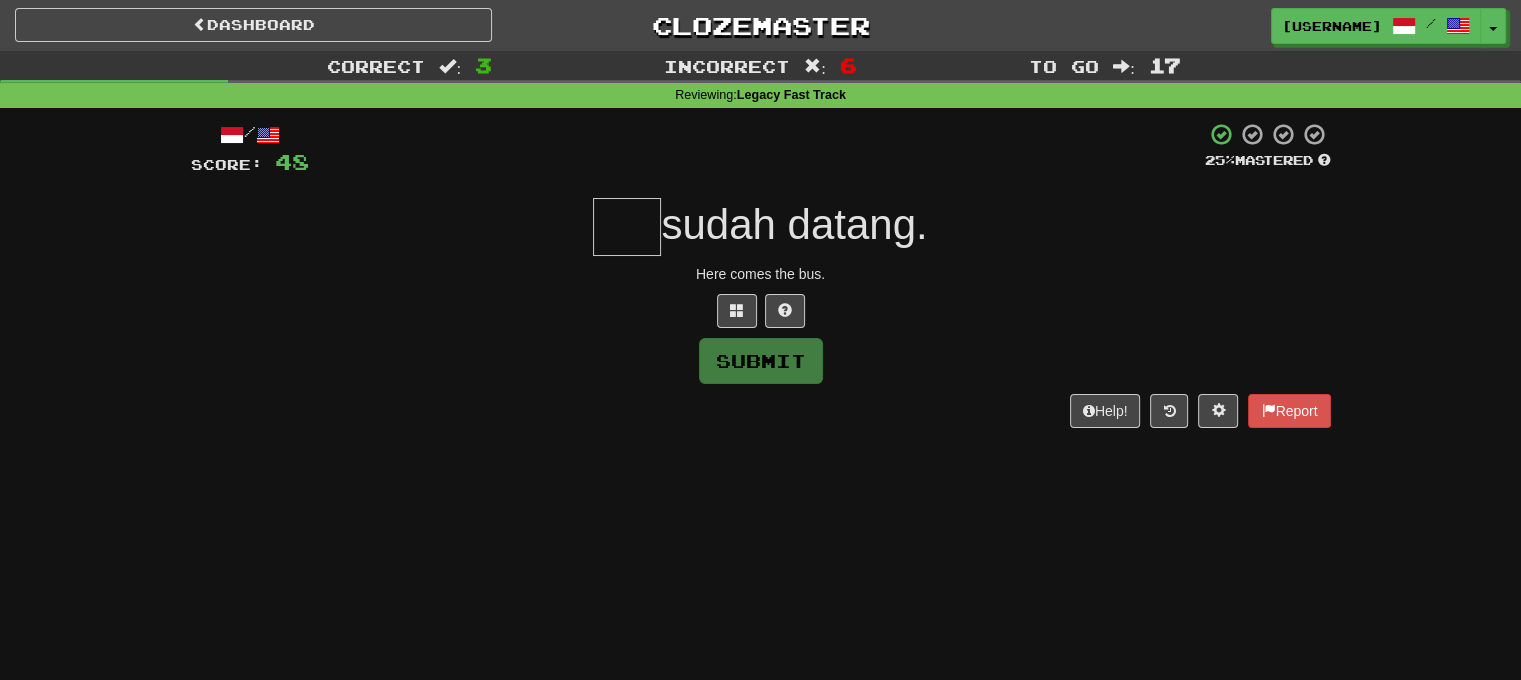 click at bounding box center [627, 227] 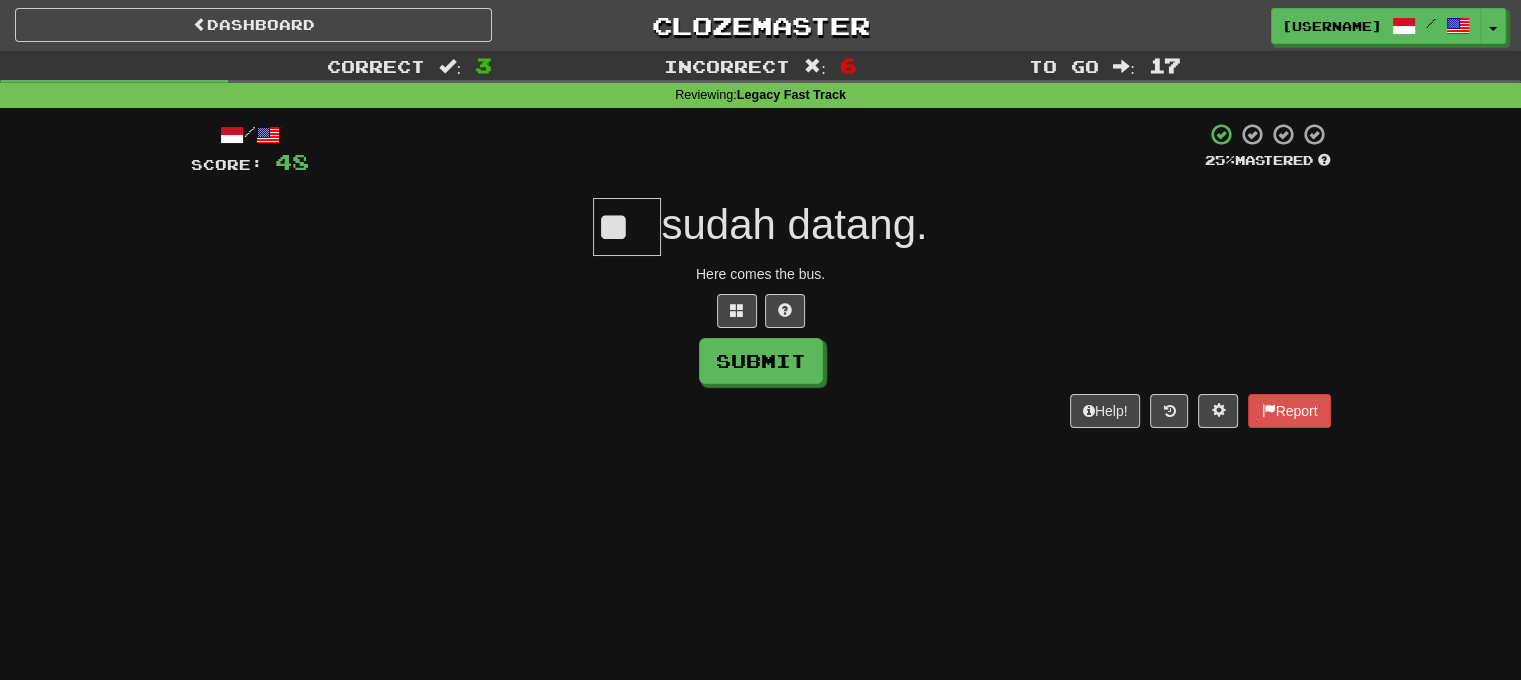 type on "*" 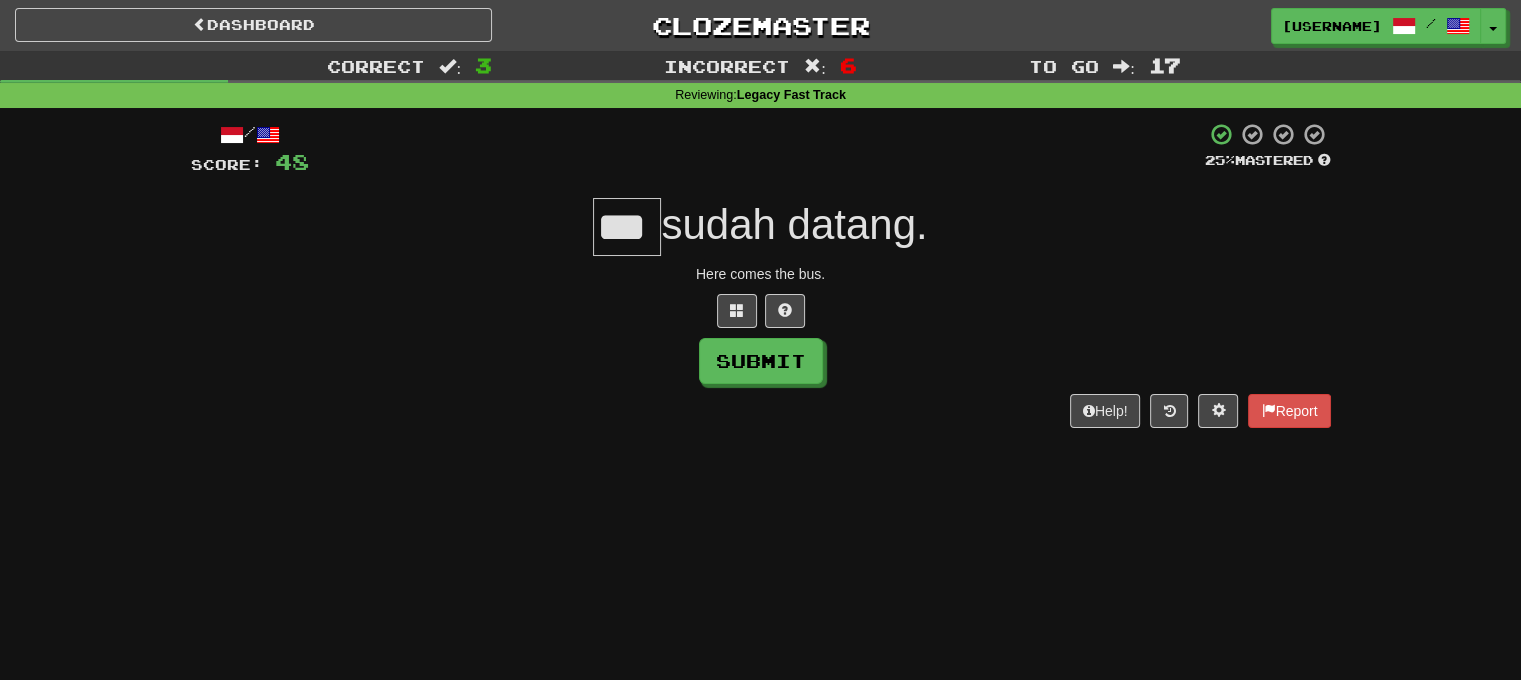 type on "***" 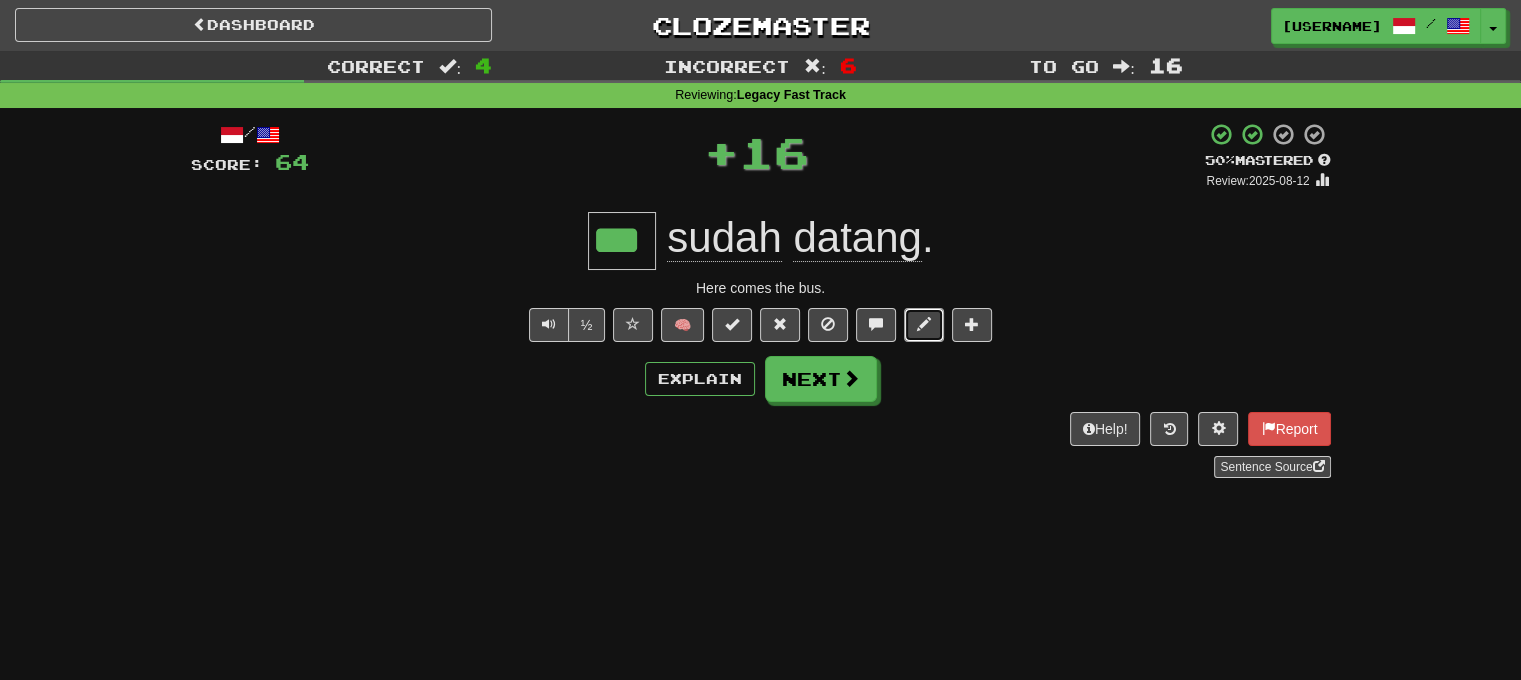click at bounding box center (924, 324) 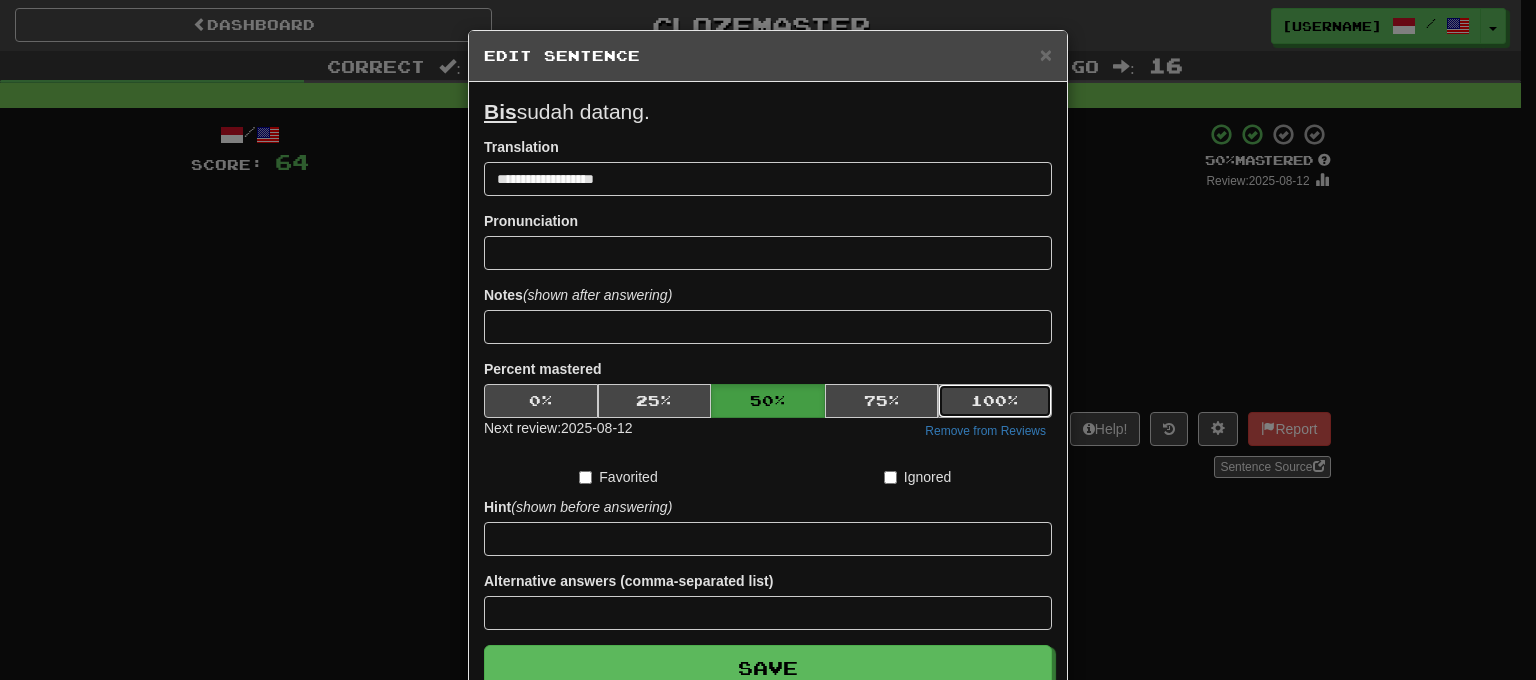 click on "100 %" at bounding box center (995, 401) 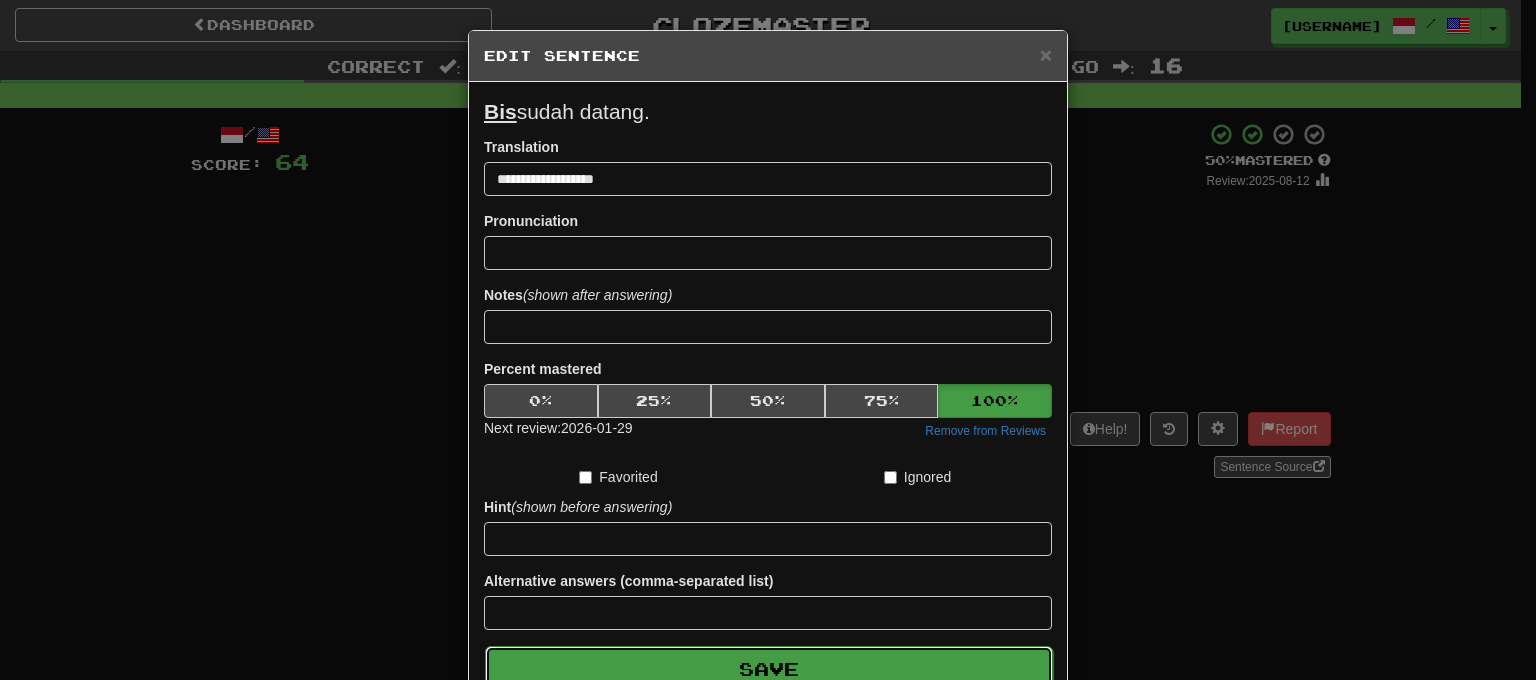 click on "Save" at bounding box center [769, 669] 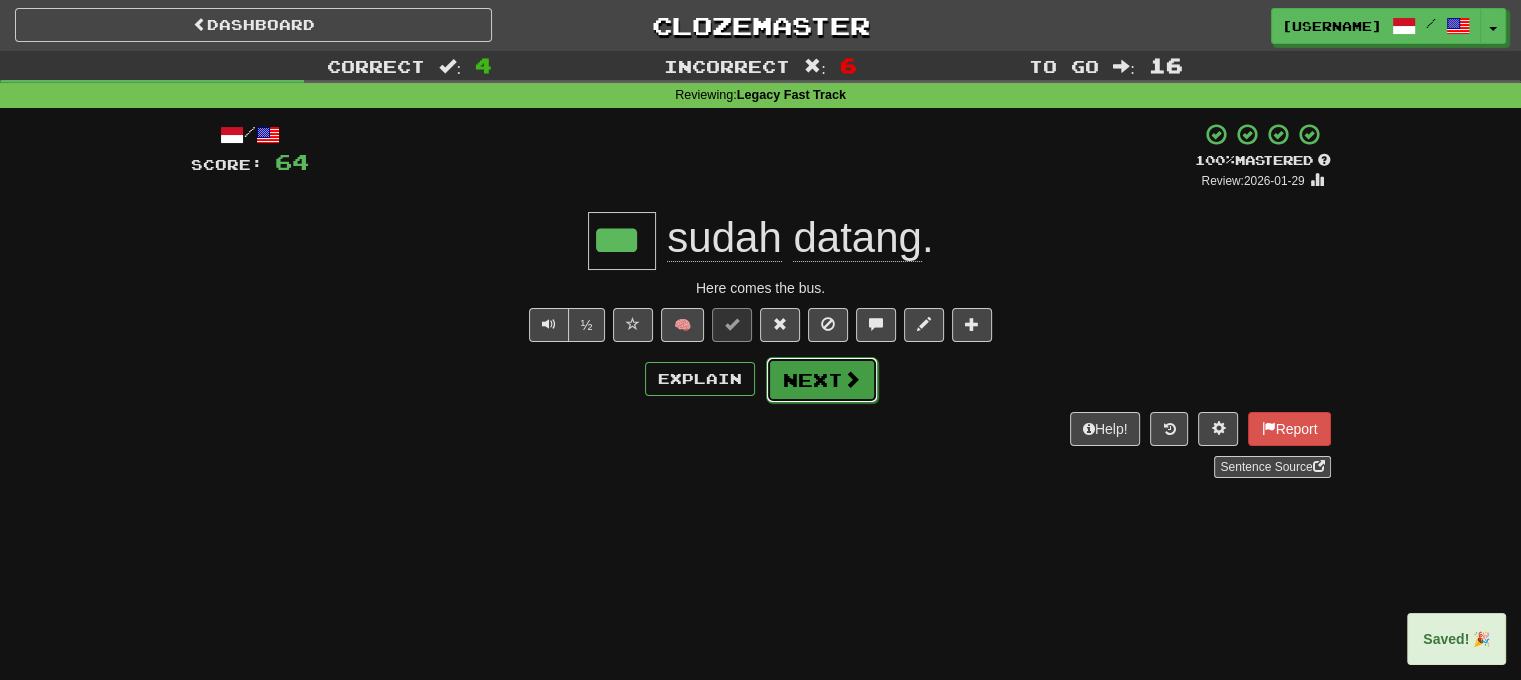 click on "Next" at bounding box center (822, 380) 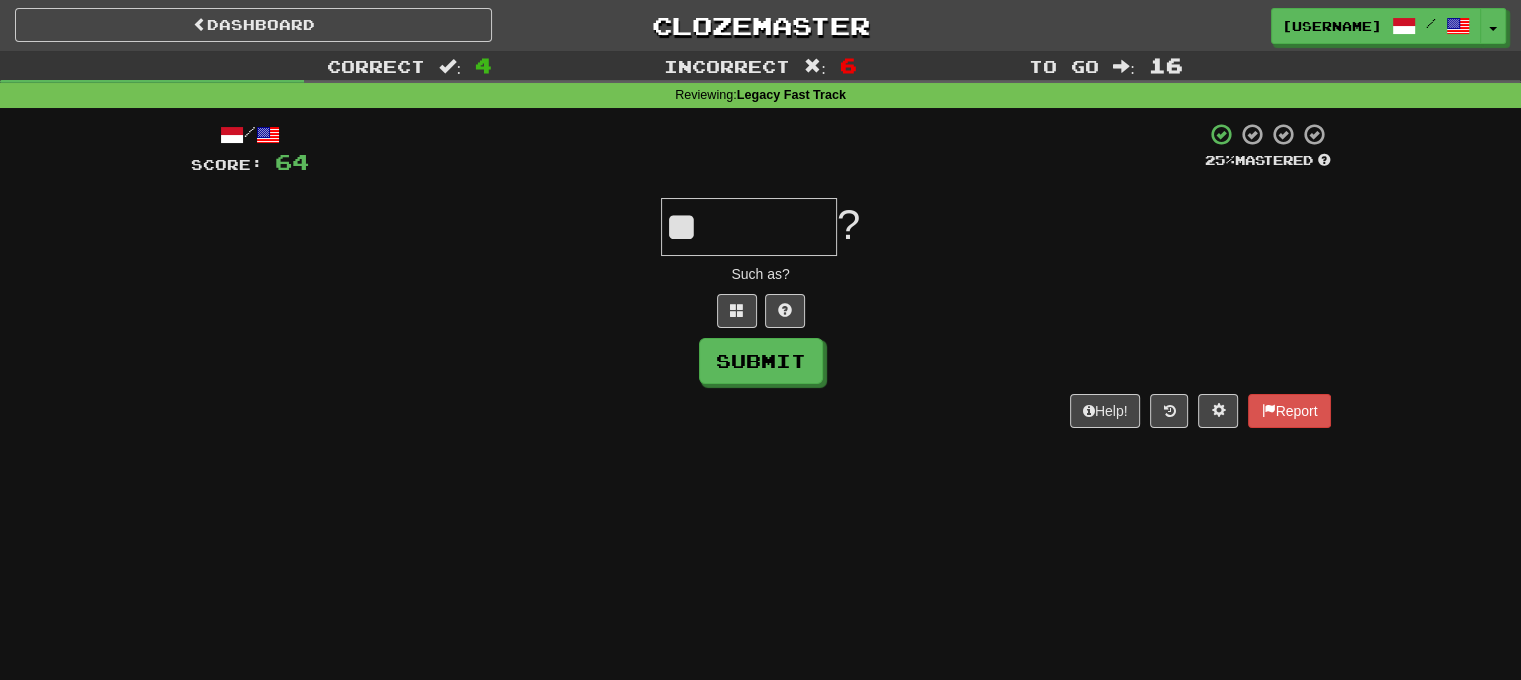 type on "*" 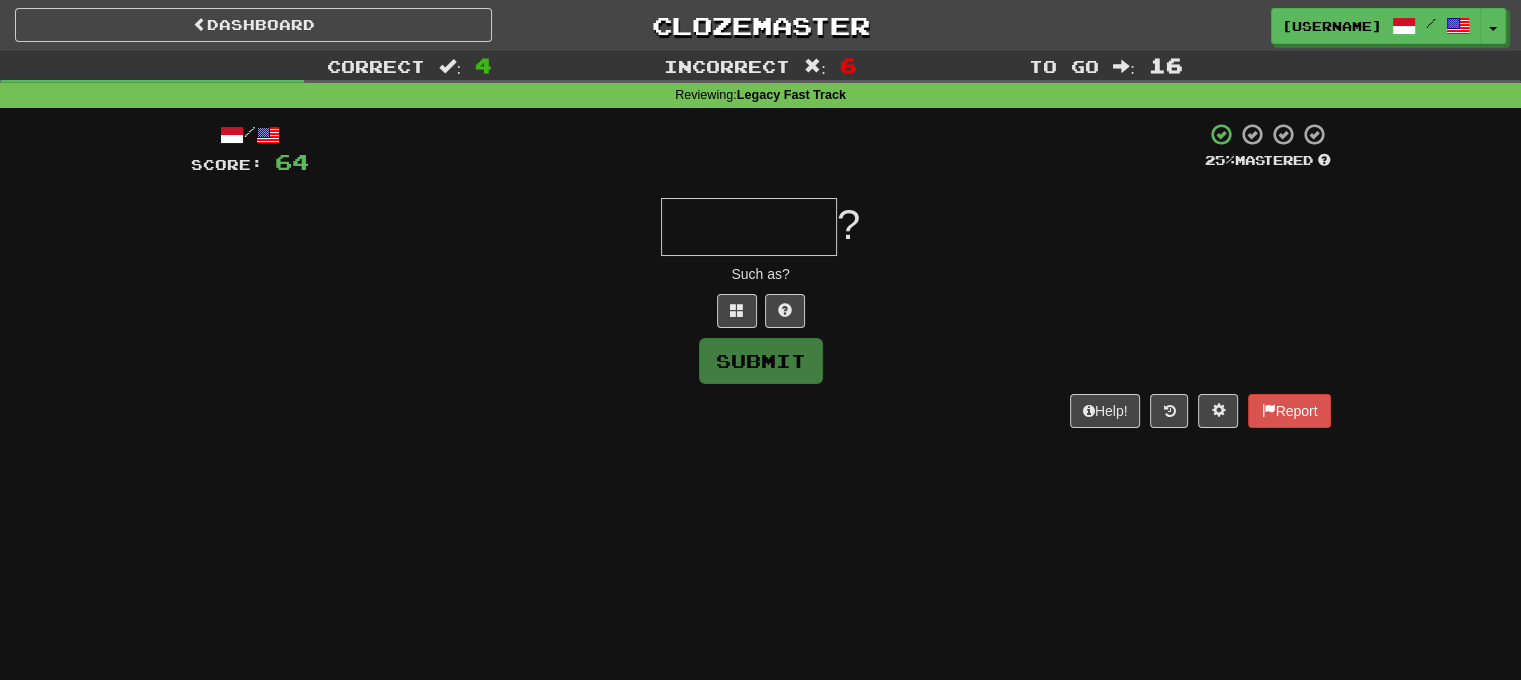 type on "*" 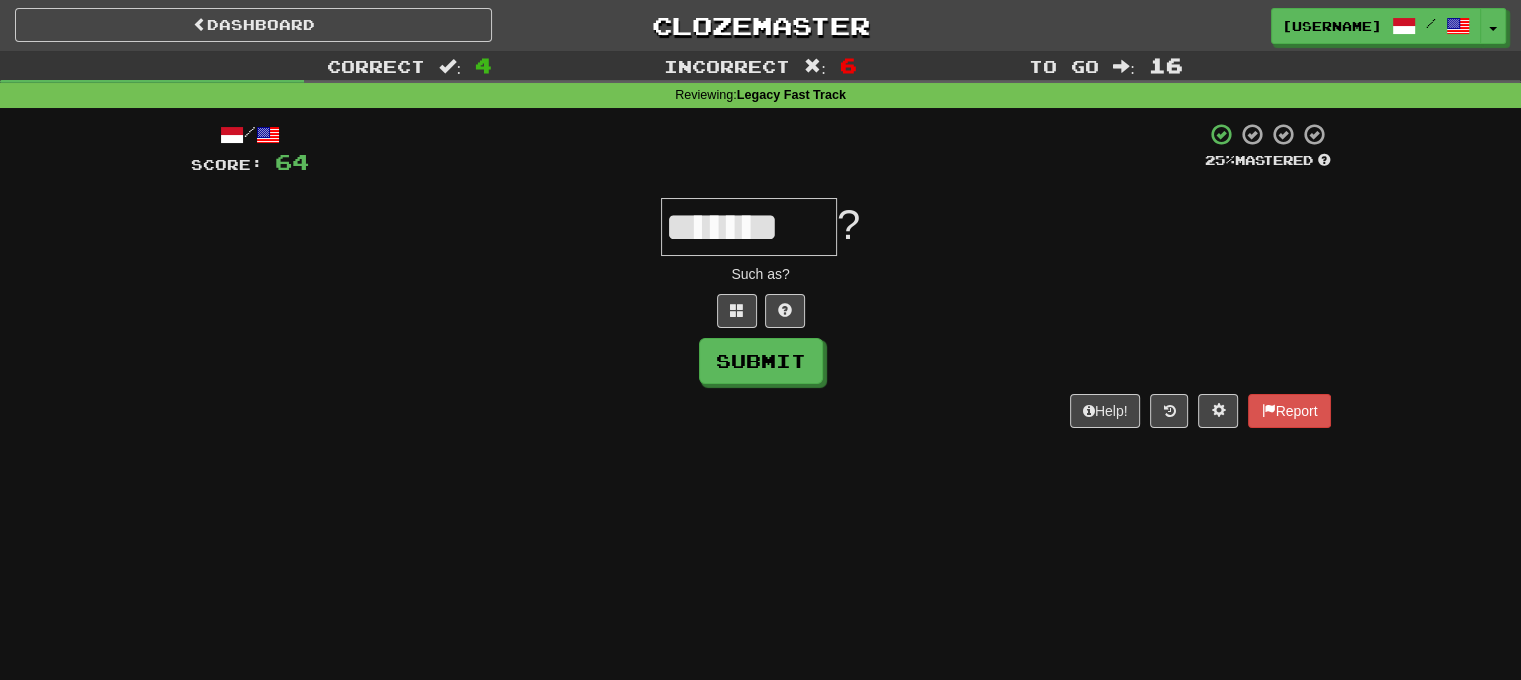 scroll, scrollTop: 0, scrollLeft: 0, axis: both 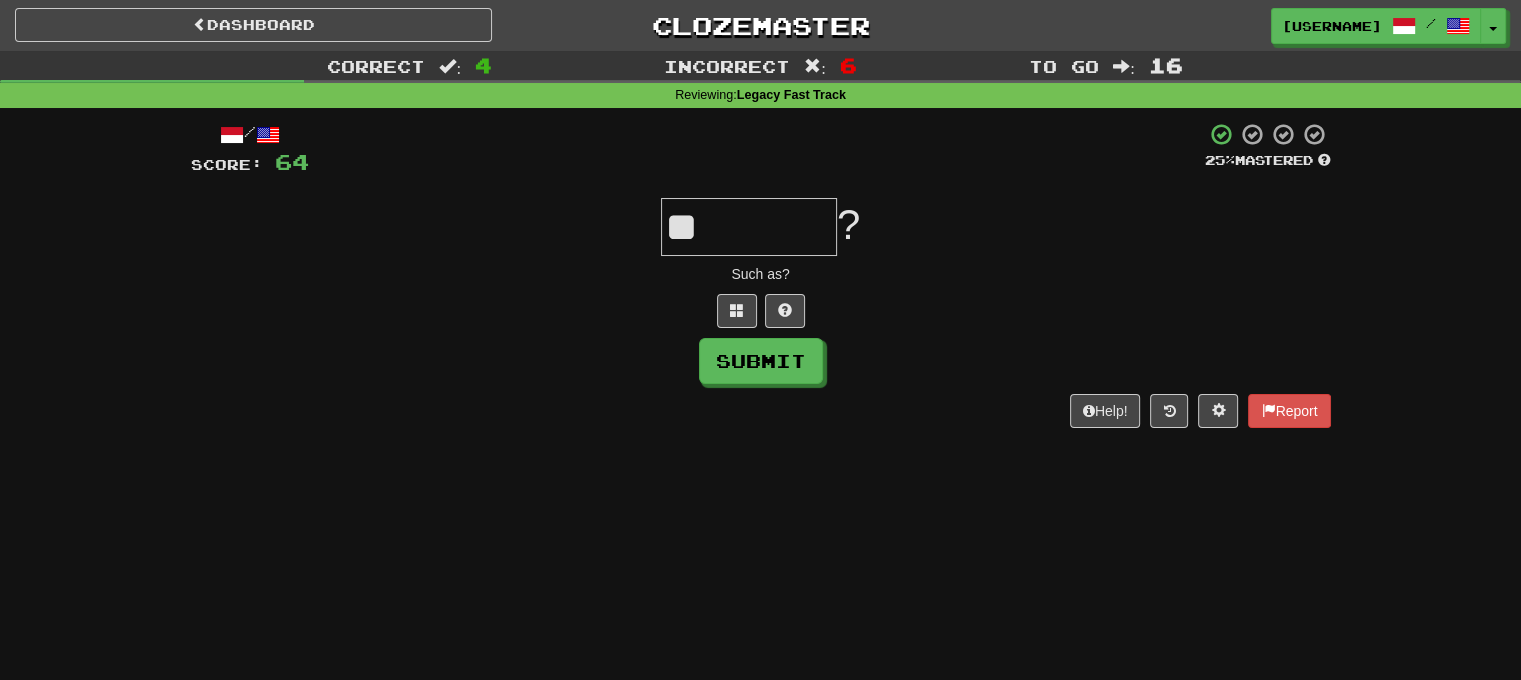 type on "*" 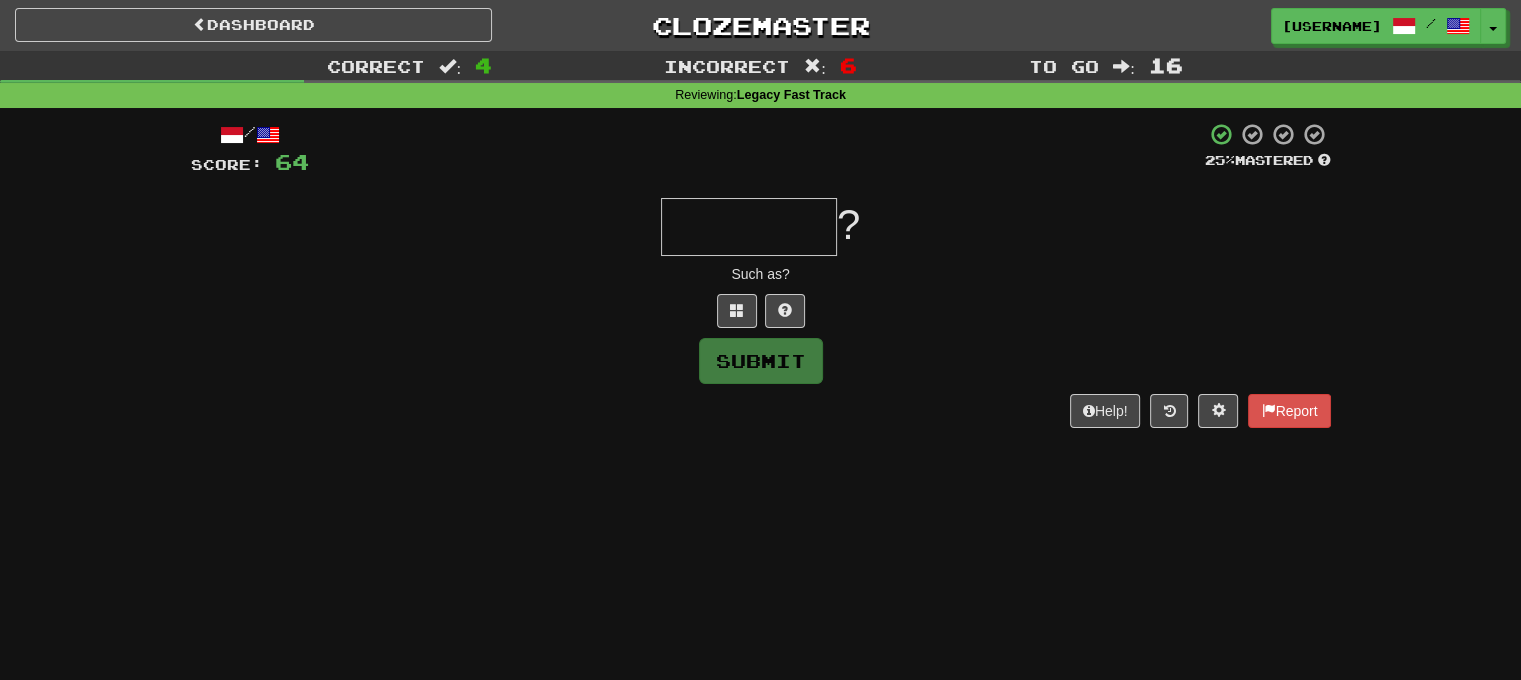 type on "*" 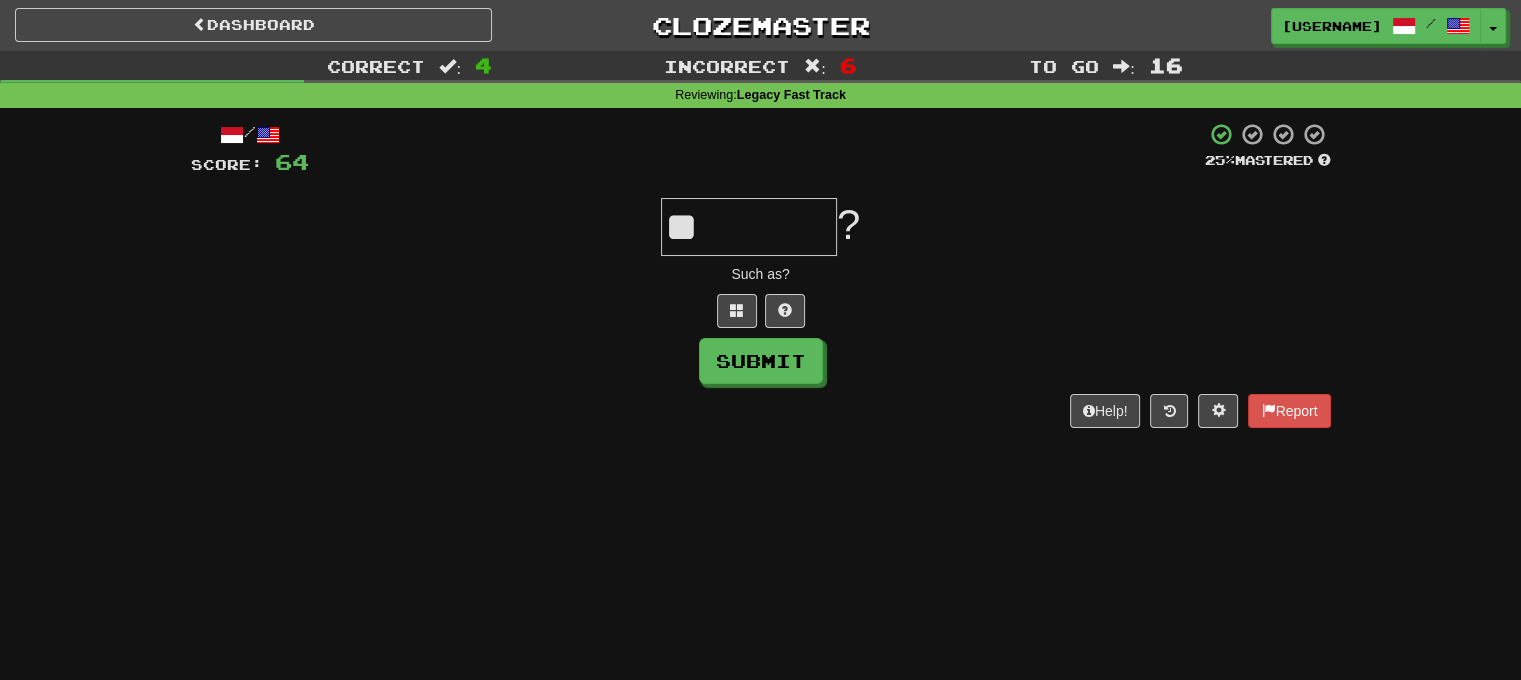 type on "*" 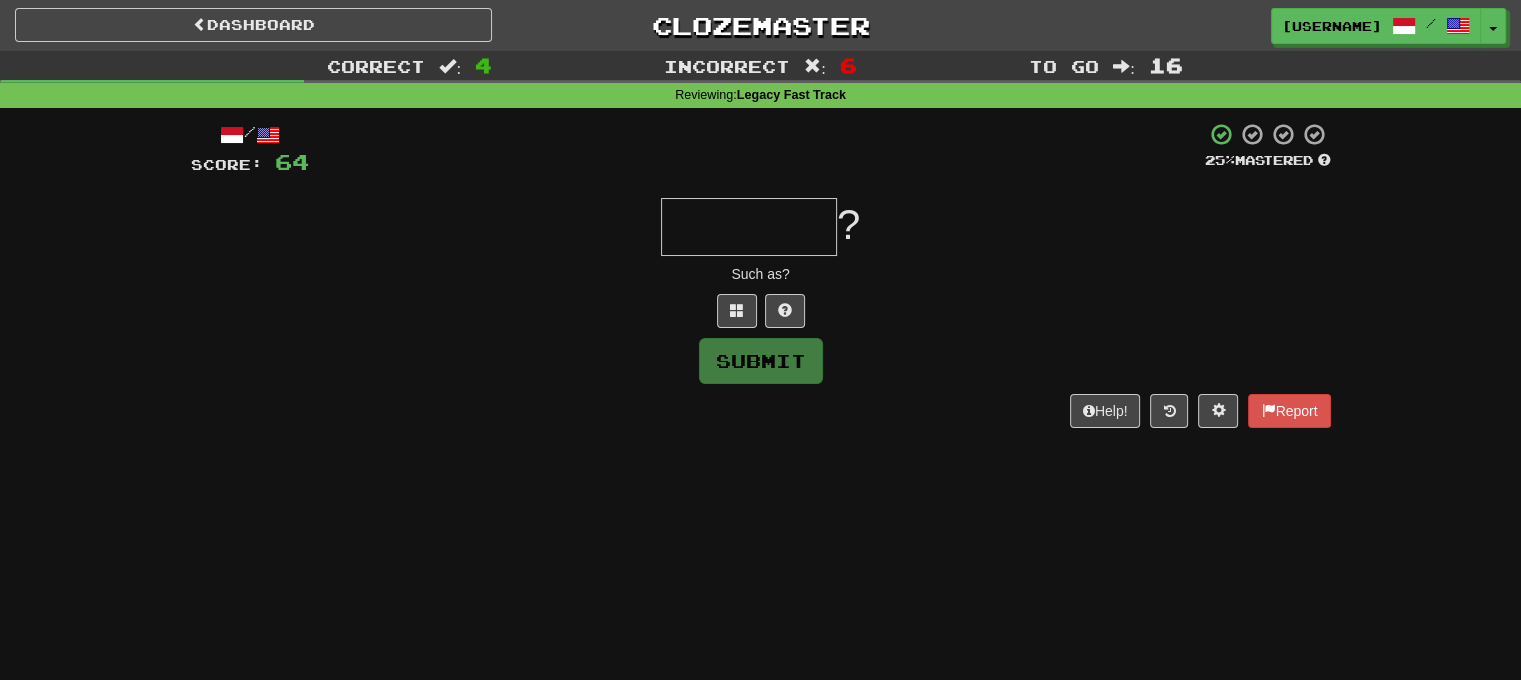 type on "********" 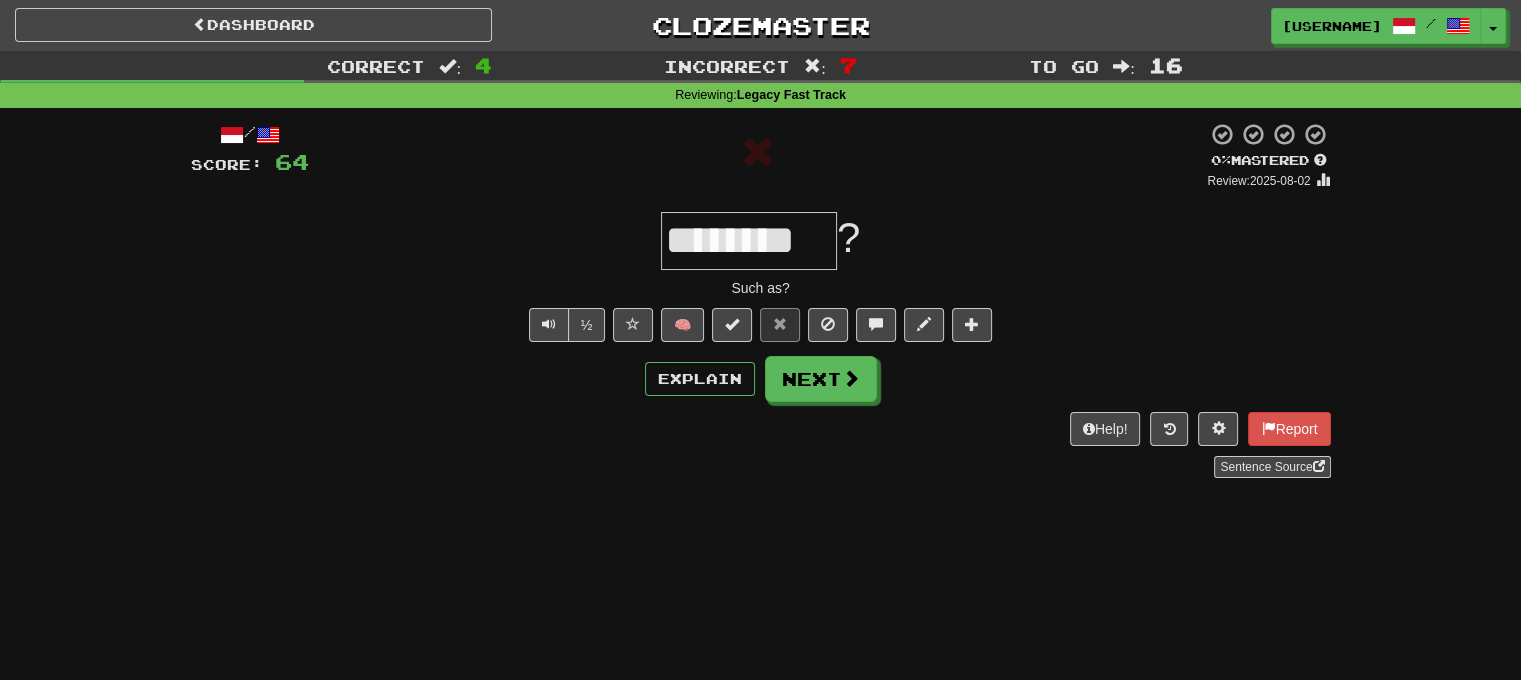 click on "********" at bounding box center (749, 241) 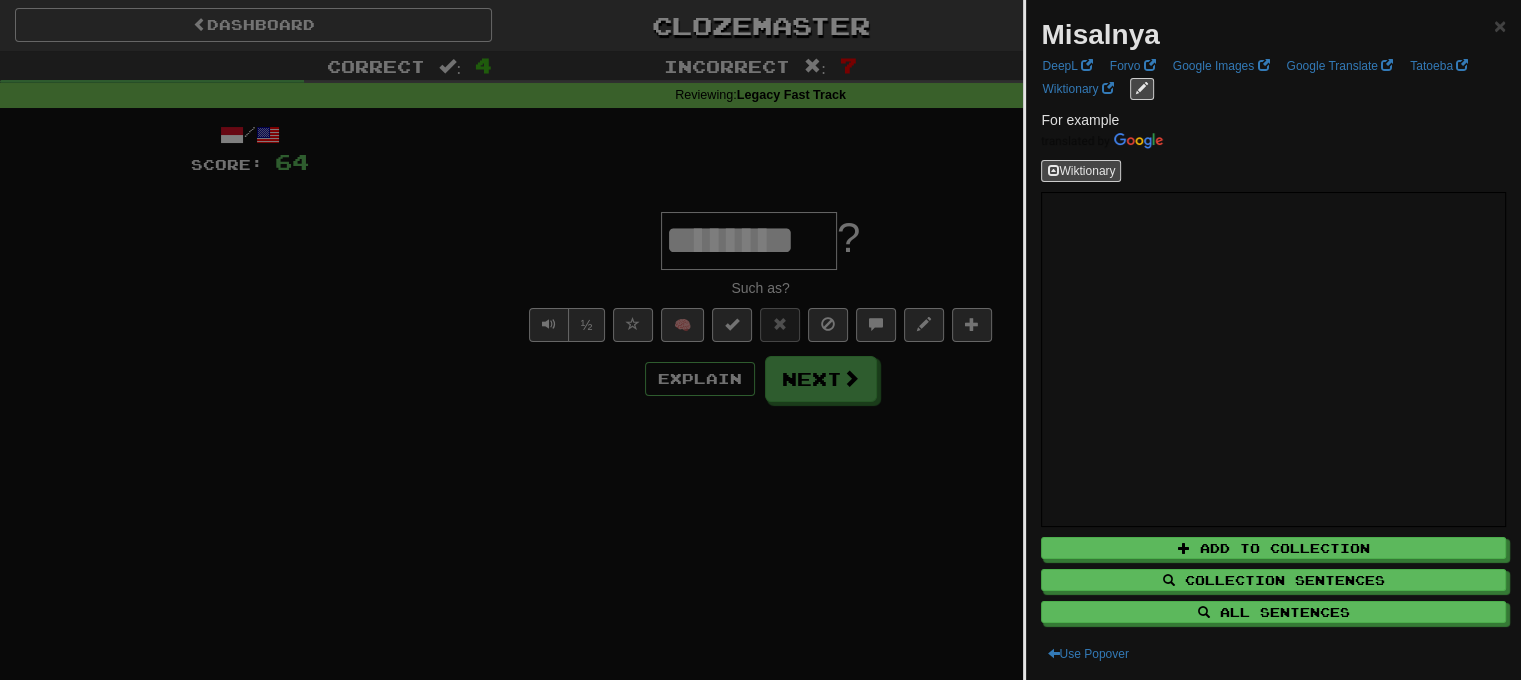 click at bounding box center (760, 340) 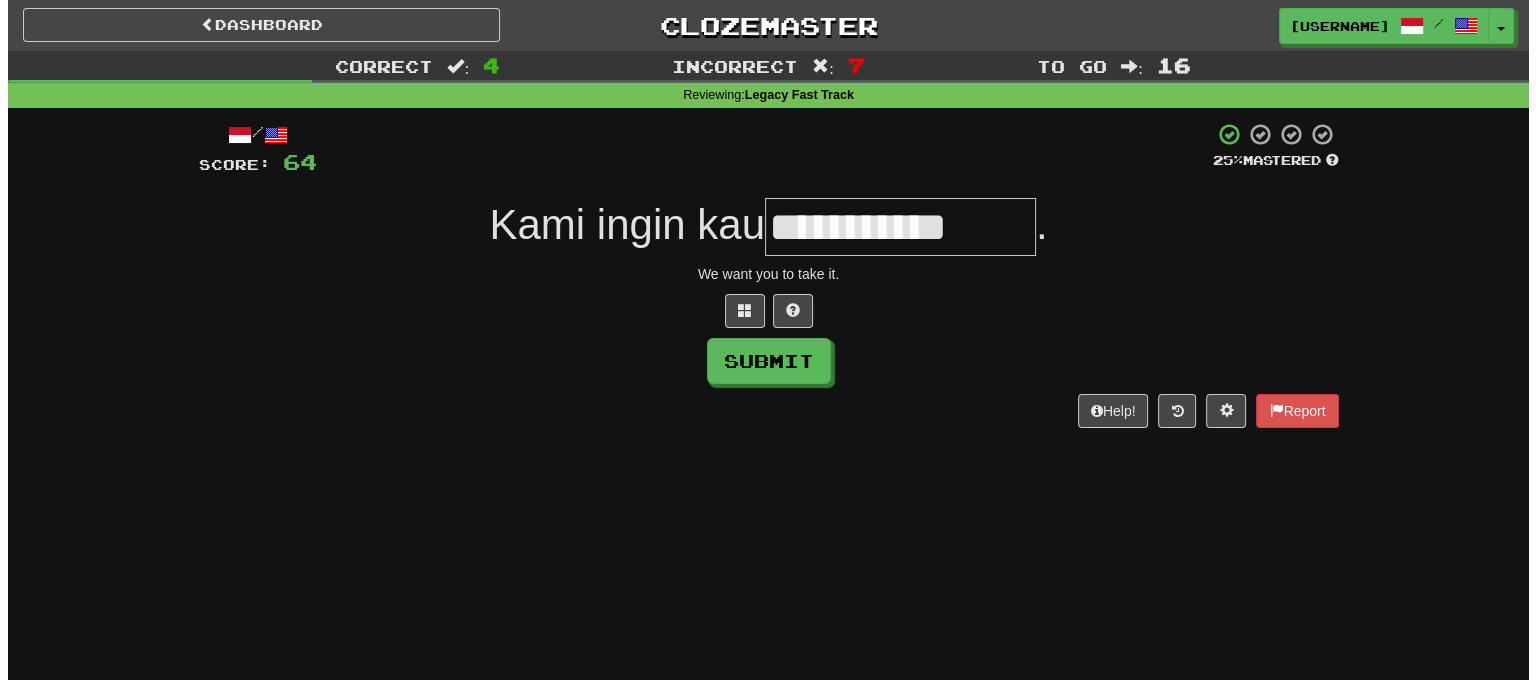 scroll, scrollTop: 0, scrollLeft: 0, axis: both 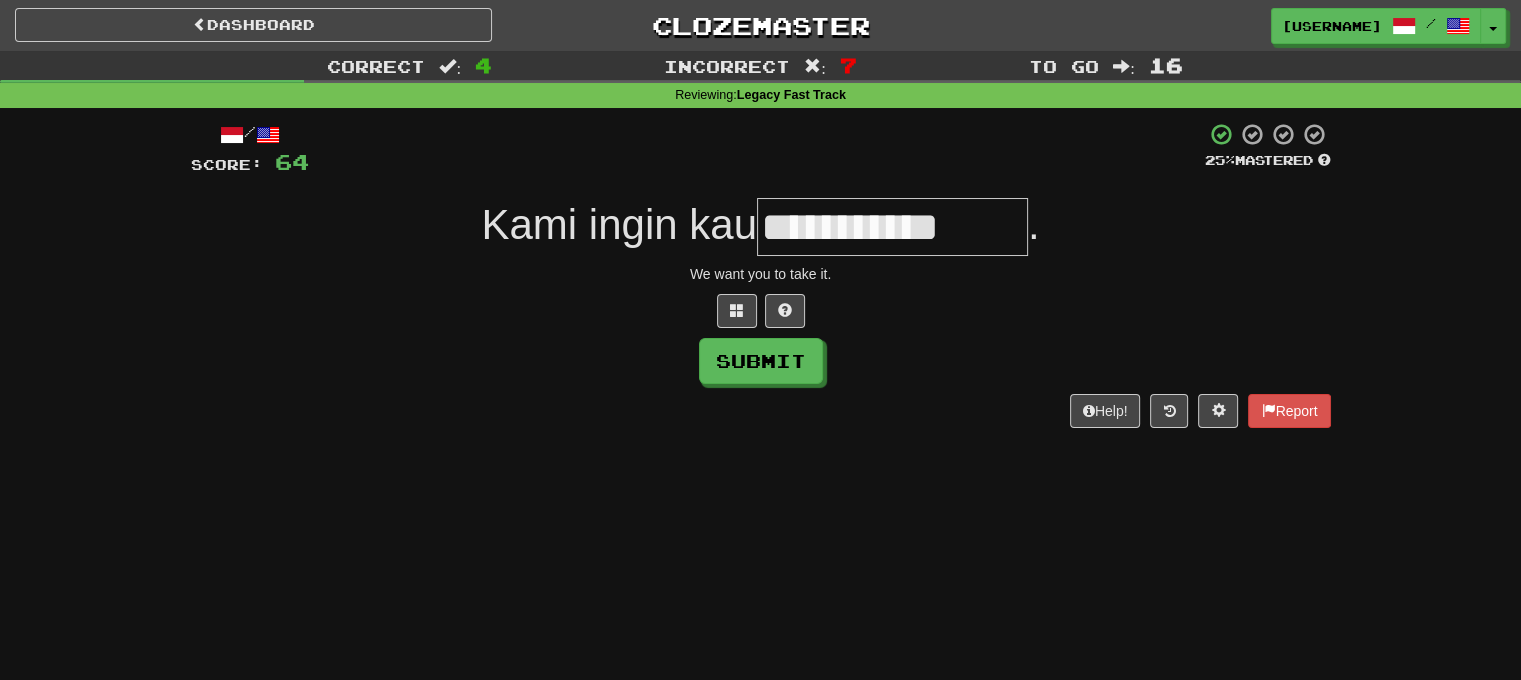 type on "**********" 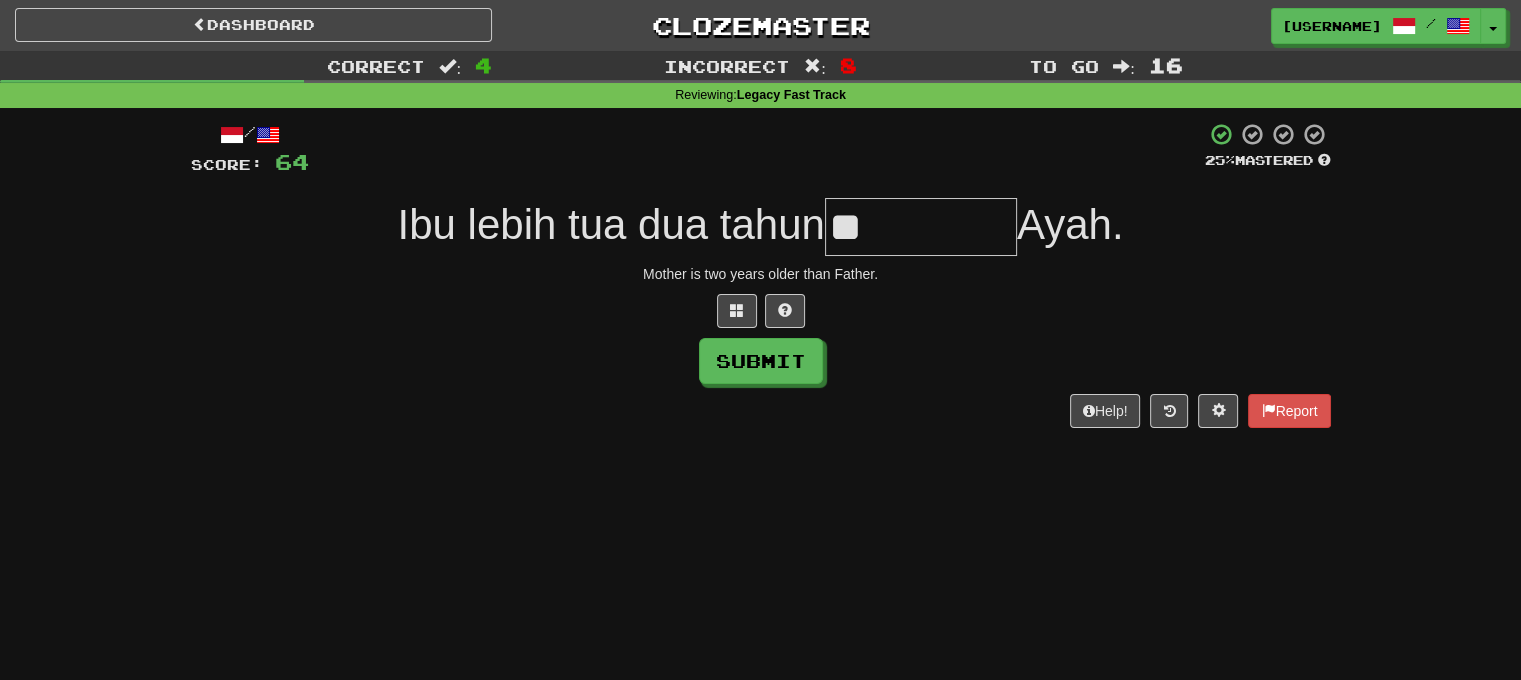 type on "*" 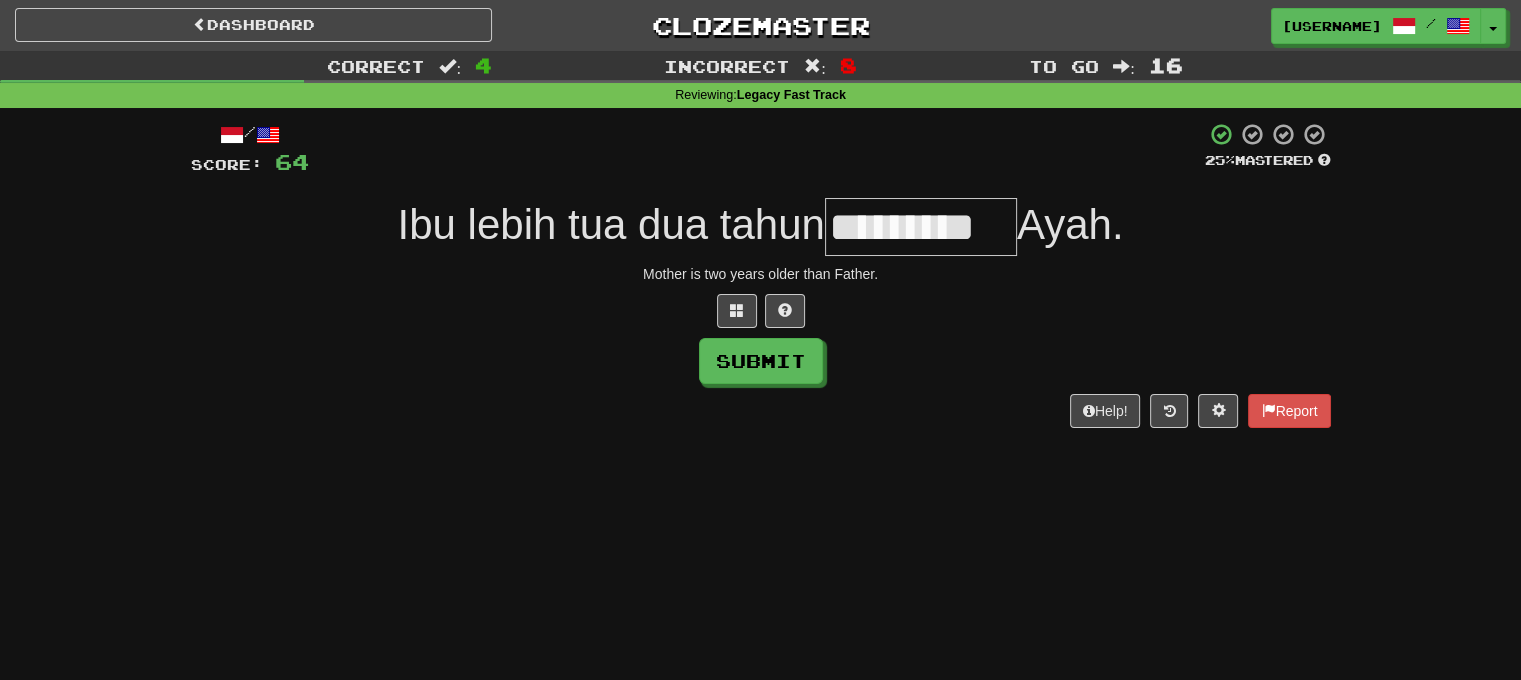 type on "*********" 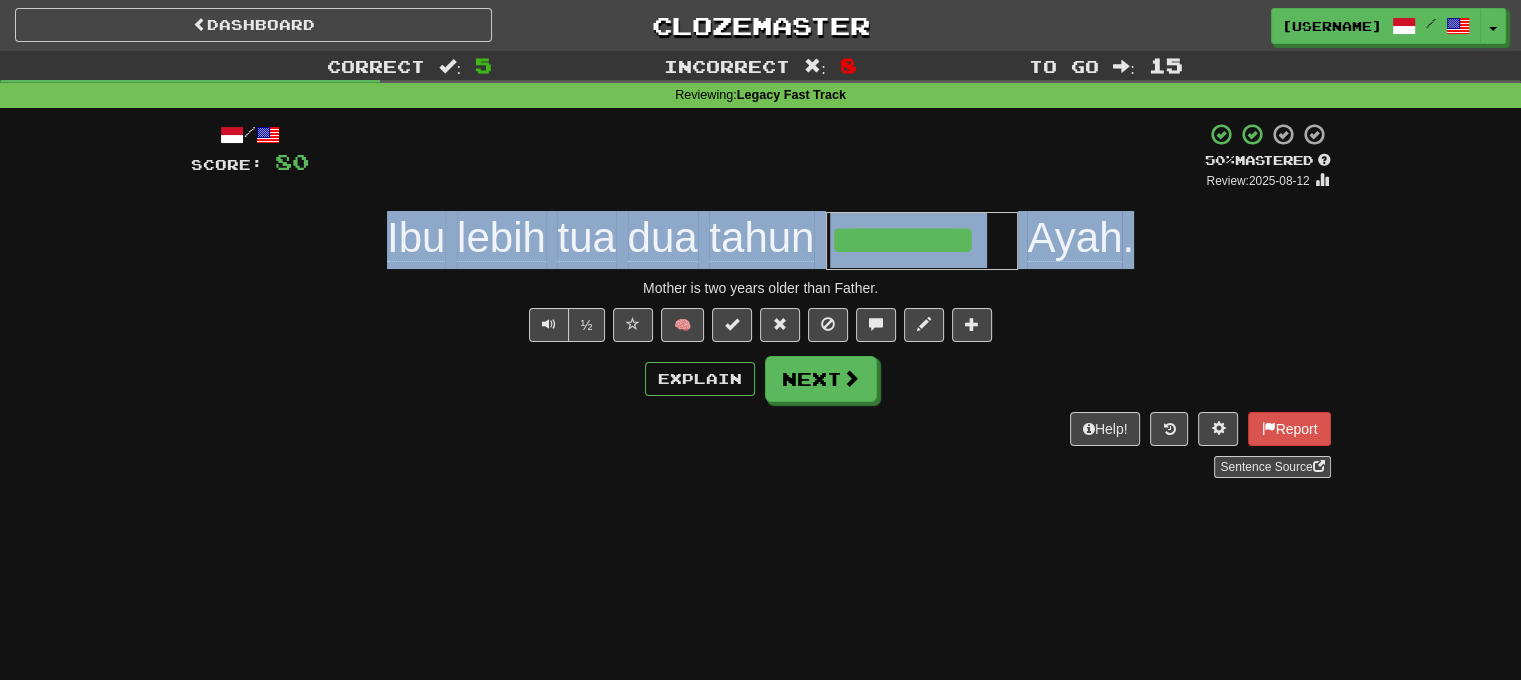 drag, startPoint x: 363, startPoint y: 245, endPoint x: 1137, endPoint y: 254, distance: 774.0523 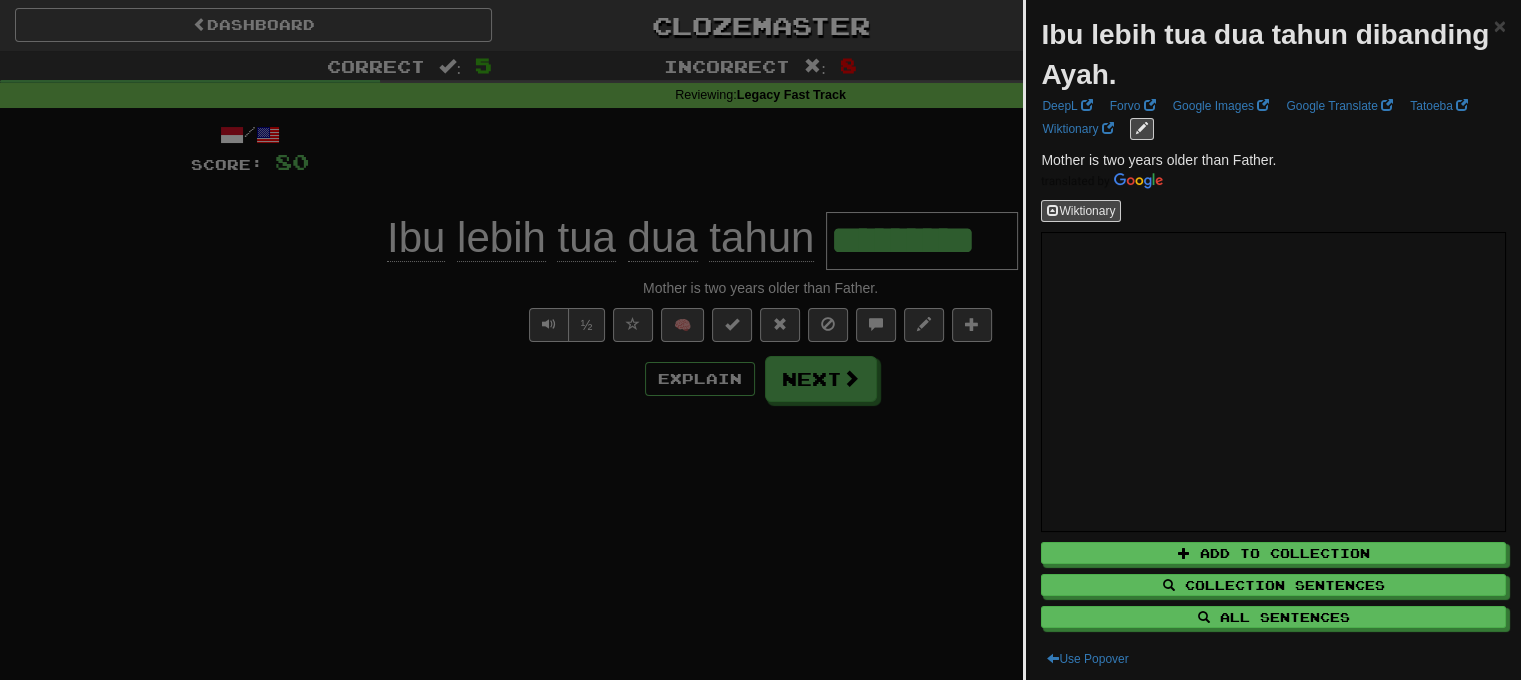 drag, startPoint x: 793, startPoint y: 242, endPoint x: 1256, endPoint y: 68, distance: 494.61603 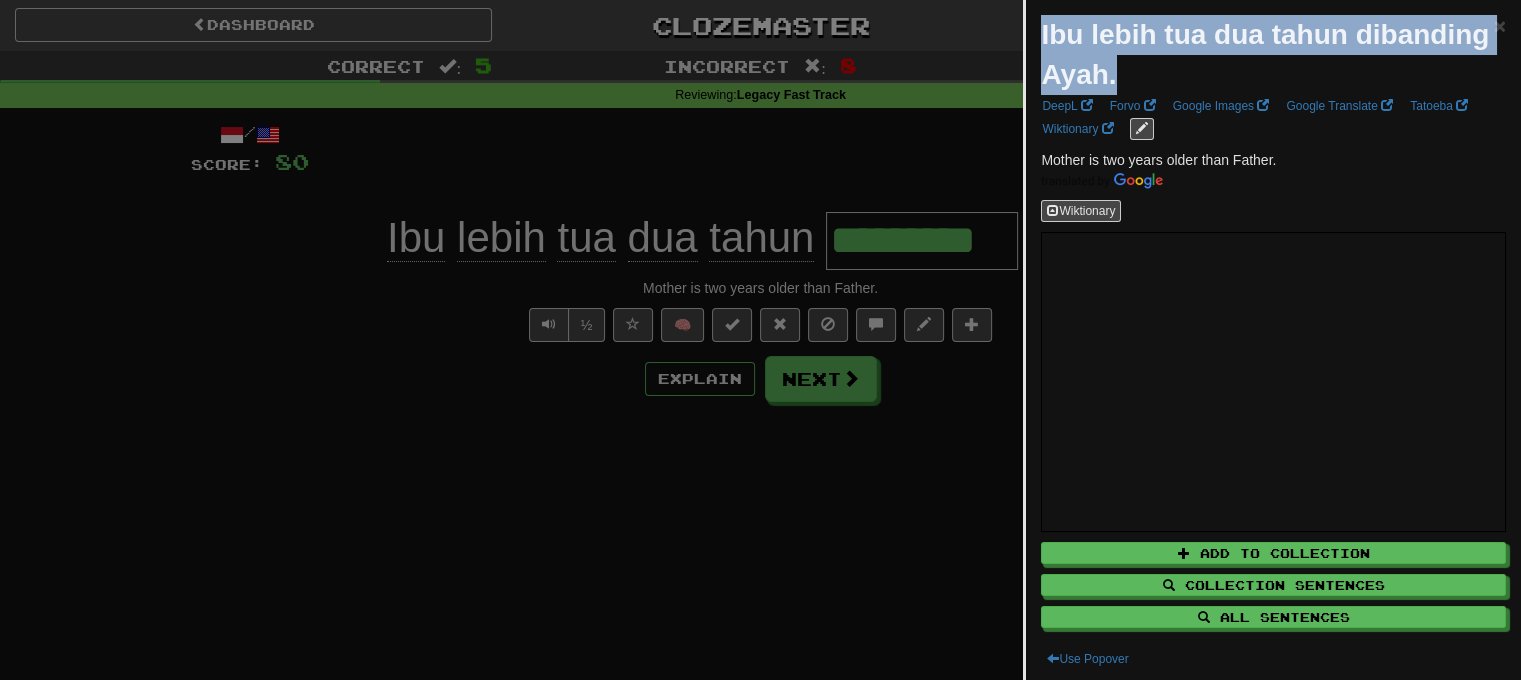 drag, startPoint x: 1256, startPoint y: 68, endPoint x: 1044, endPoint y: 35, distance: 214.55302 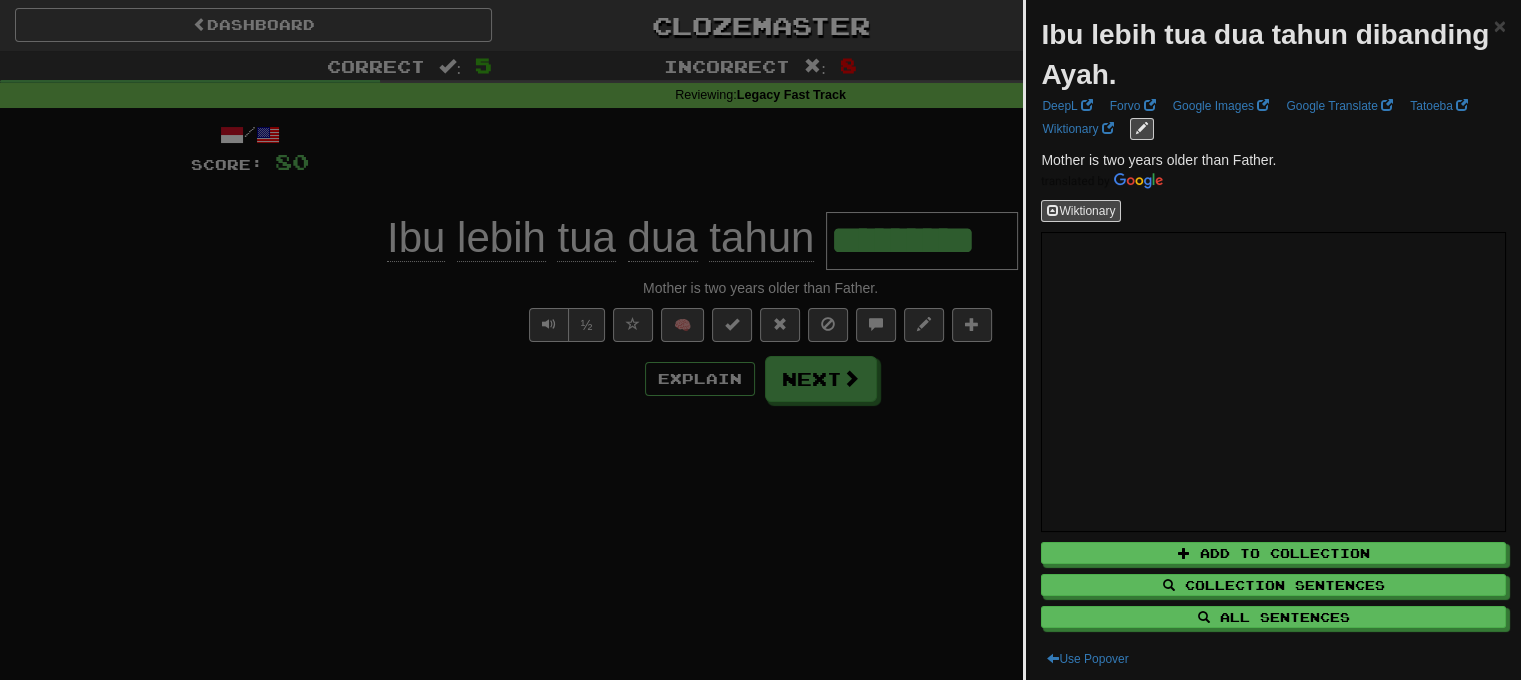click at bounding box center (760, 340) 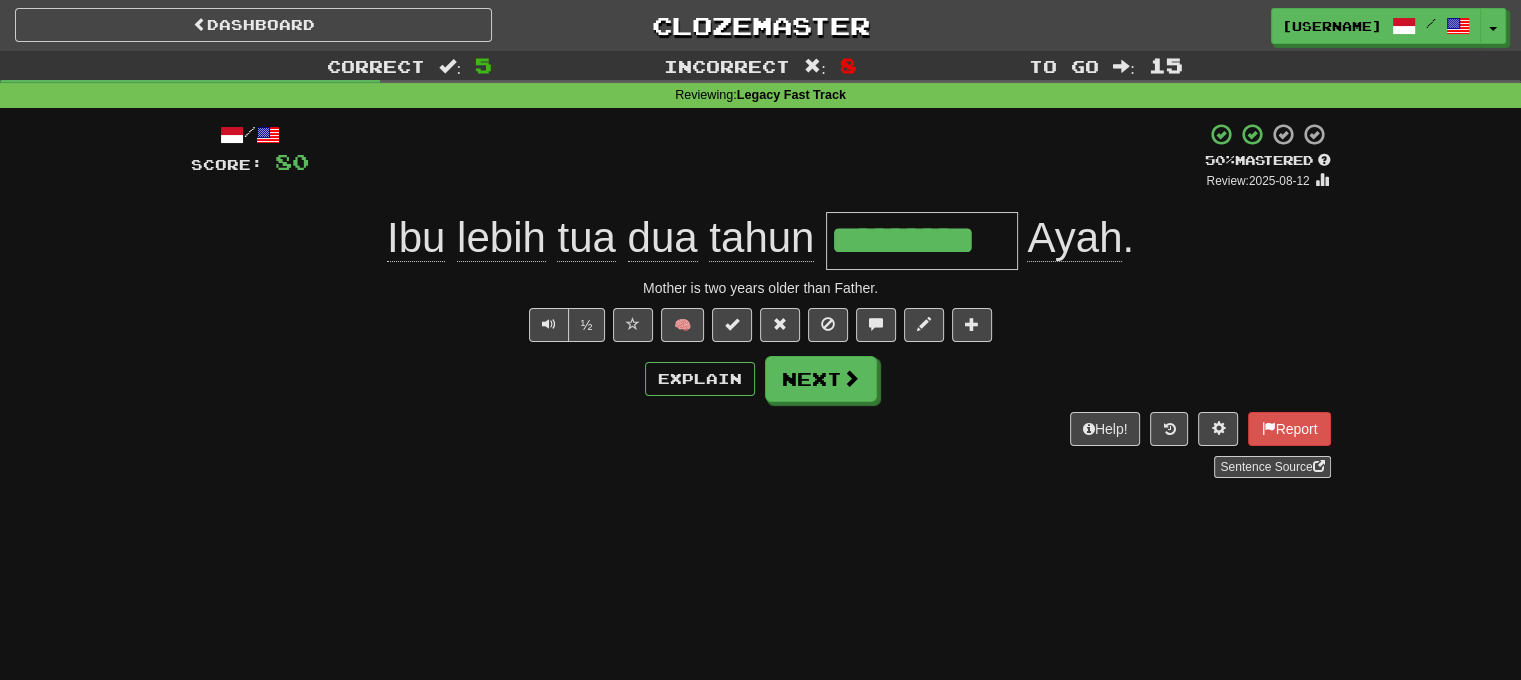 click on "*********" at bounding box center (922, 241) 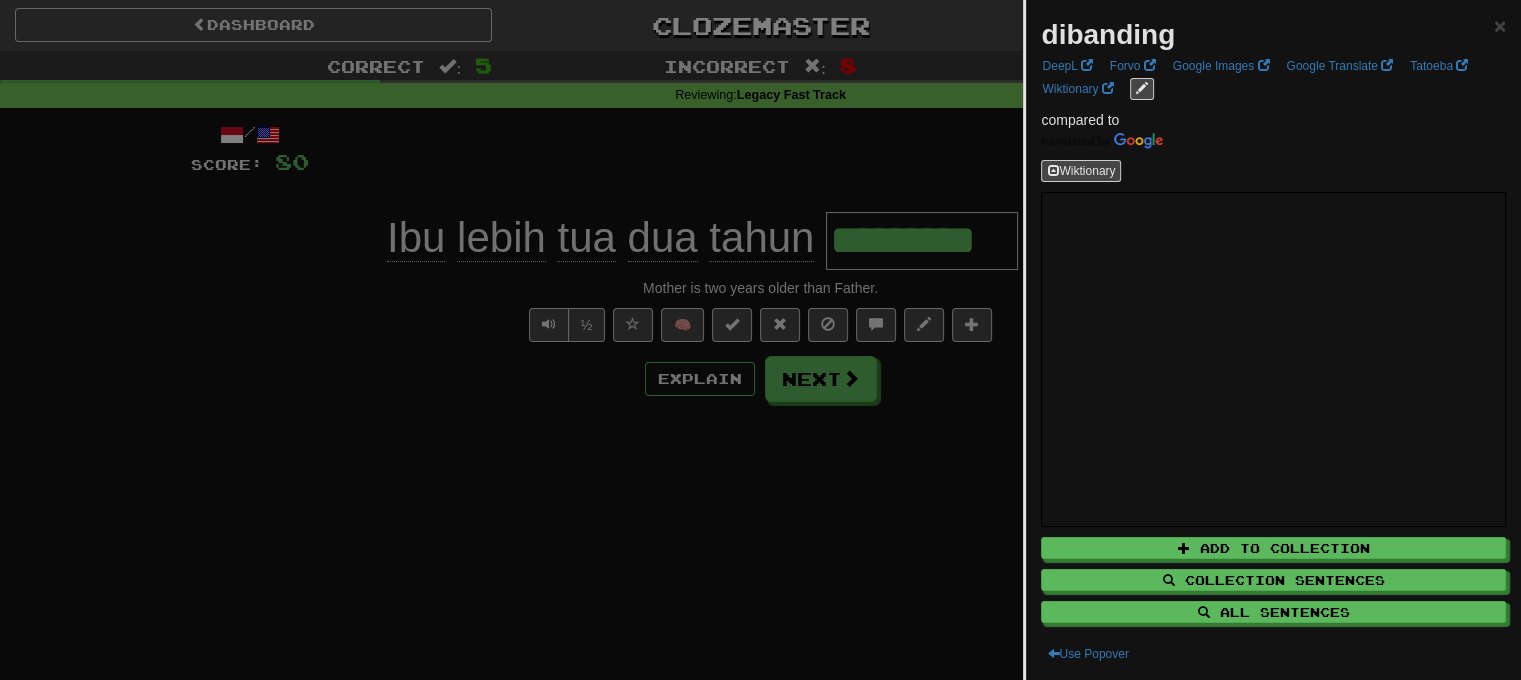 click at bounding box center (760, 340) 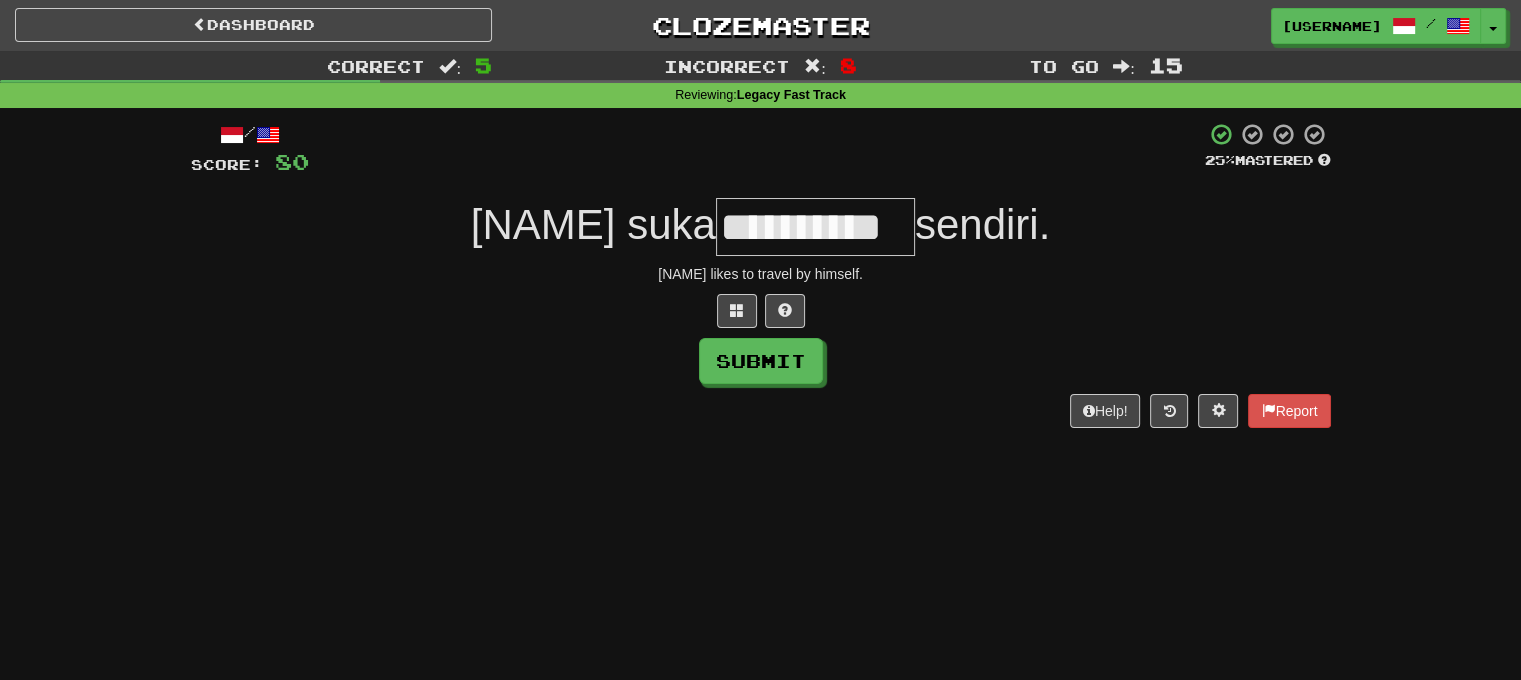 type on "**********" 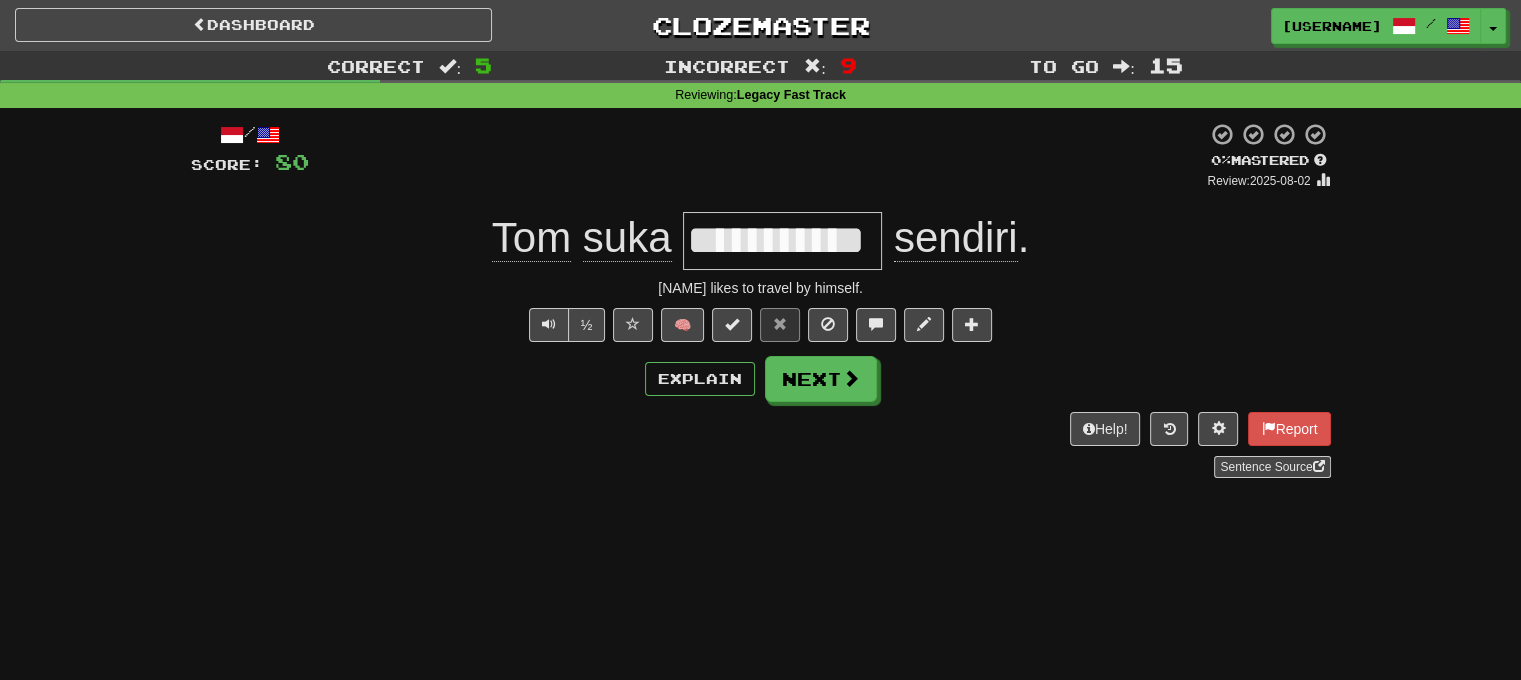click on "**********" at bounding box center (782, 241) 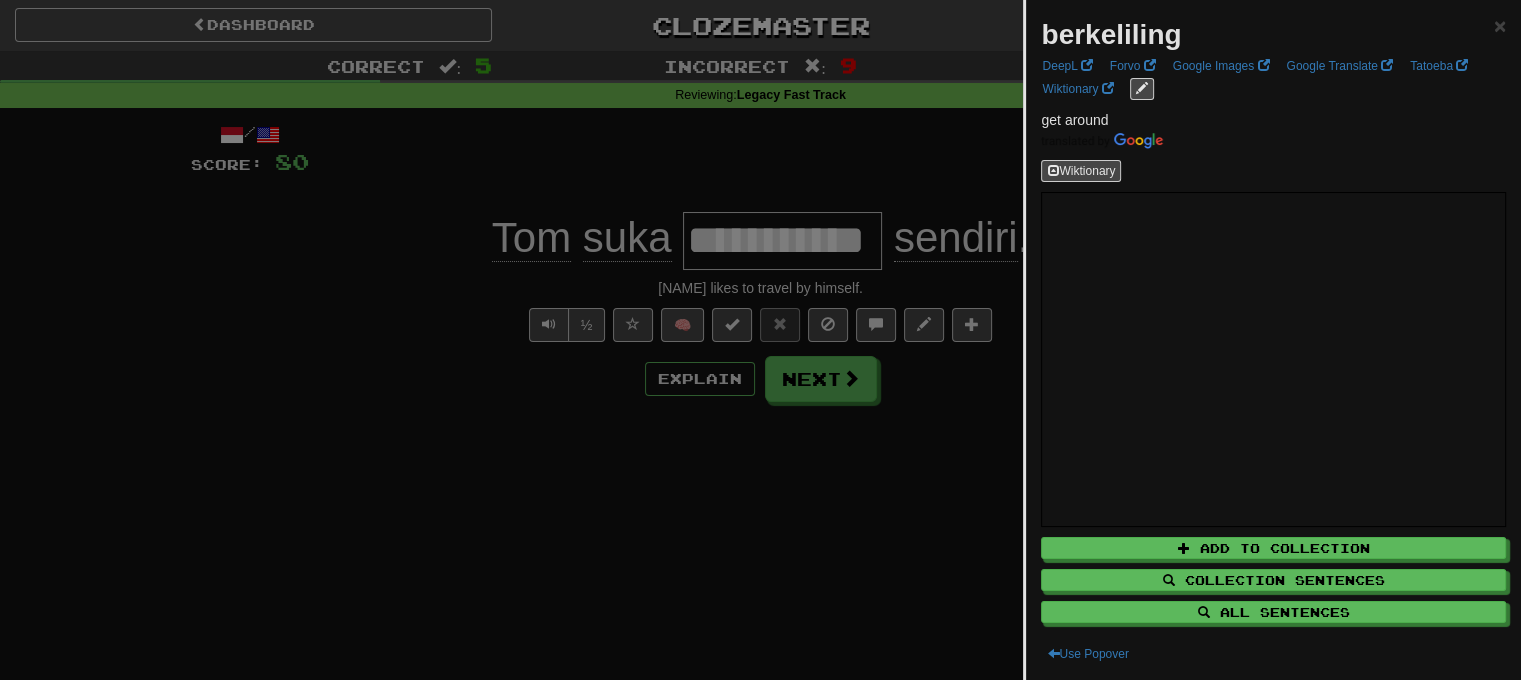 click at bounding box center (760, 340) 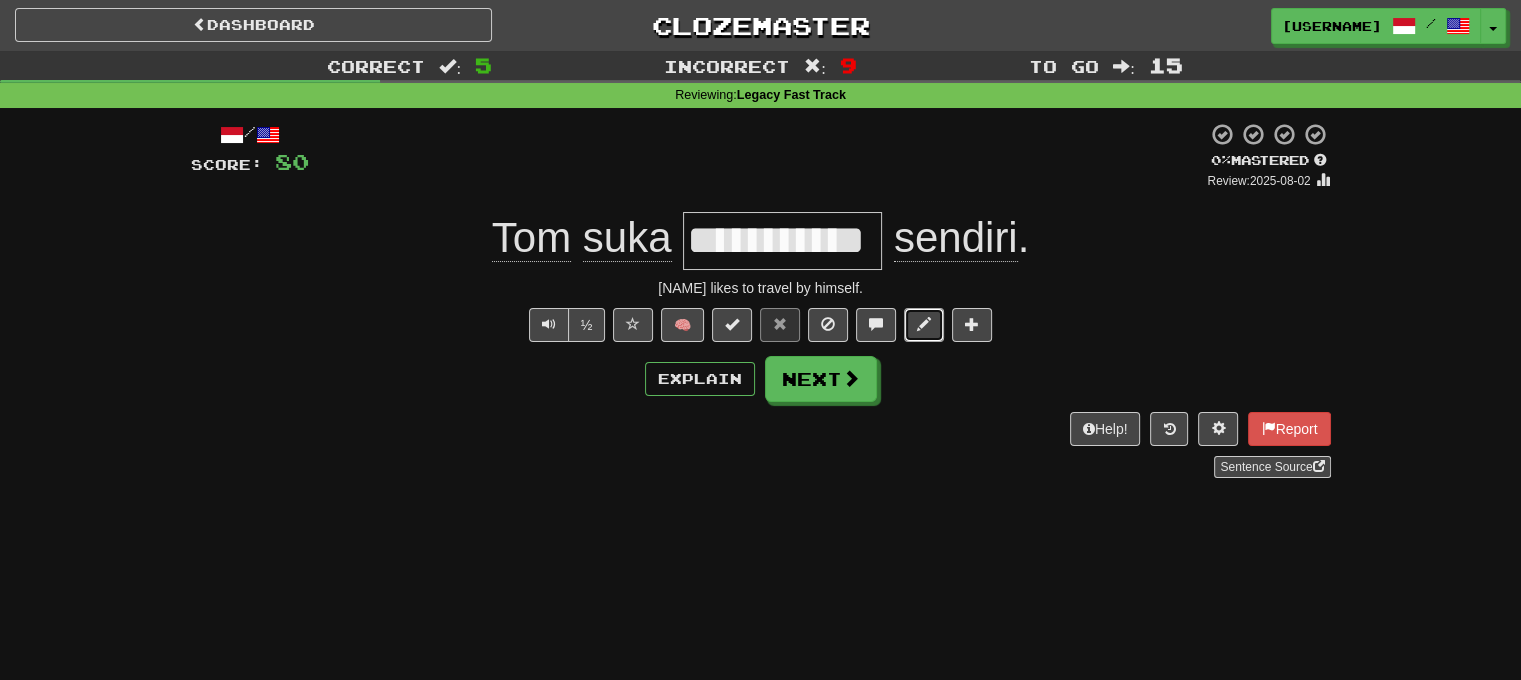 click at bounding box center [924, 325] 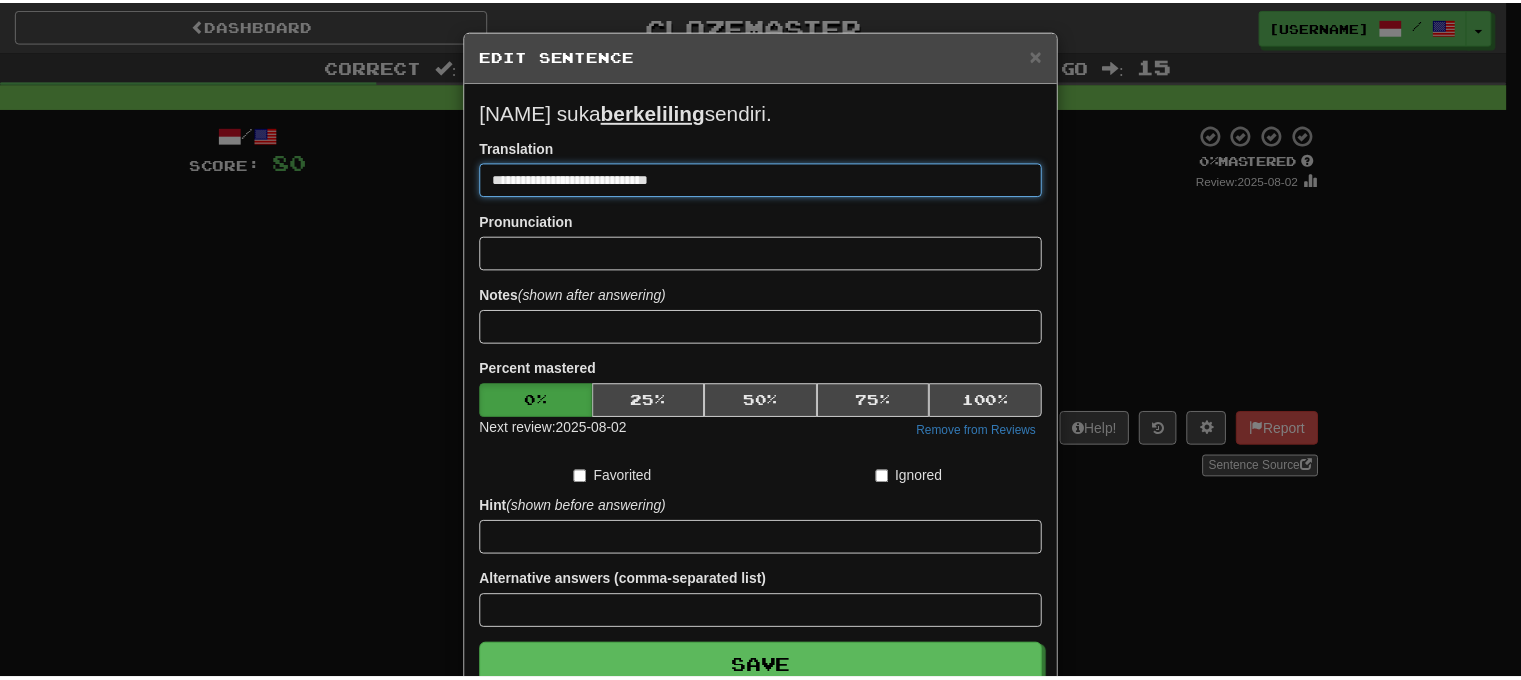 scroll, scrollTop: 120, scrollLeft: 0, axis: vertical 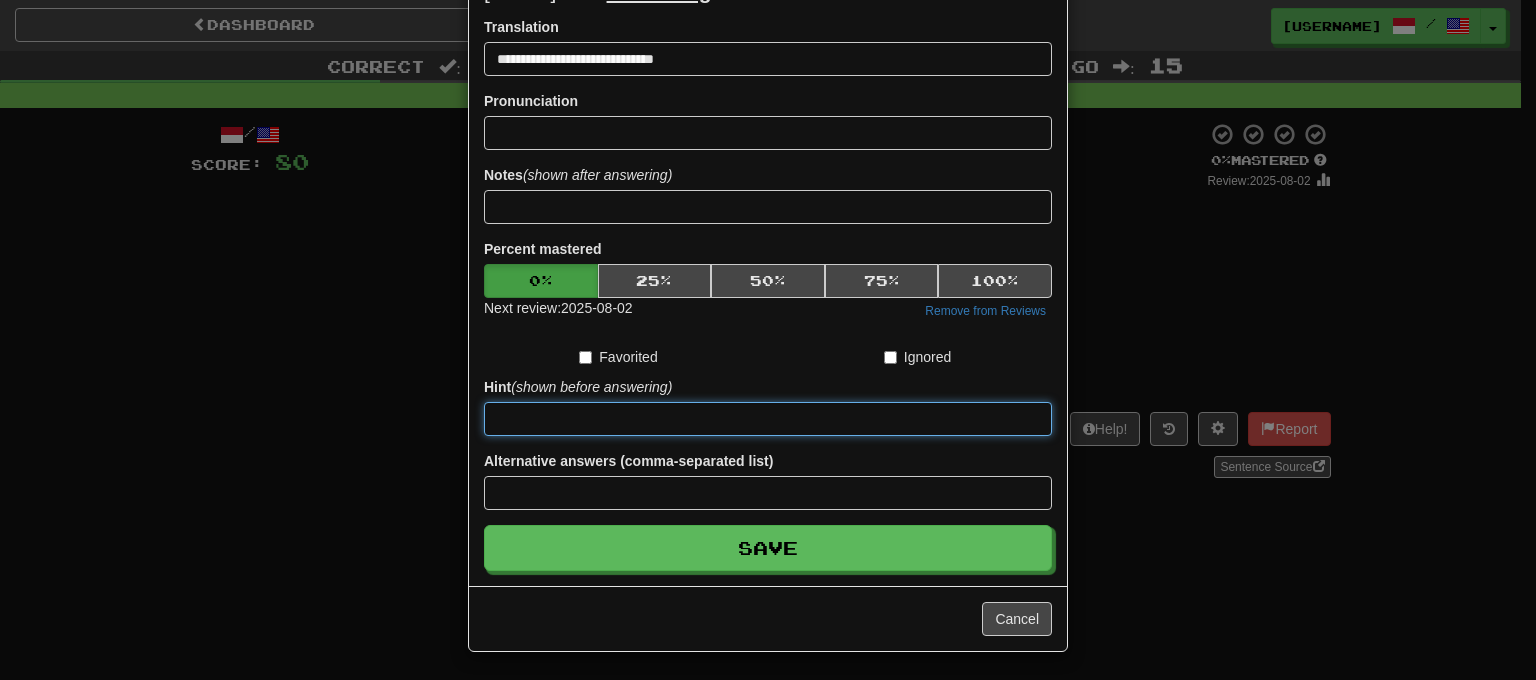 click at bounding box center [768, 419] 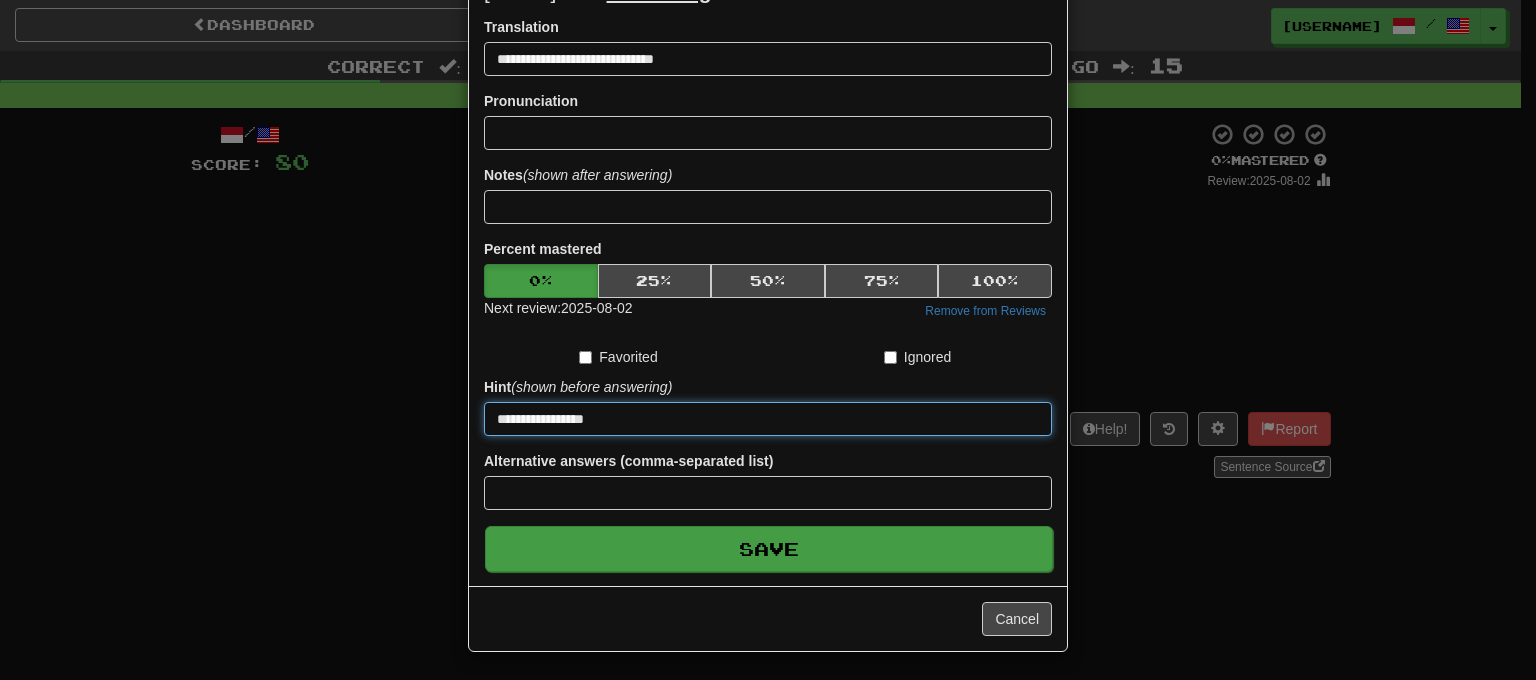 type on "**********" 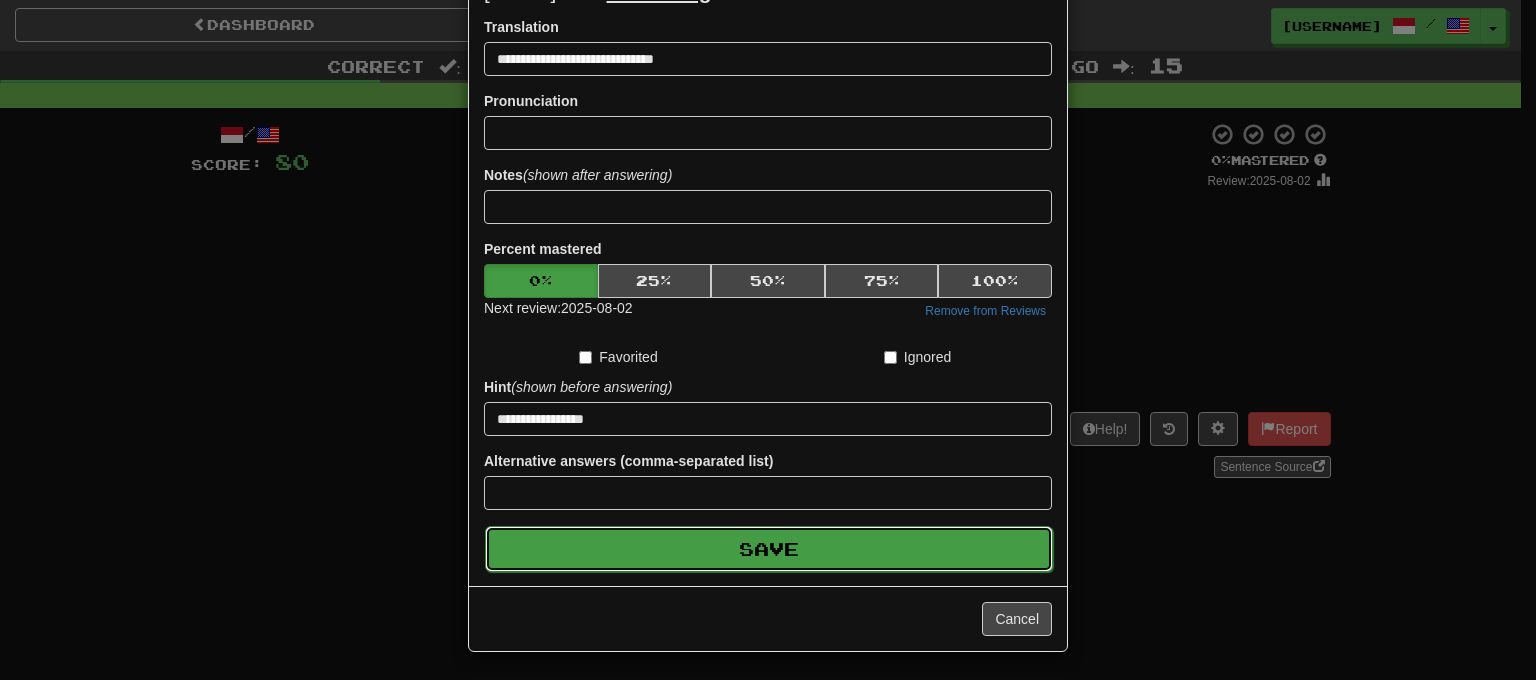 click on "Save" at bounding box center [769, 549] 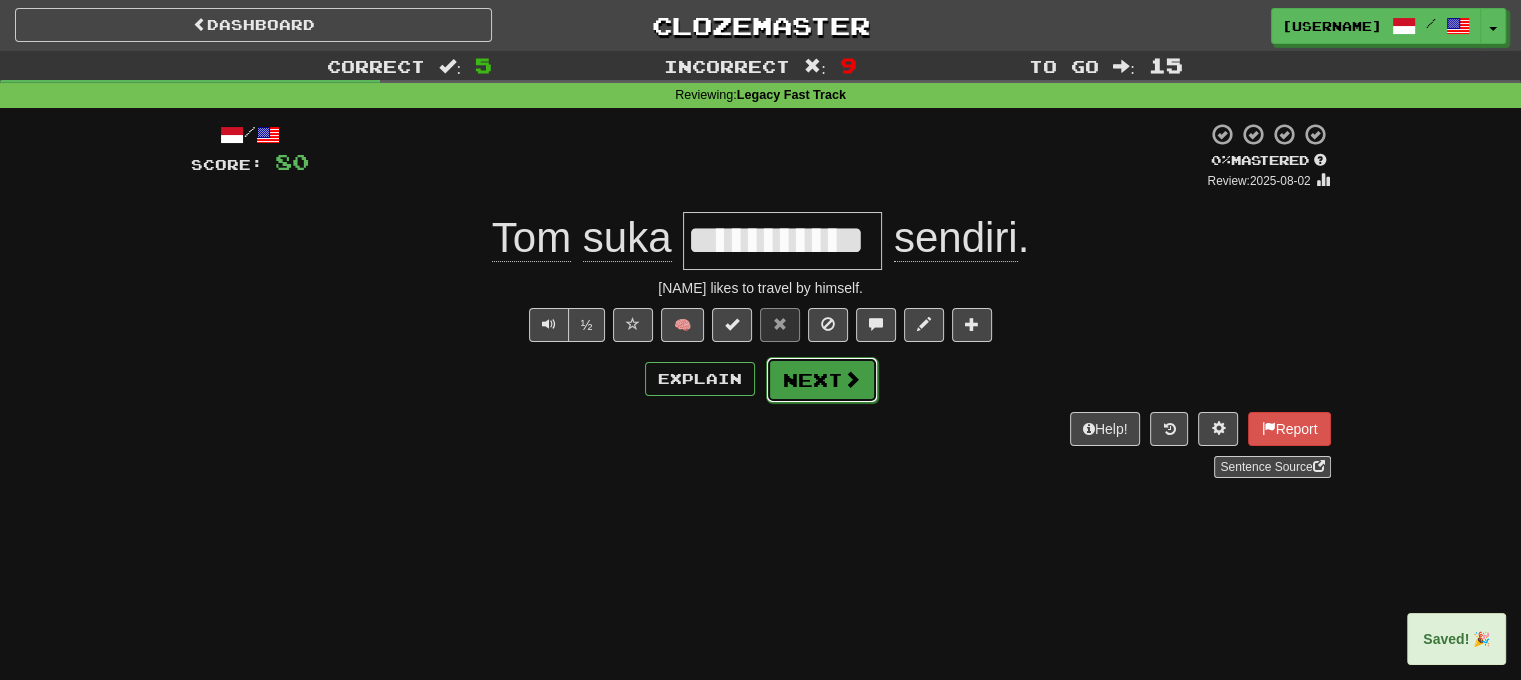 click on "Next" at bounding box center (822, 380) 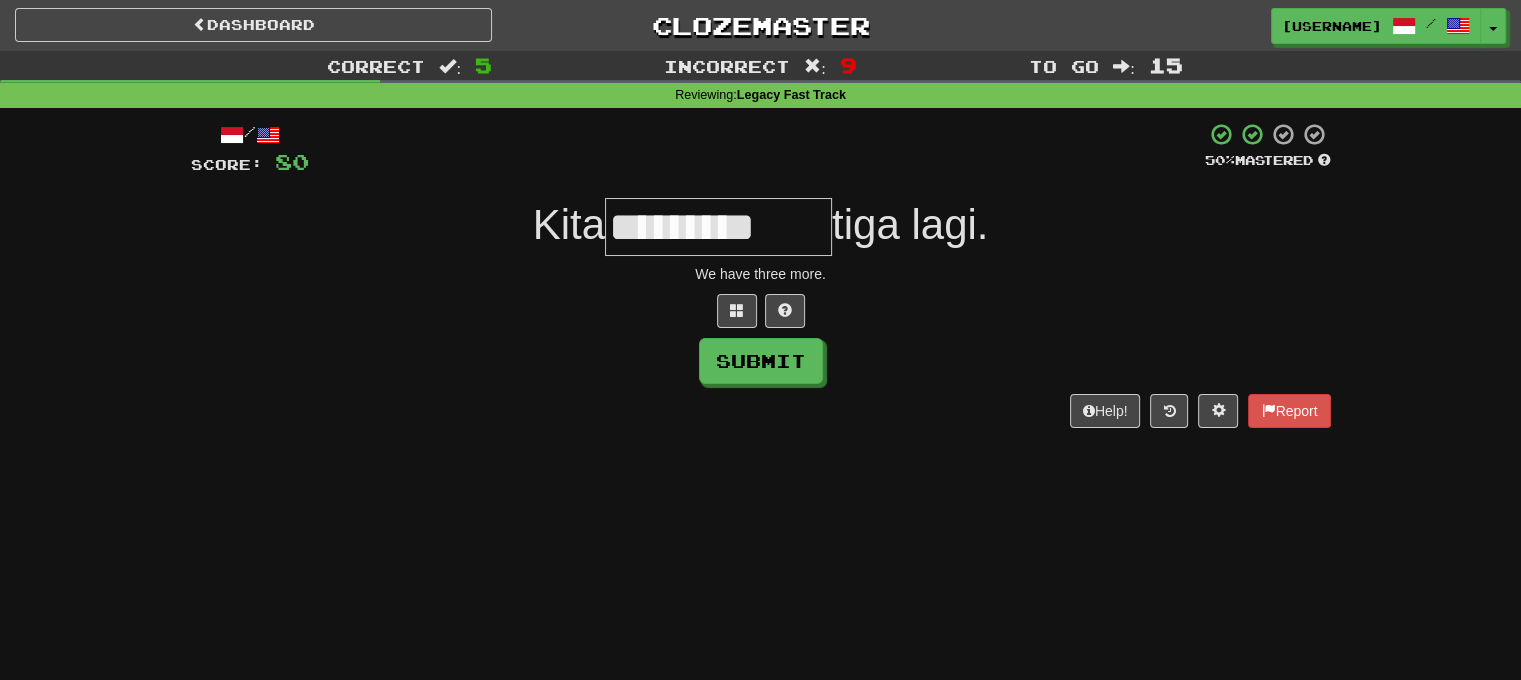 type on "*********" 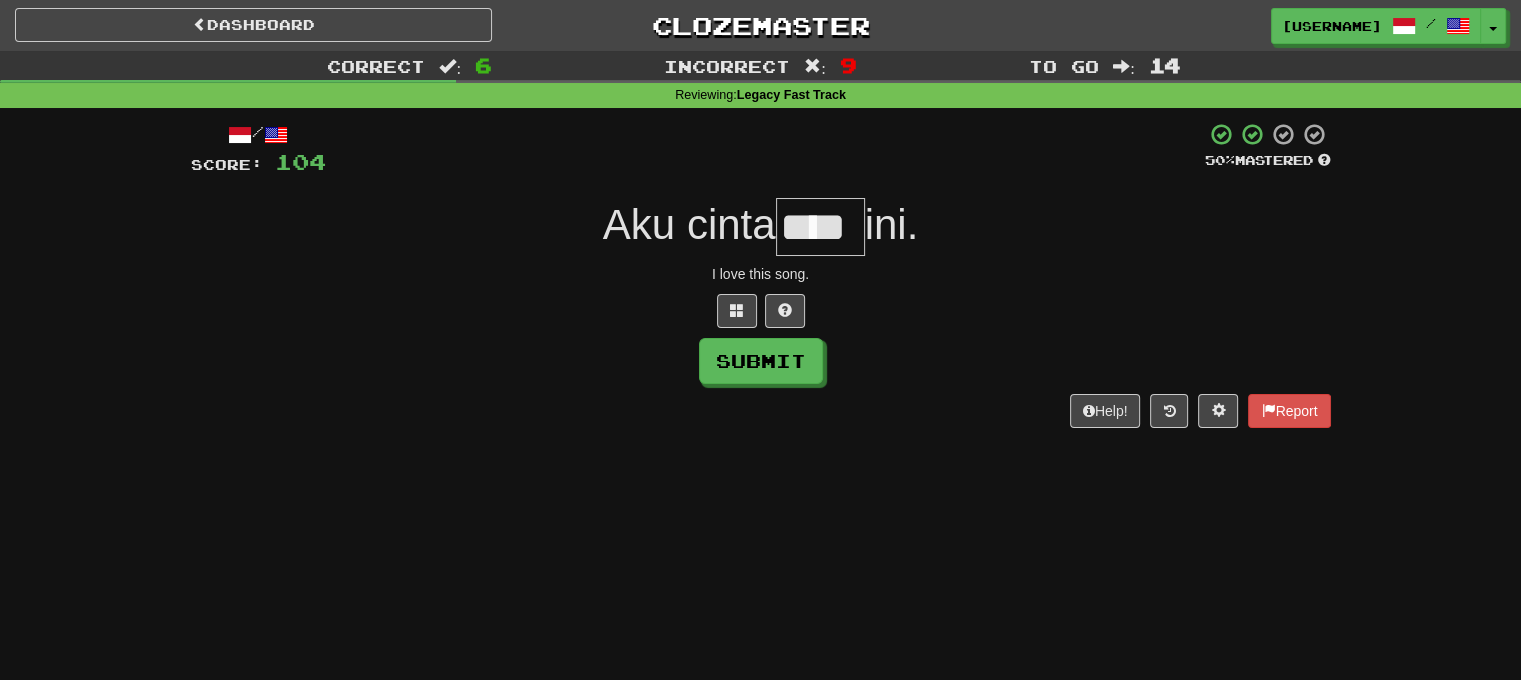 type on "****" 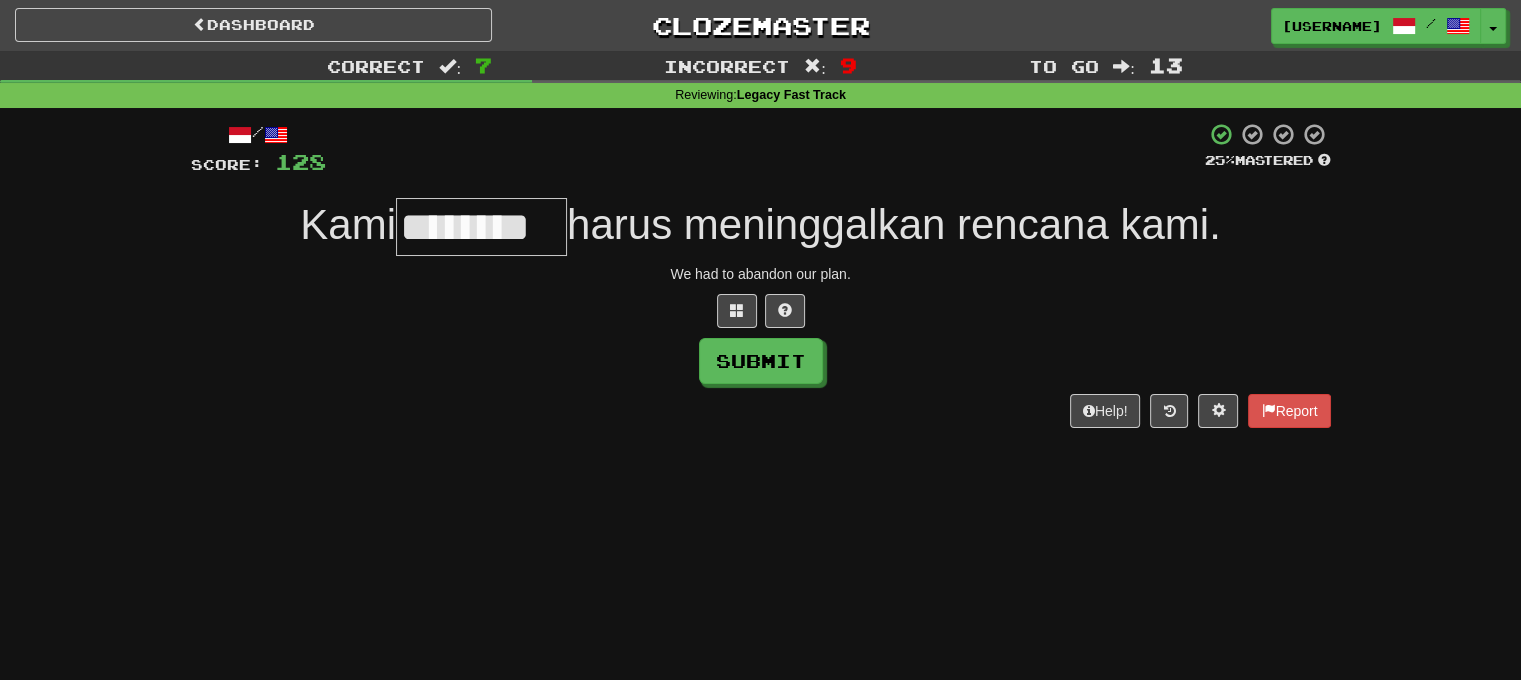 type on "********" 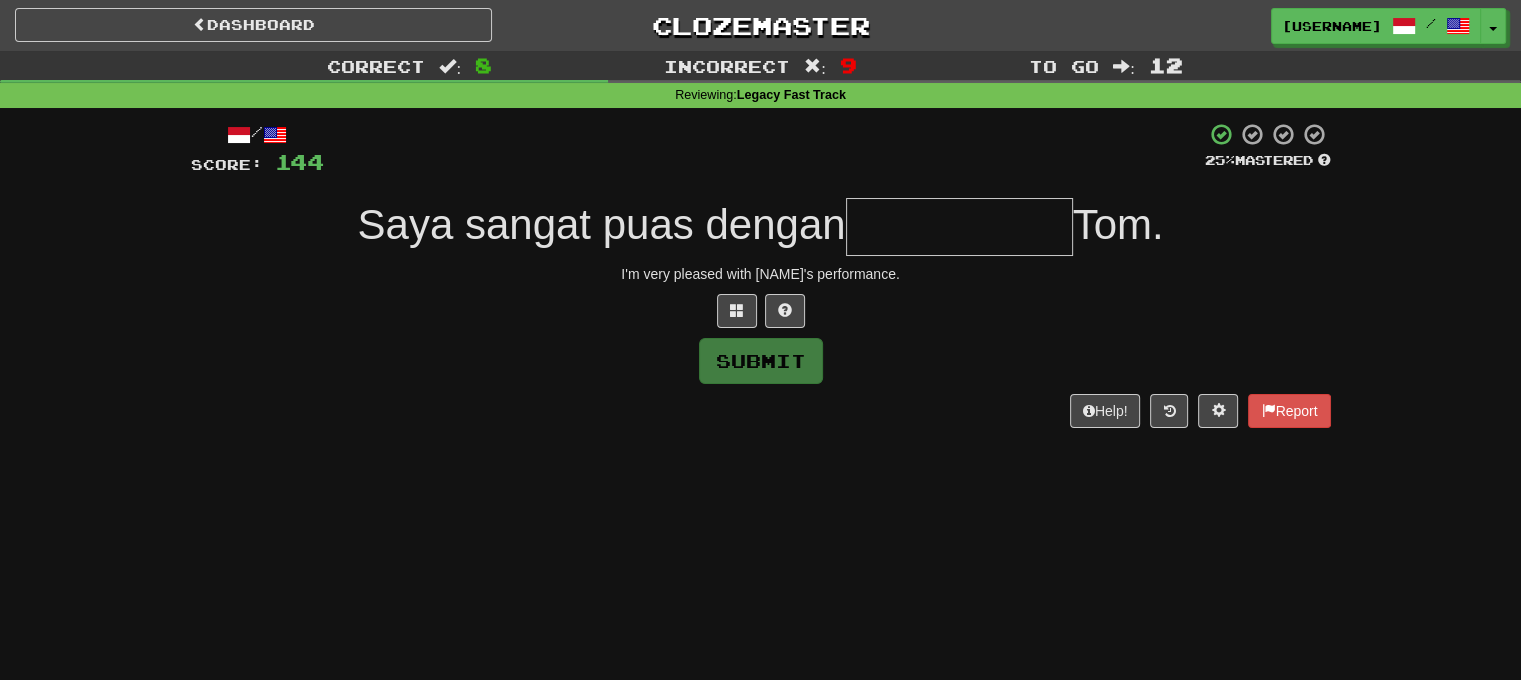 type on "**********" 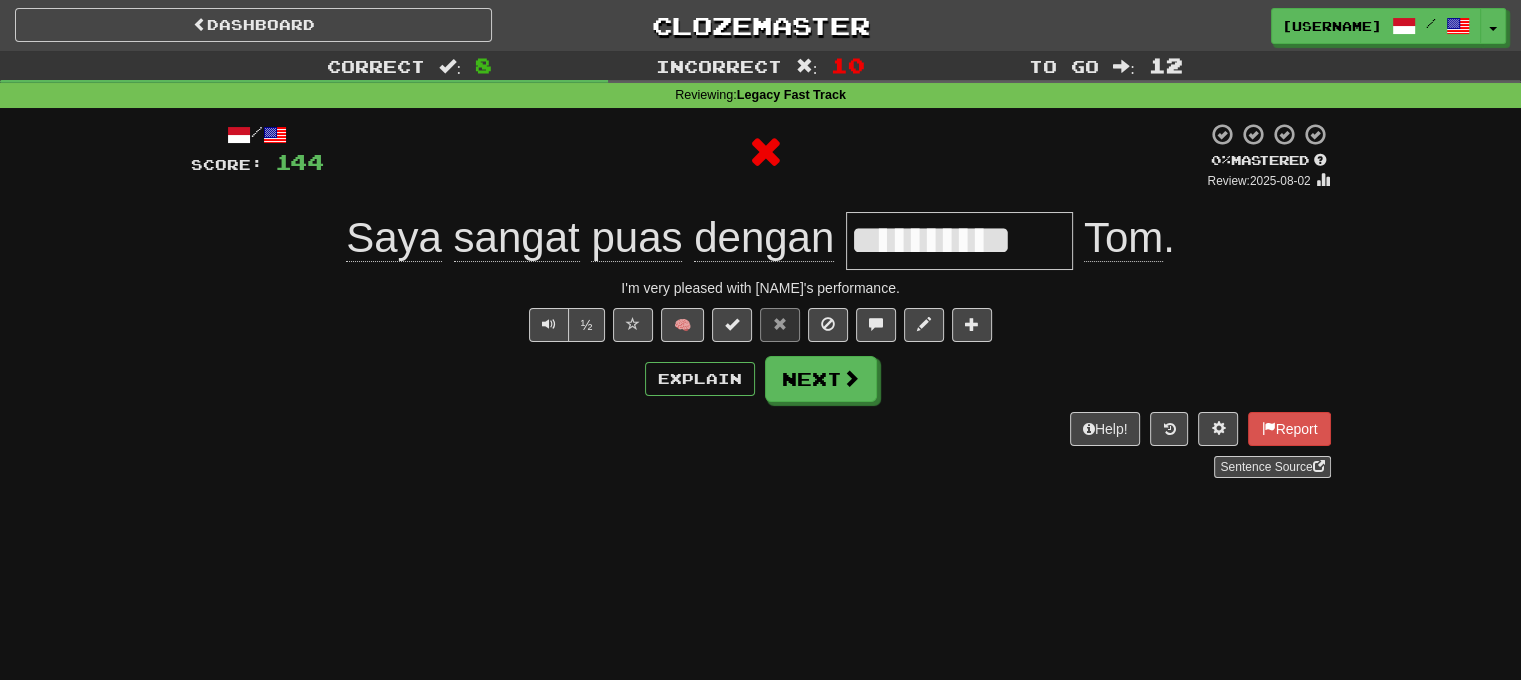 click on "**********" at bounding box center (959, 241) 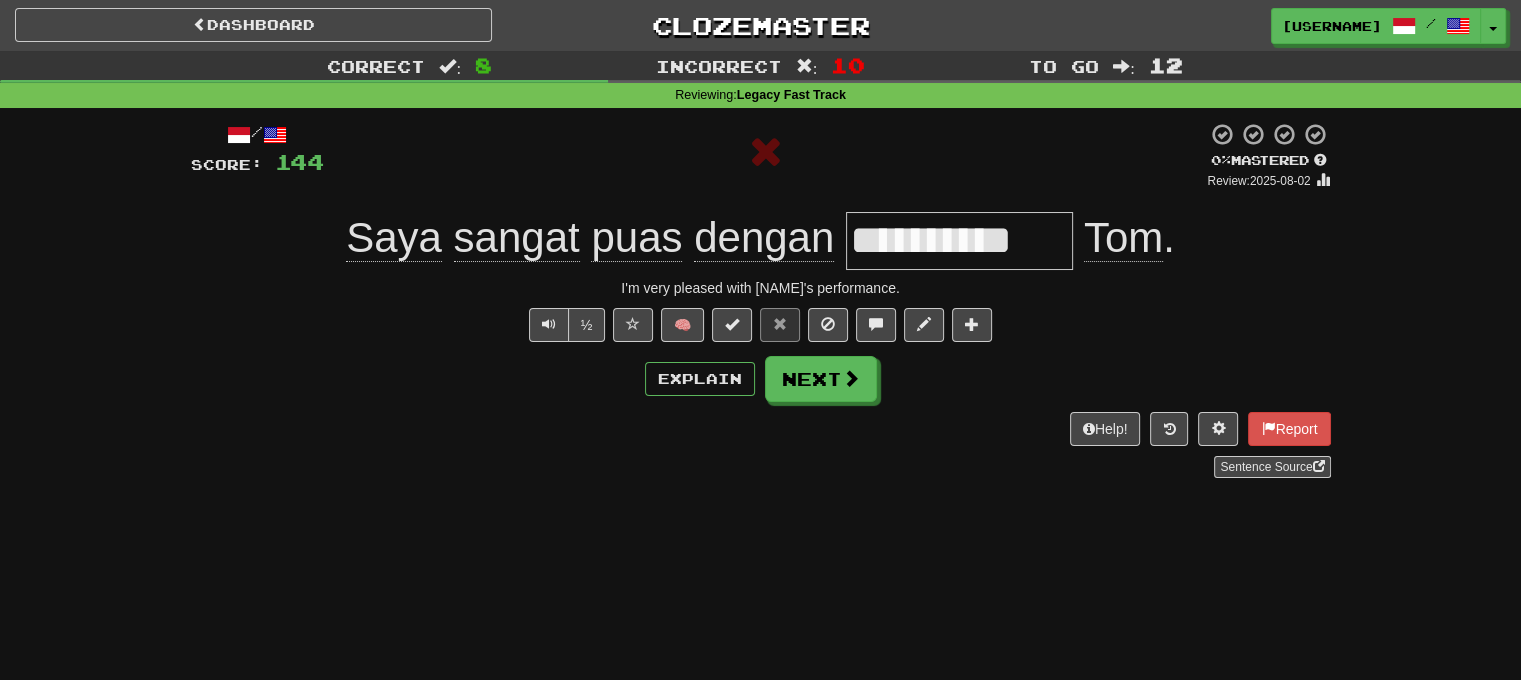 click on "**********" at bounding box center (959, 241) 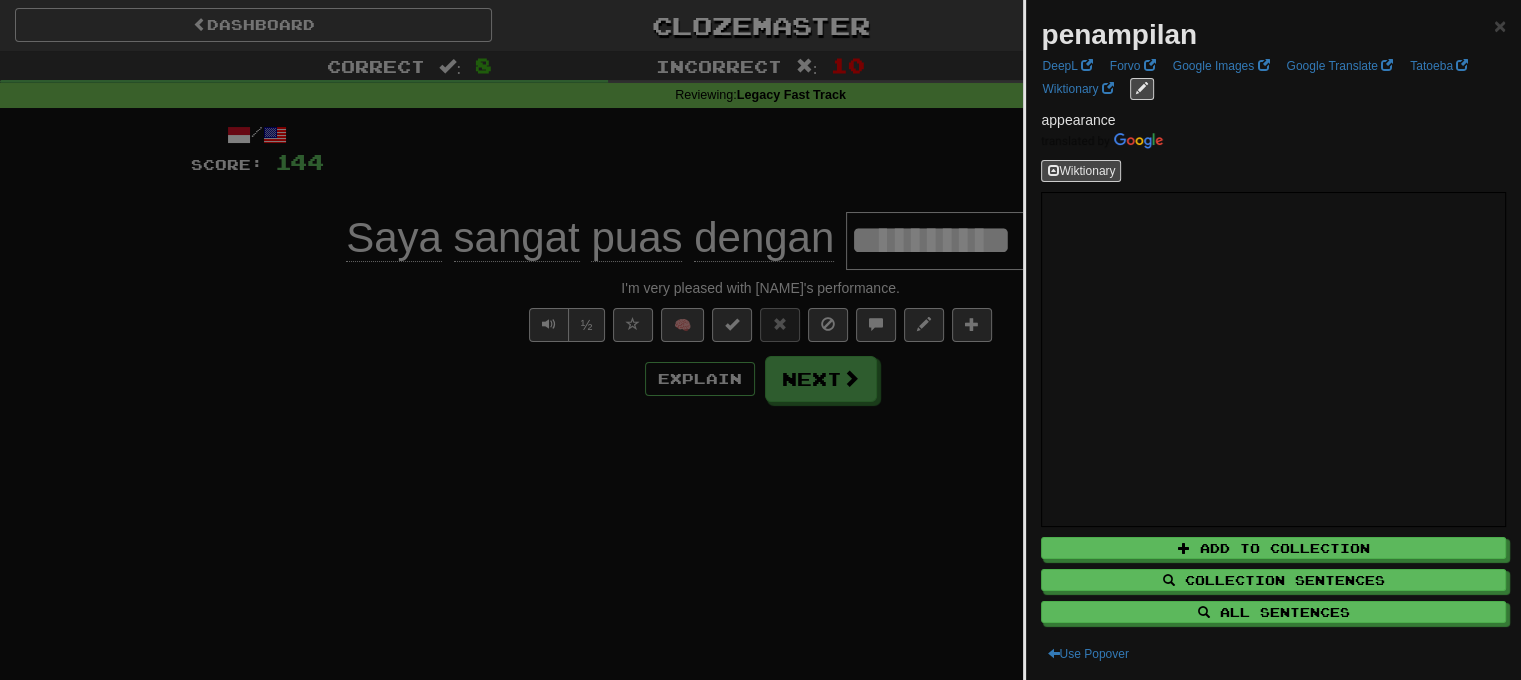 click at bounding box center (760, 340) 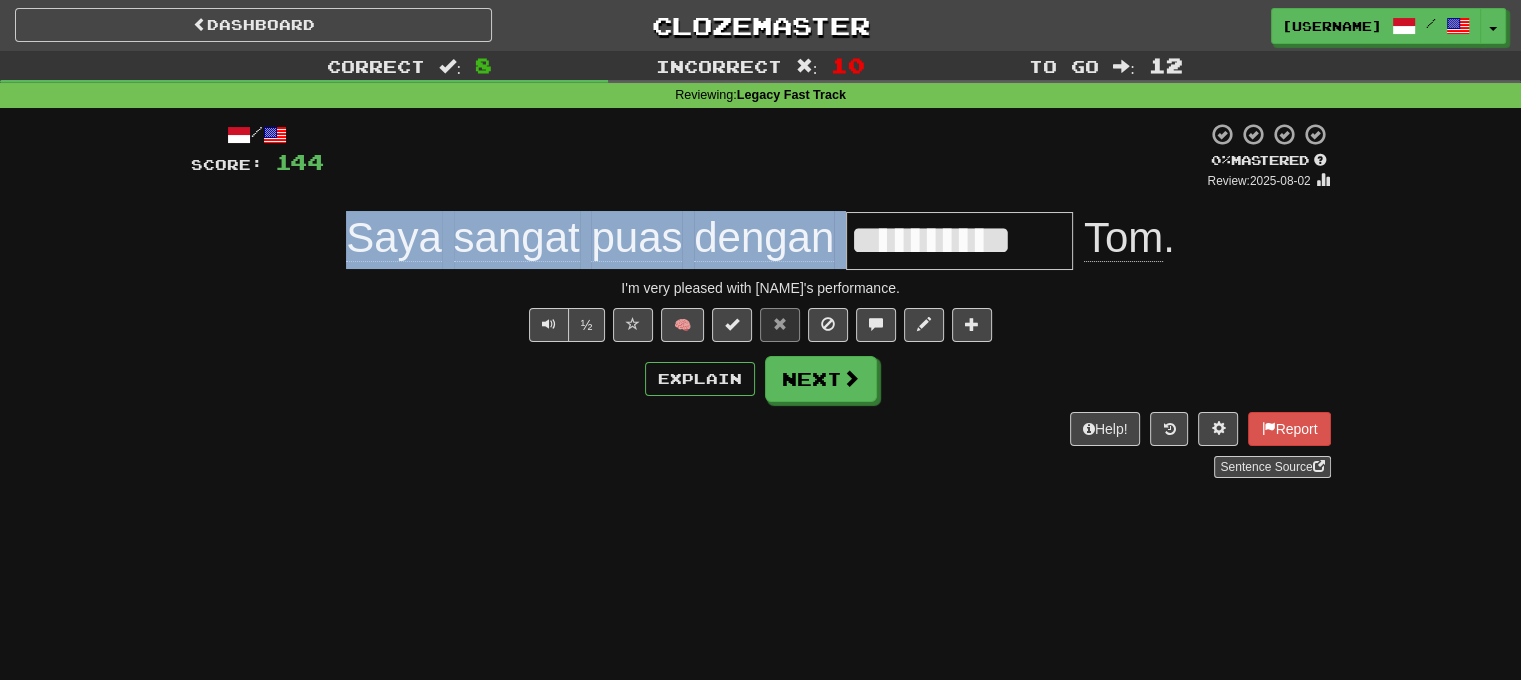 drag, startPoint x: 320, startPoint y: 238, endPoint x: 1077, endPoint y: 250, distance: 757.0951 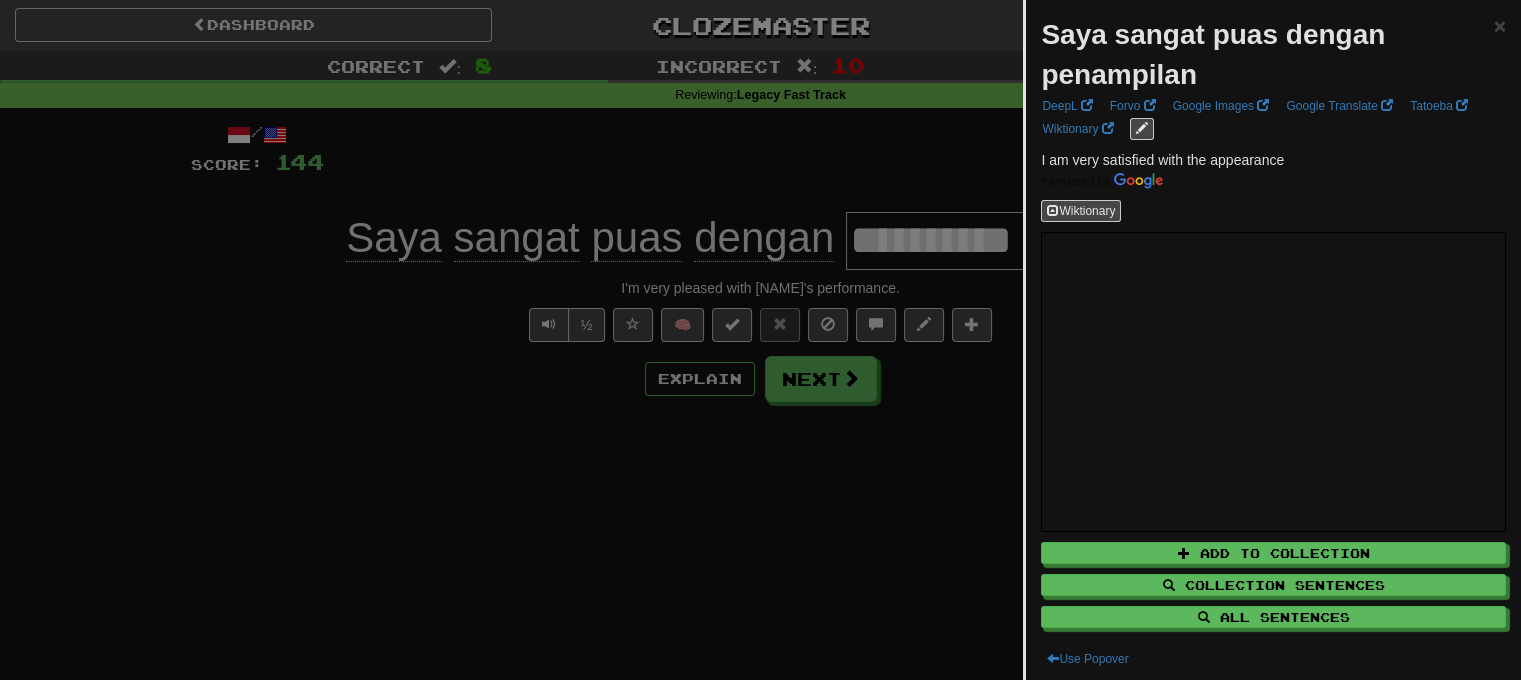 click at bounding box center [760, 340] 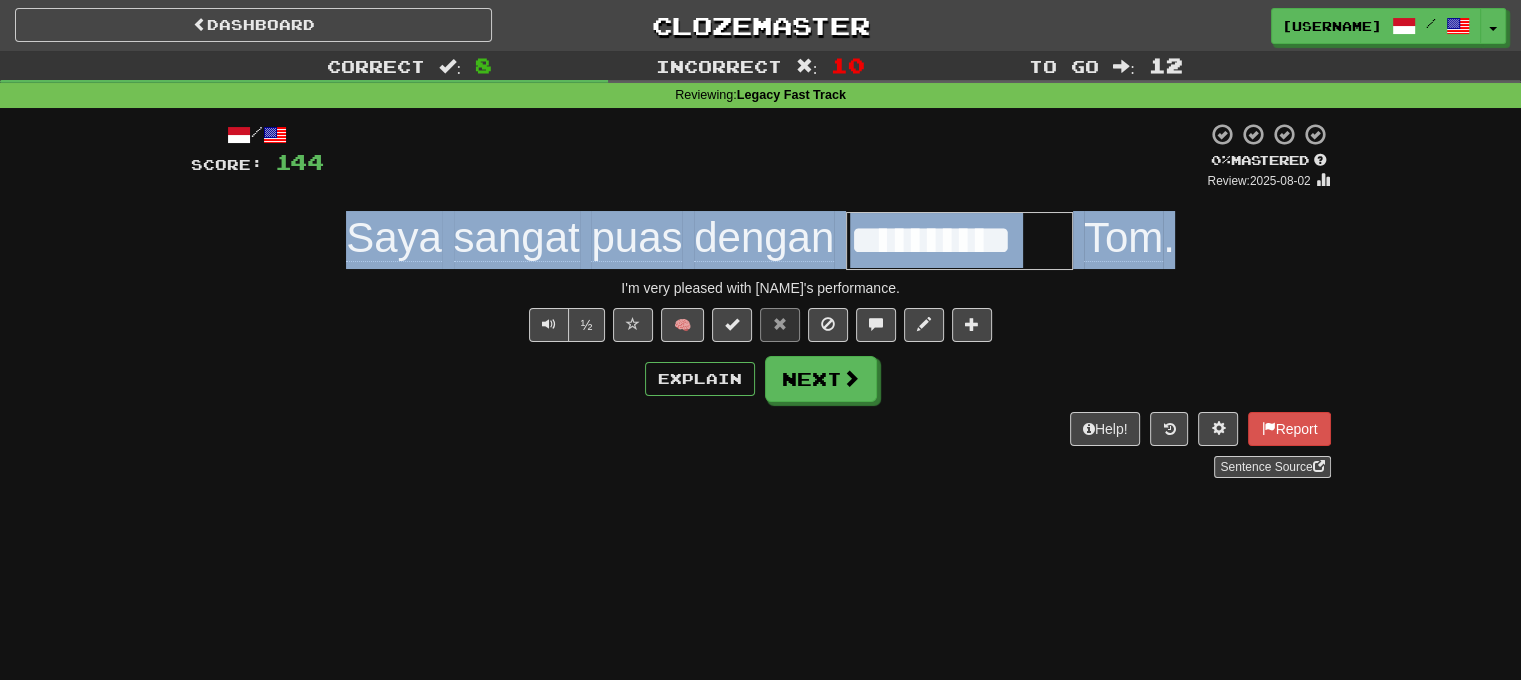 drag, startPoint x: 1180, startPoint y: 239, endPoint x: 344, endPoint y: 249, distance: 836.0598 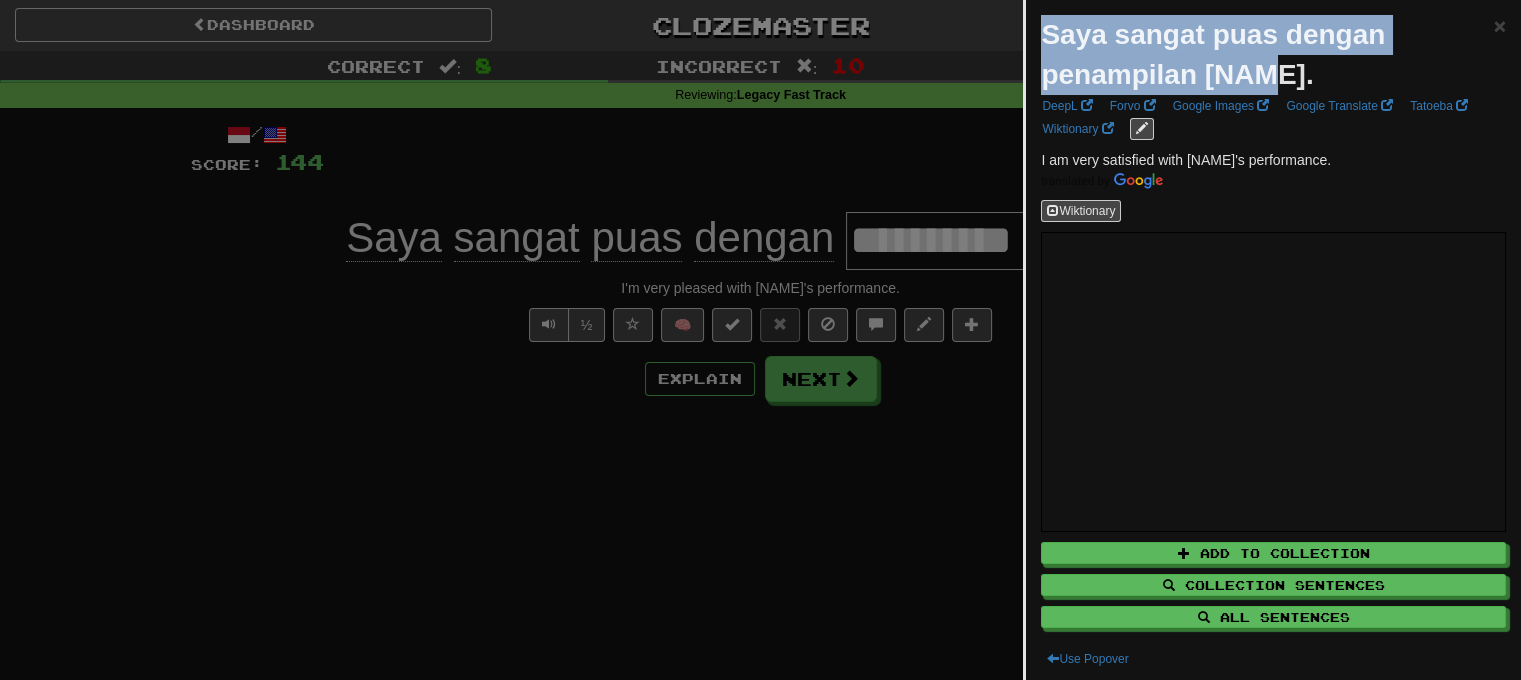 drag, startPoint x: 1289, startPoint y: 79, endPoint x: 1037, endPoint y: 28, distance: 257.10892 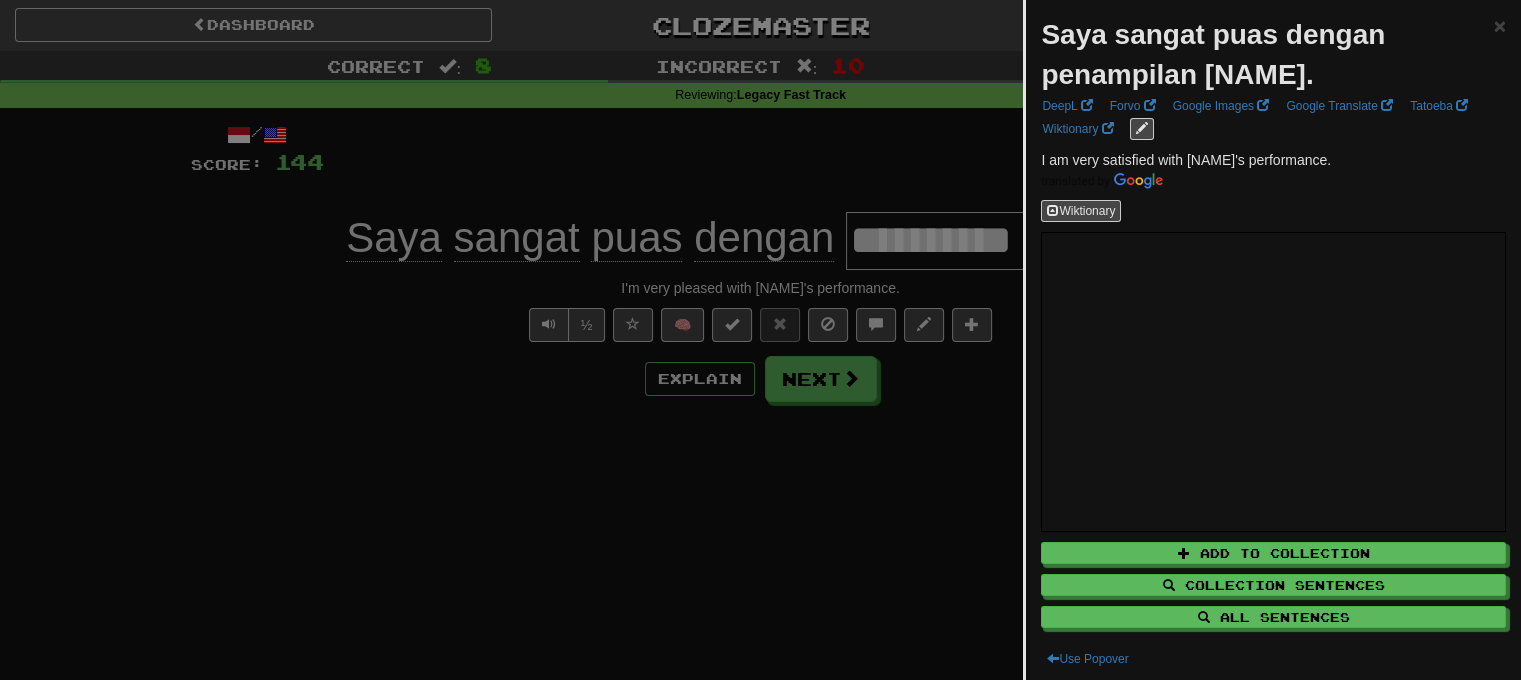 click at bounding box center (760, 340) 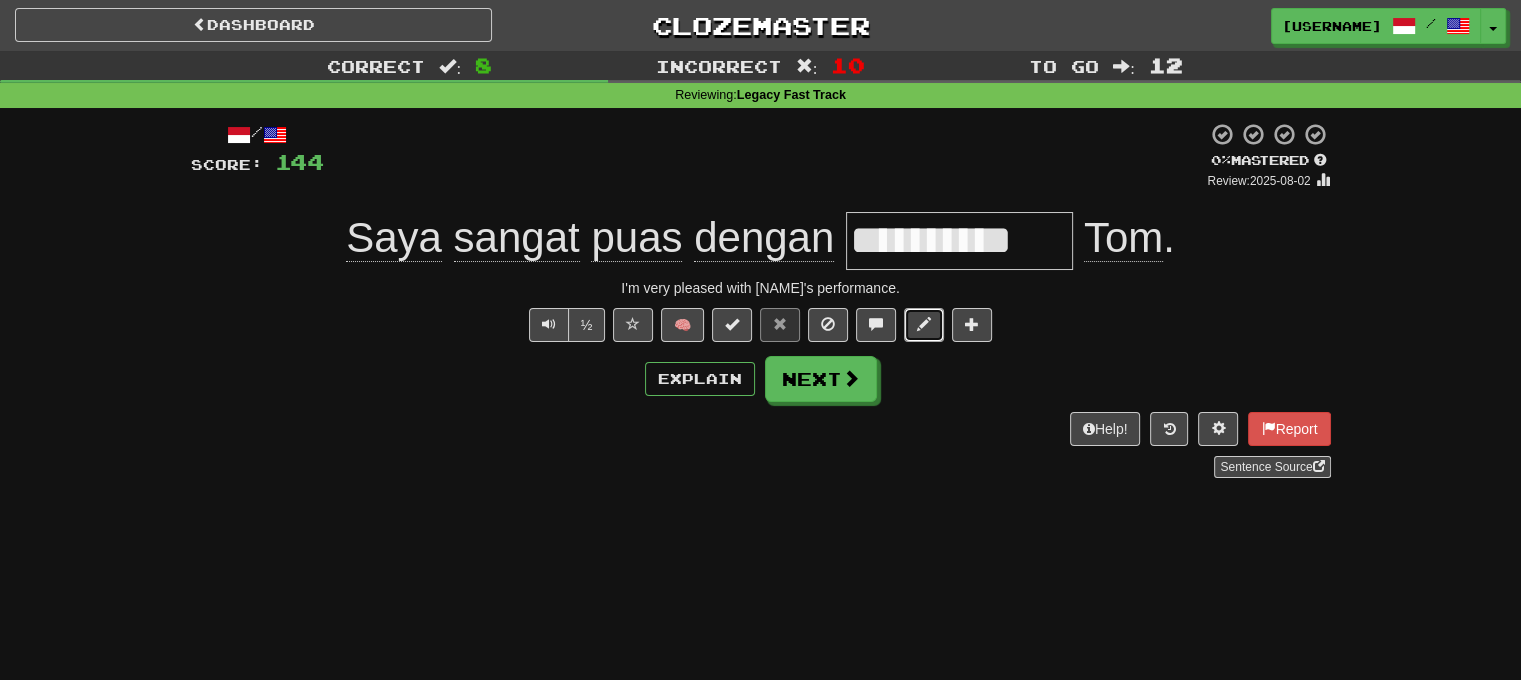click at bounding box center [924, 325] 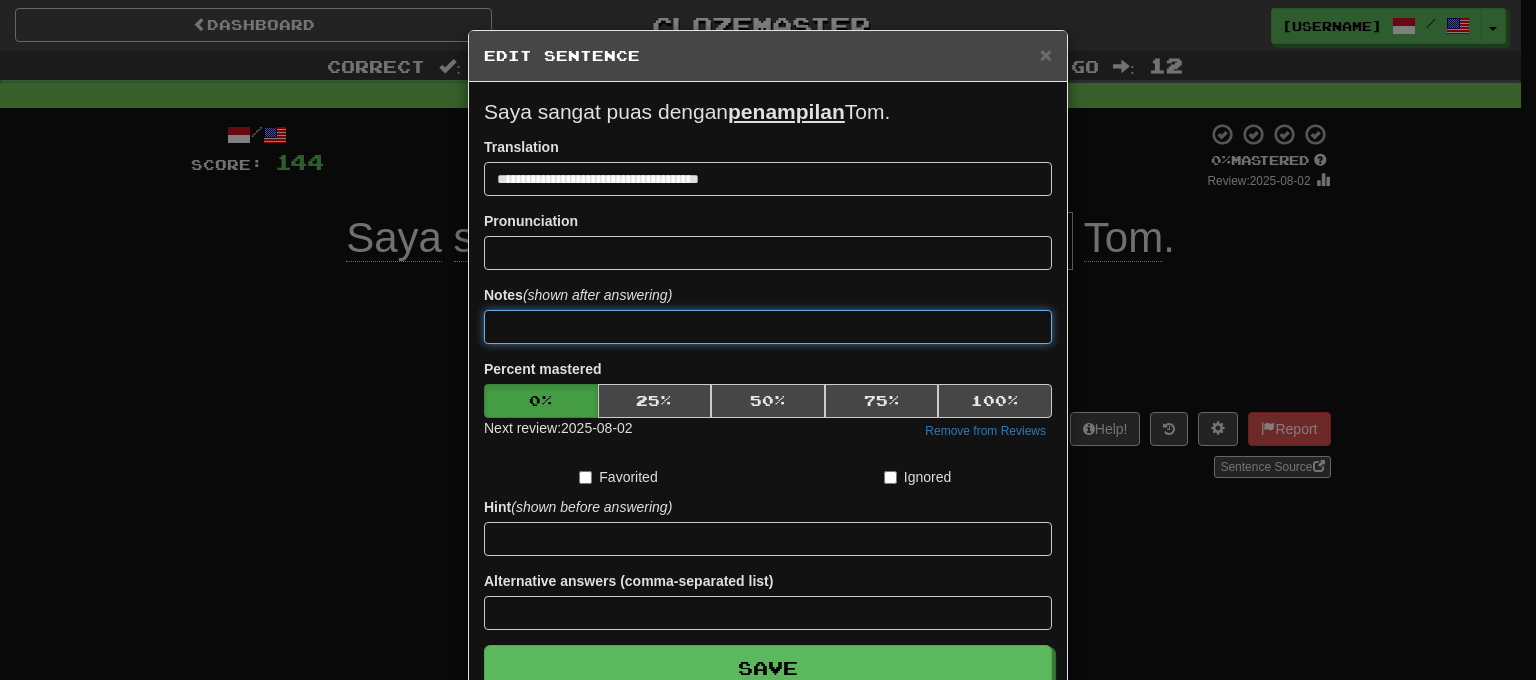 click at bounding box center (768, 327) 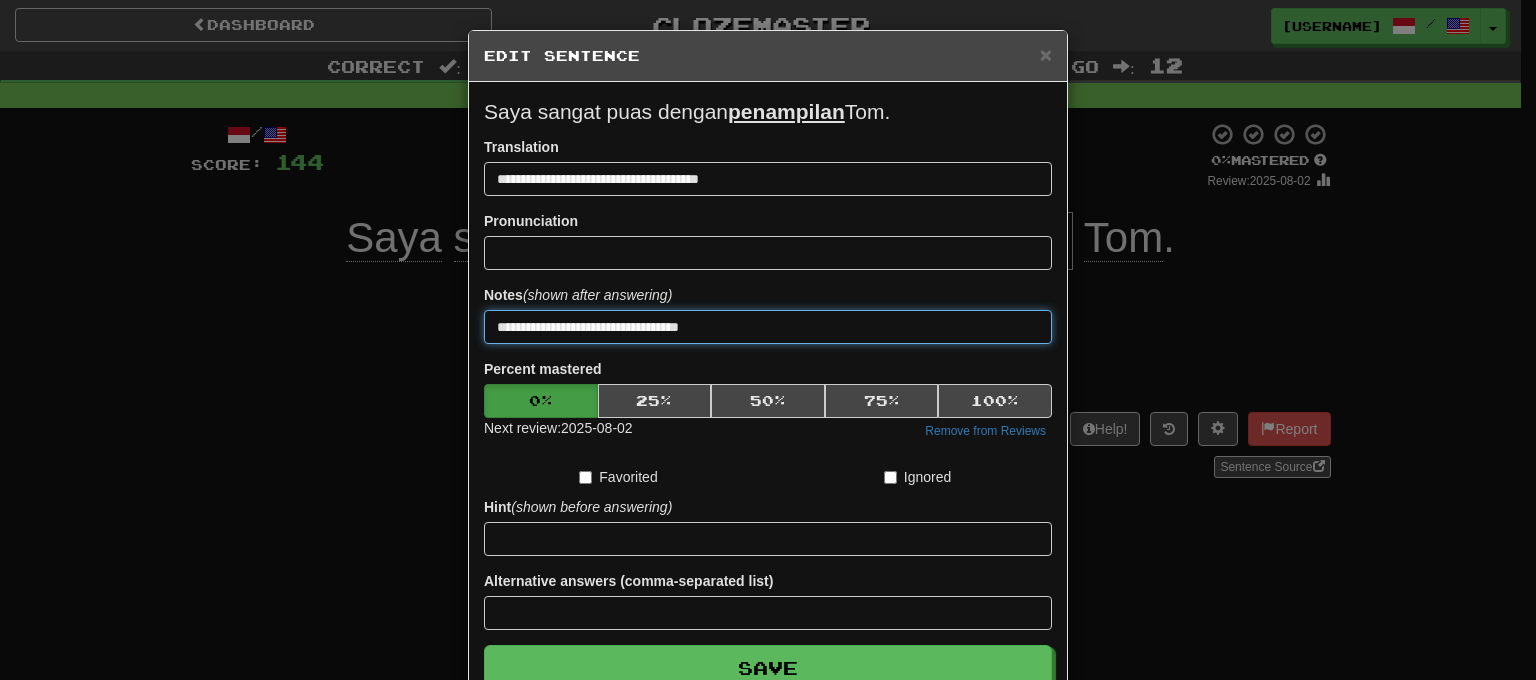 click on "**********" at bounding box center [768, 327] 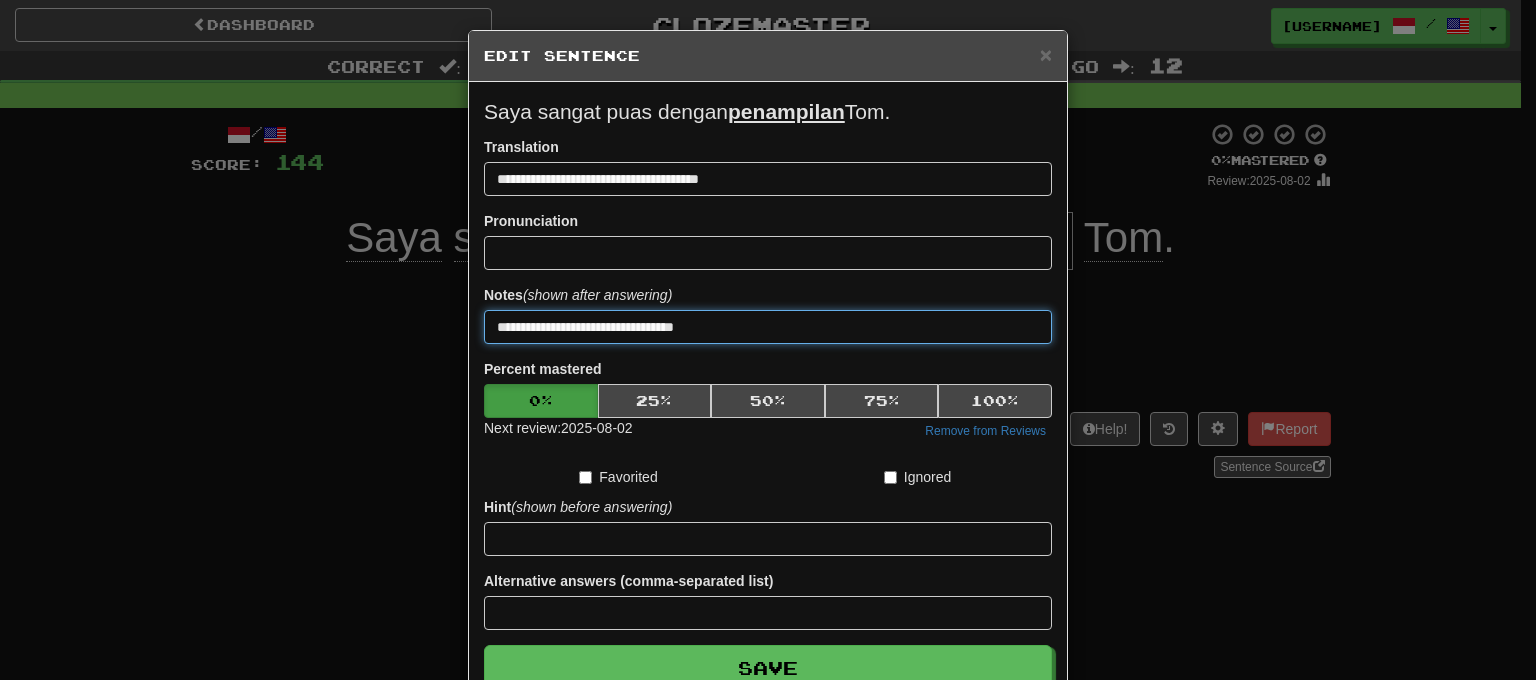 paste on "**********" 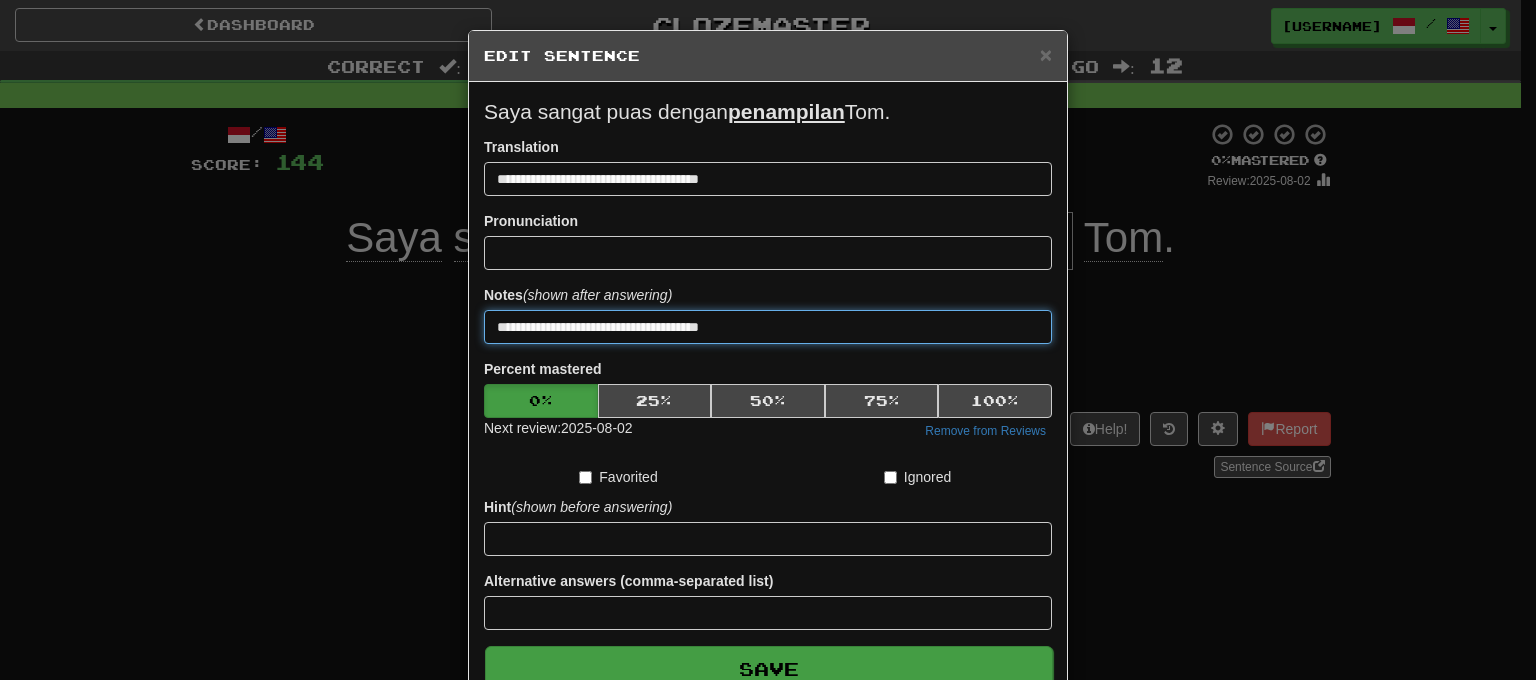 type on "**********" 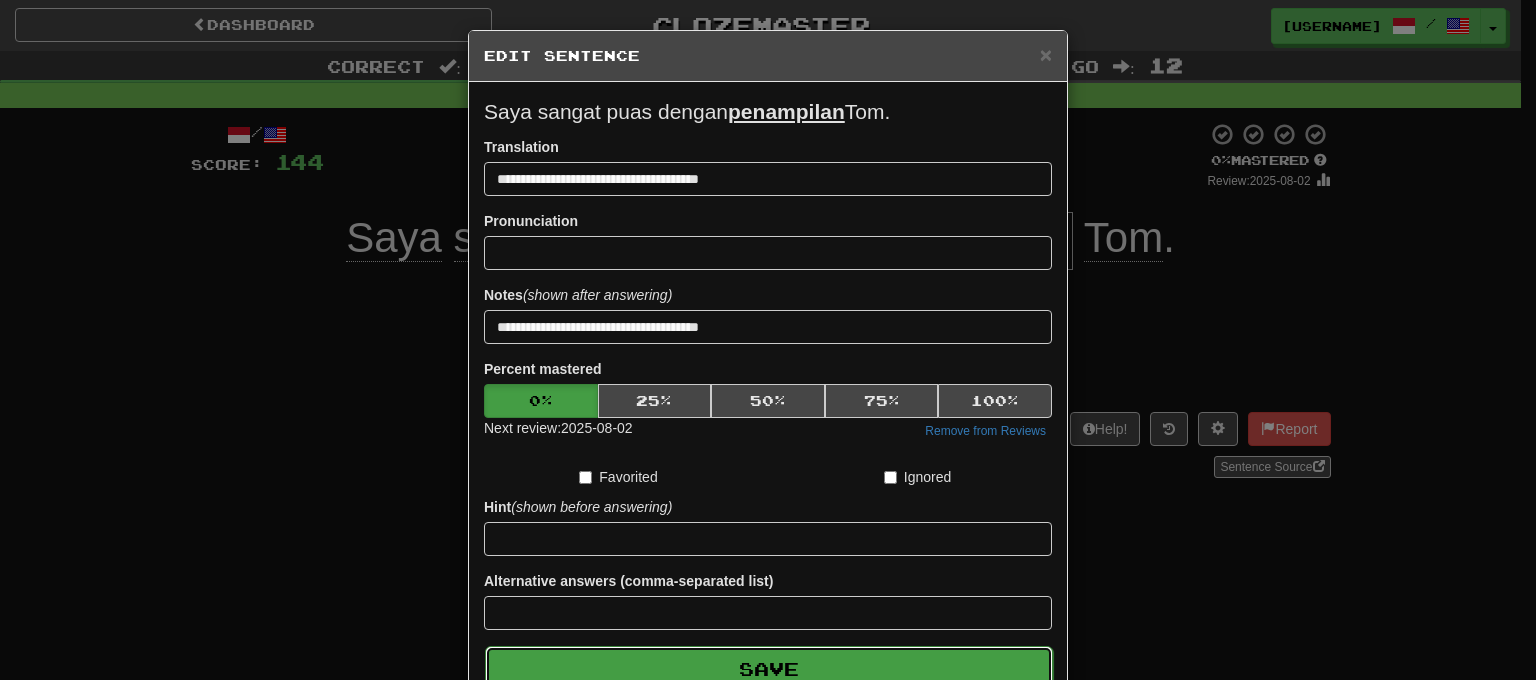 click on "Save" at bounding box center [769, 669] 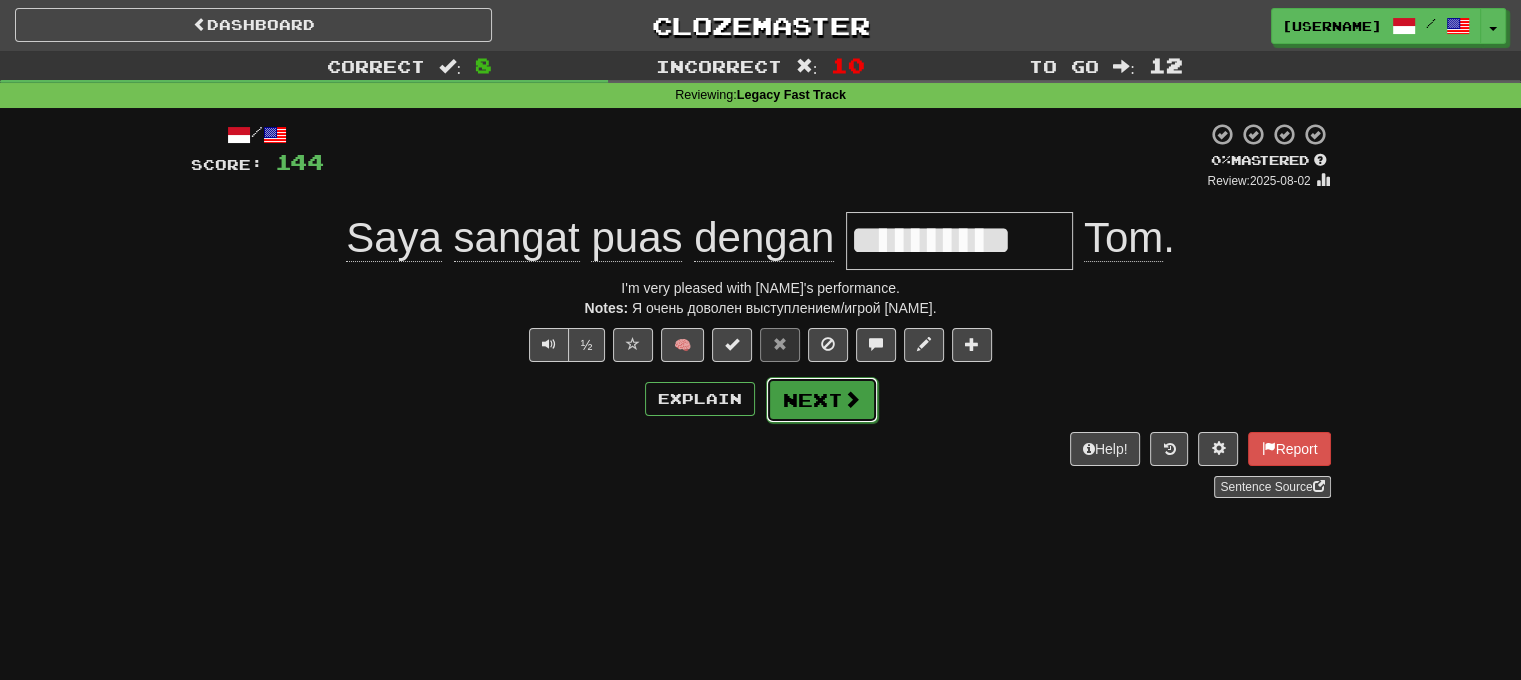 click at bounding box center [852, 399] 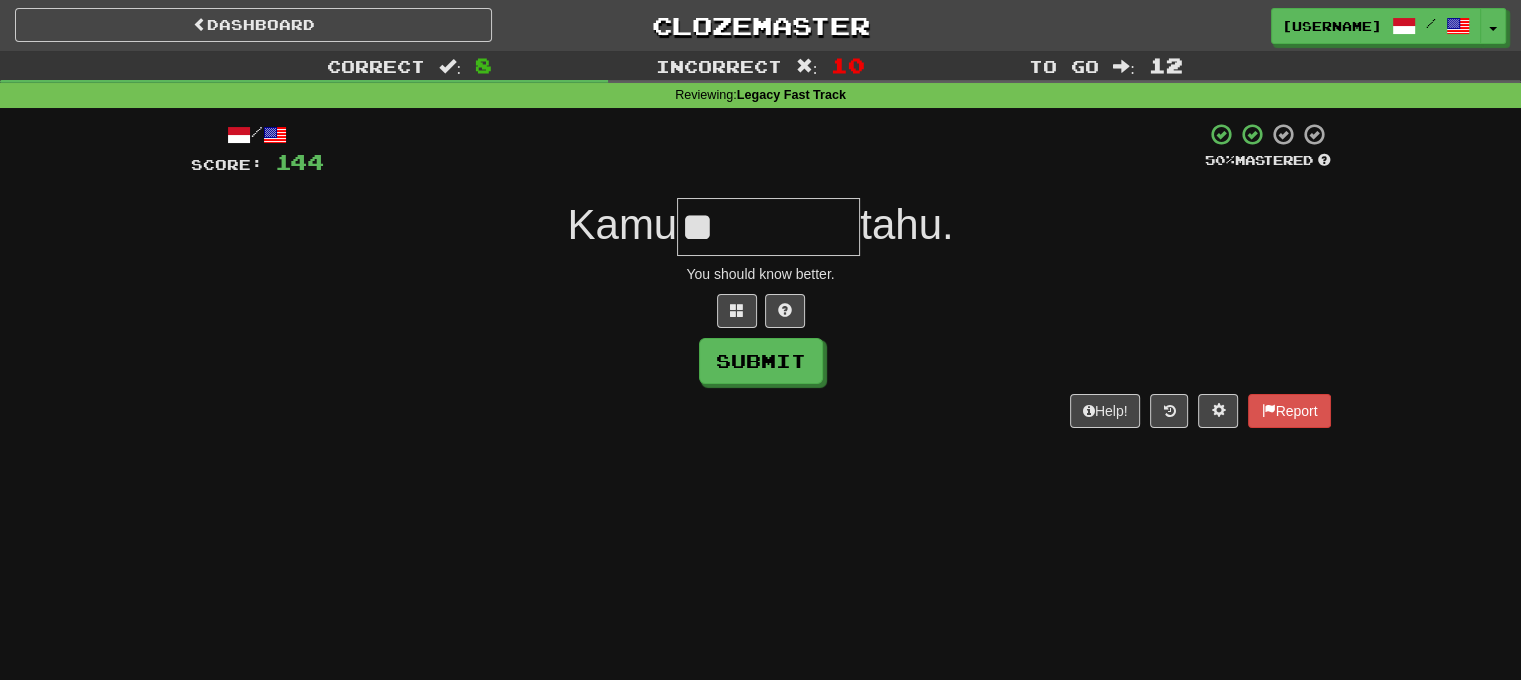 type on "*" 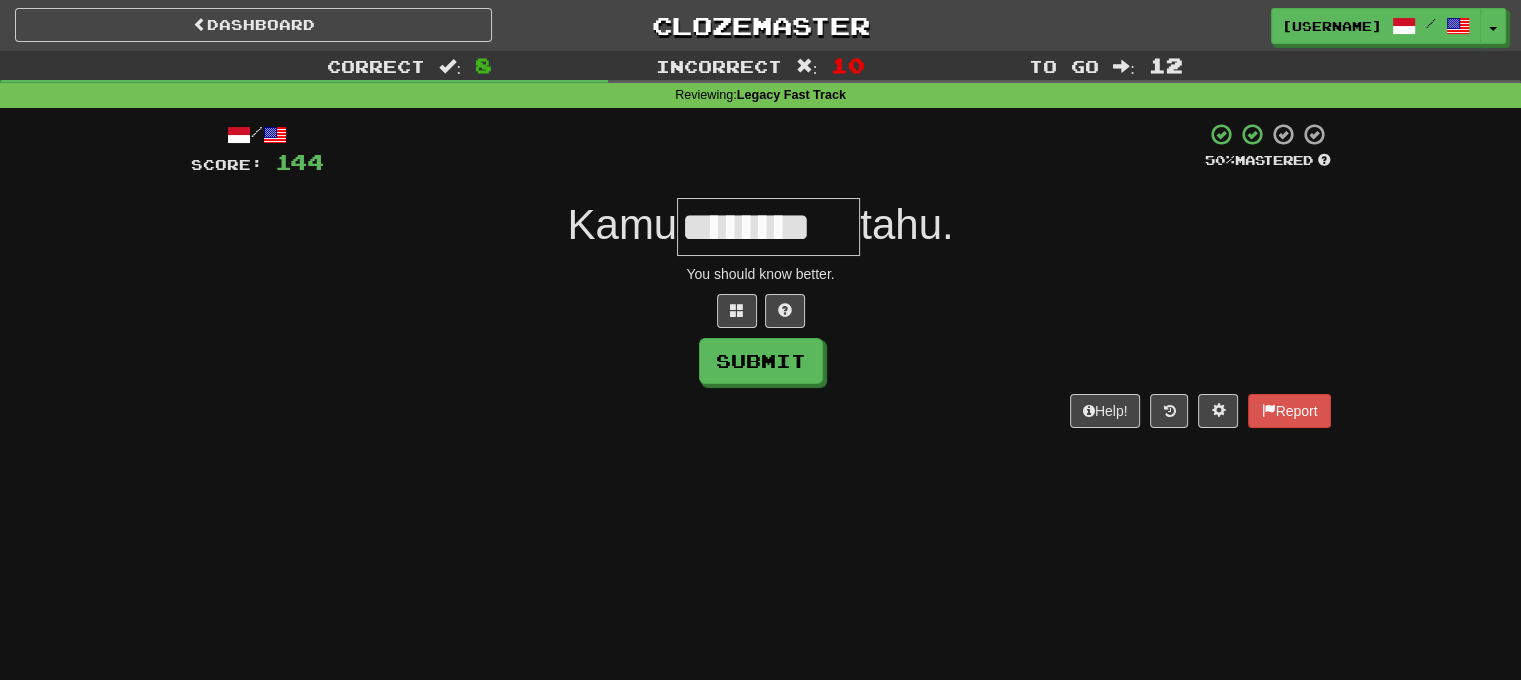 type on "********" 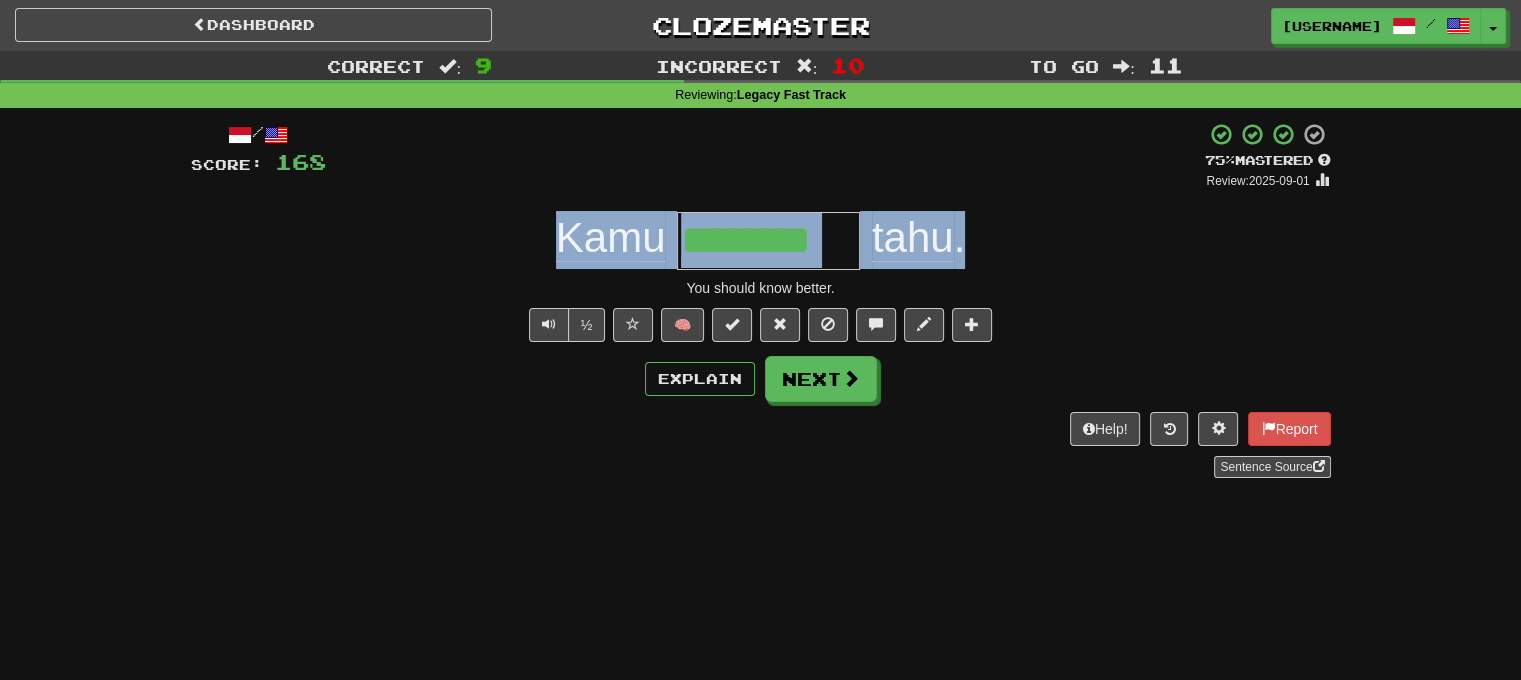 drag, startPoint x: 536, startPoint y: 248, endPoint x: 1007, endPoint y: 247, distance: 471.00107 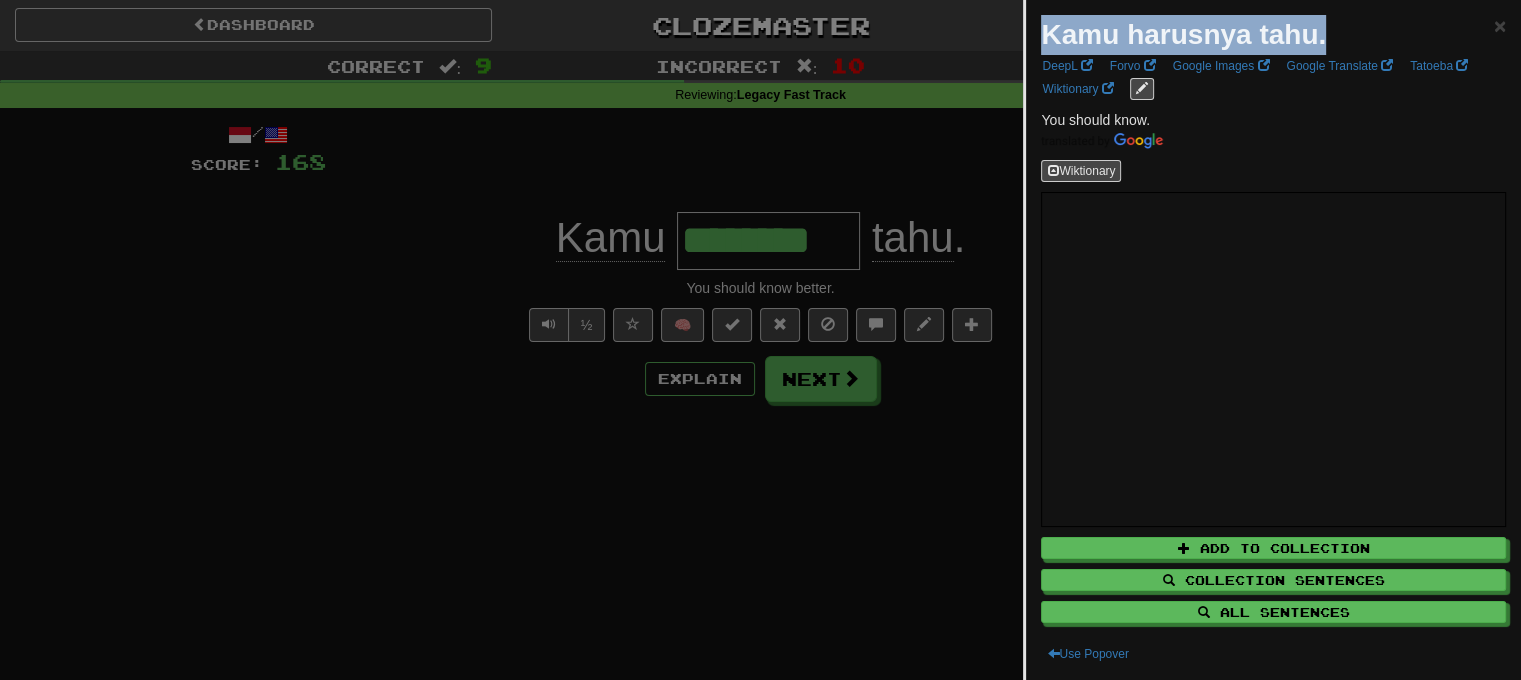 drag, startPoint x: 1046, startPoint y: 43, endPoint x: 1332, endPoint y: 46, distance: 286.01575 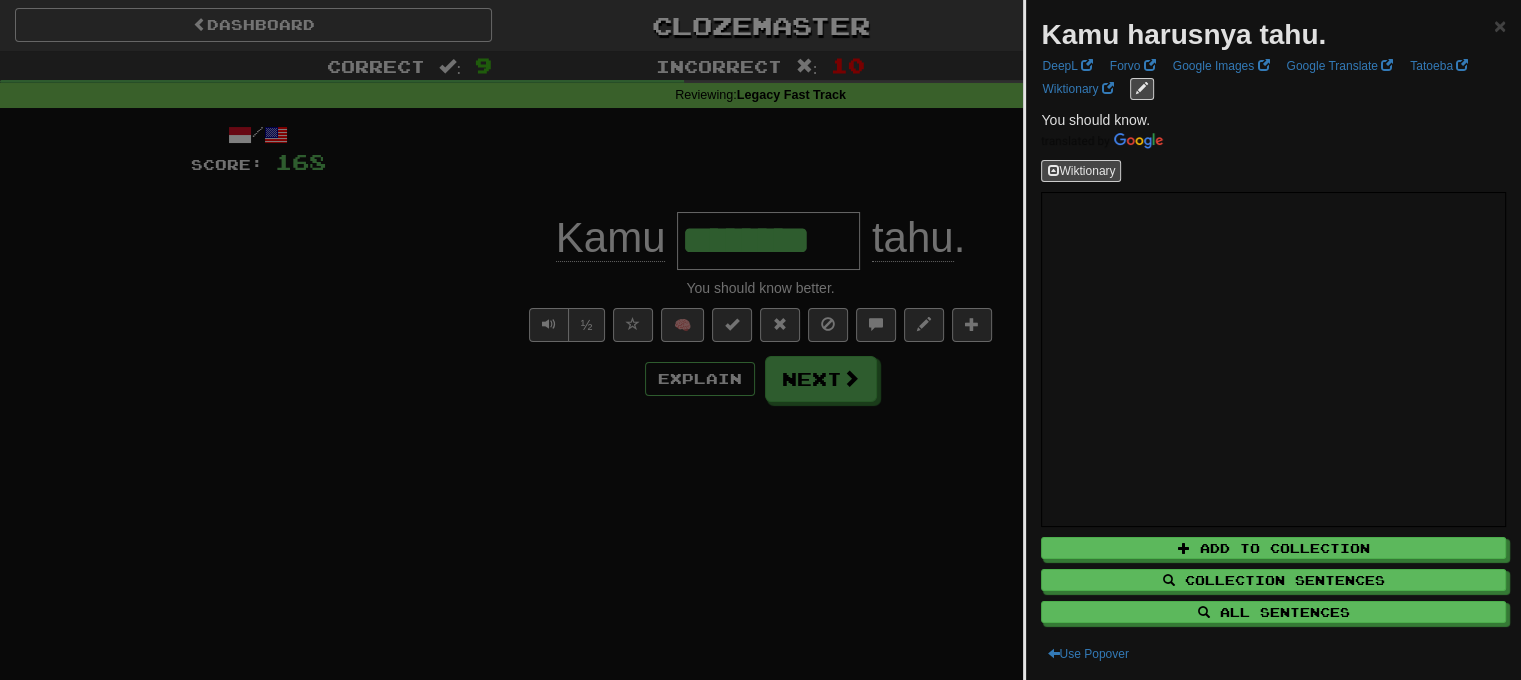 click at bounding box center [760, 340] 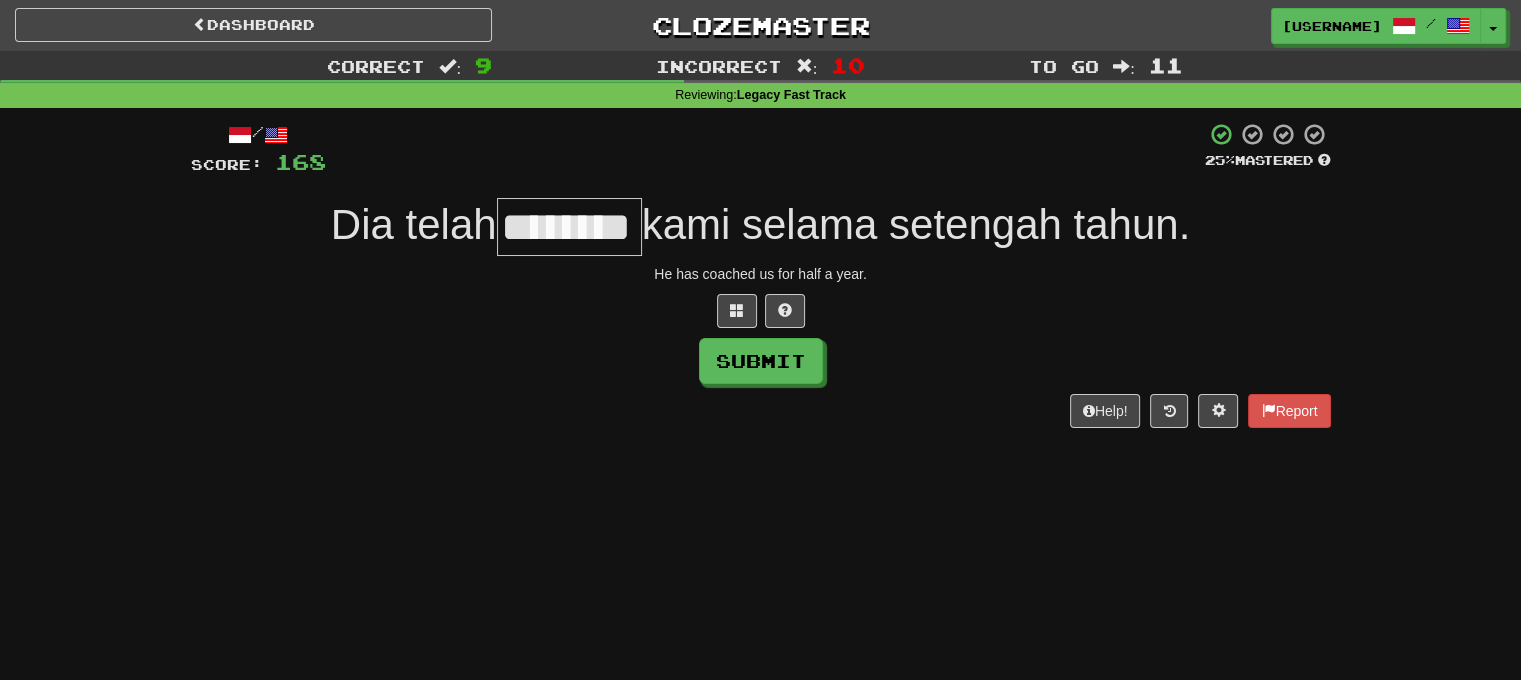 type on "*******" 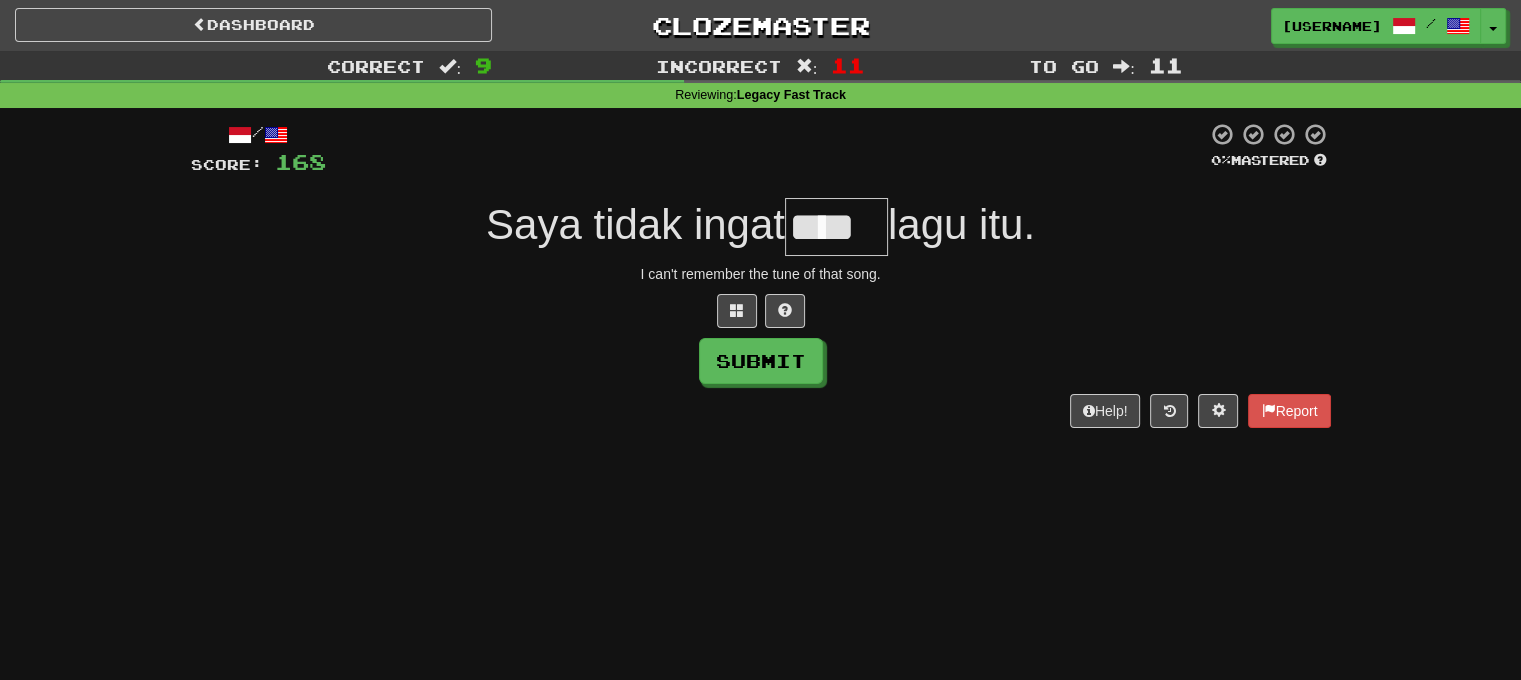type on "****" 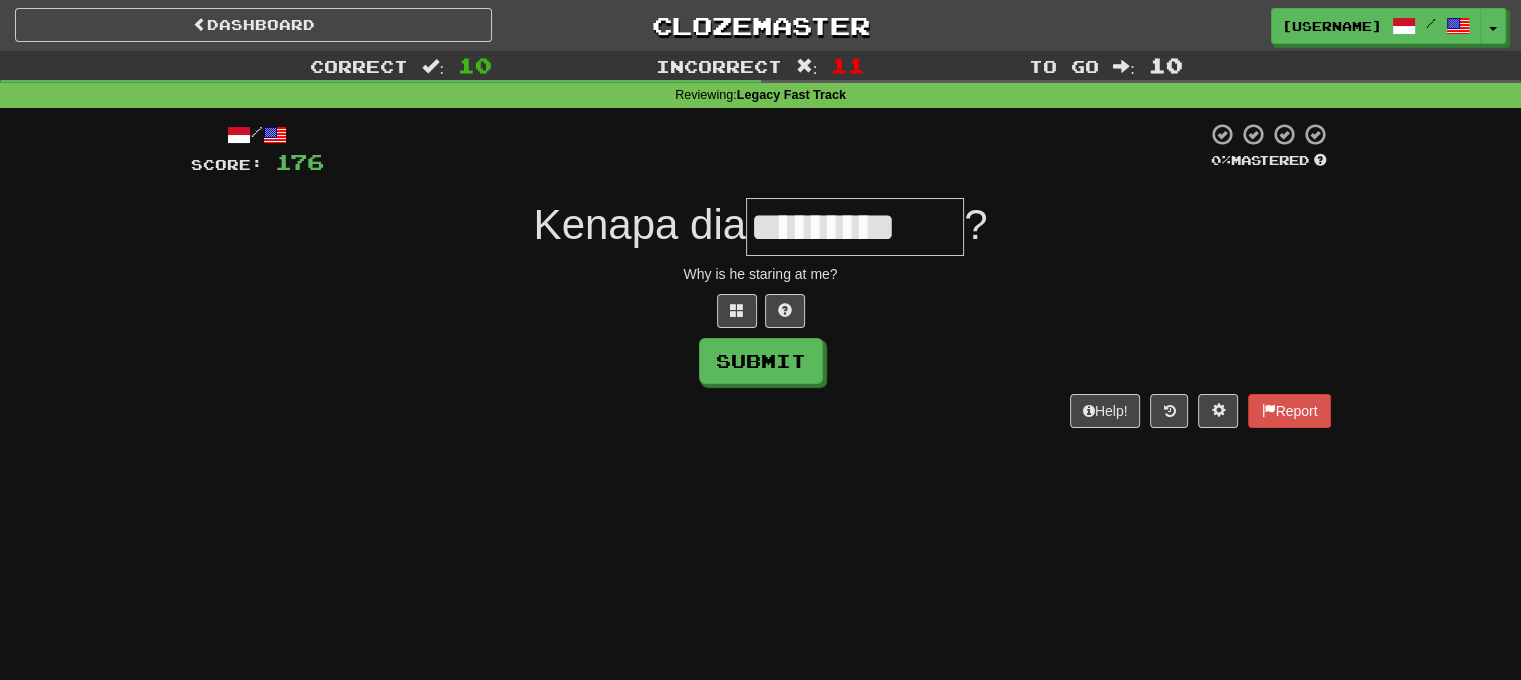 type on "*********" 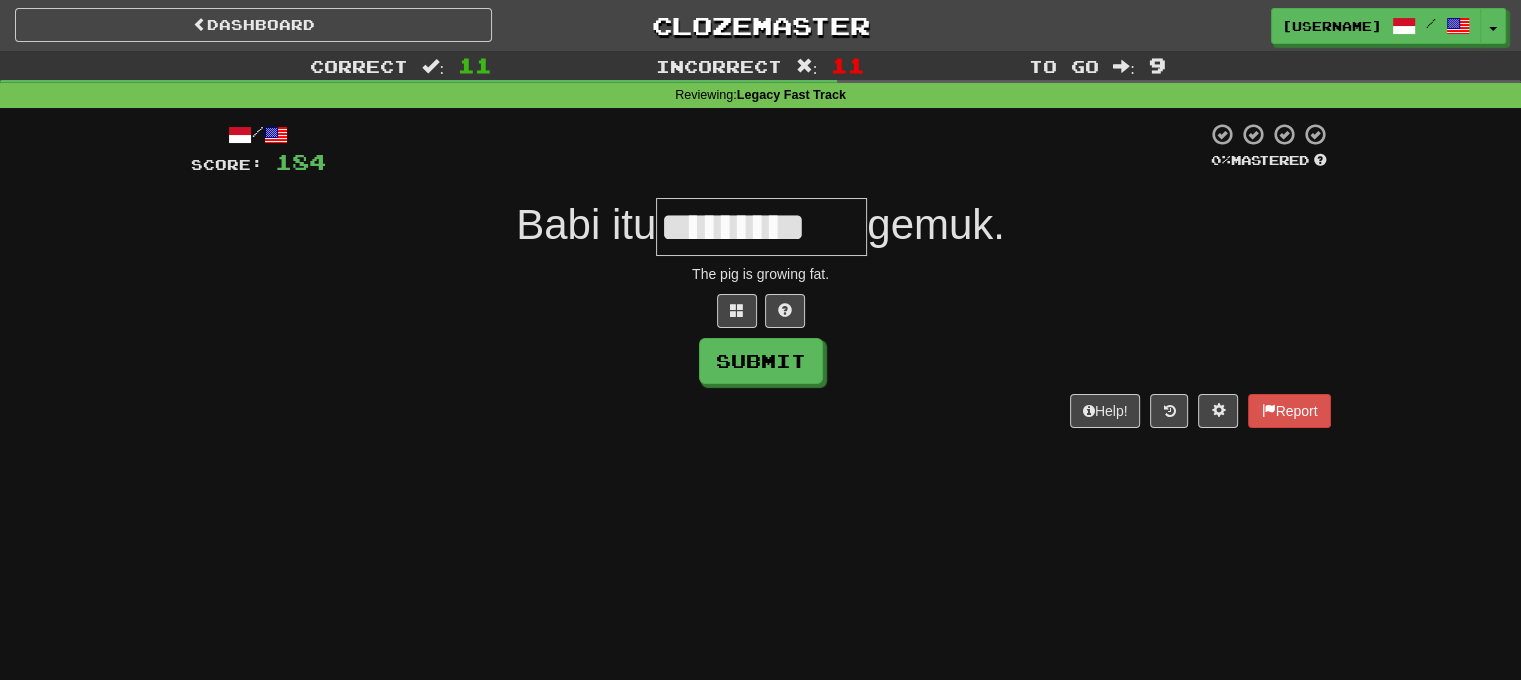 type on "*********" 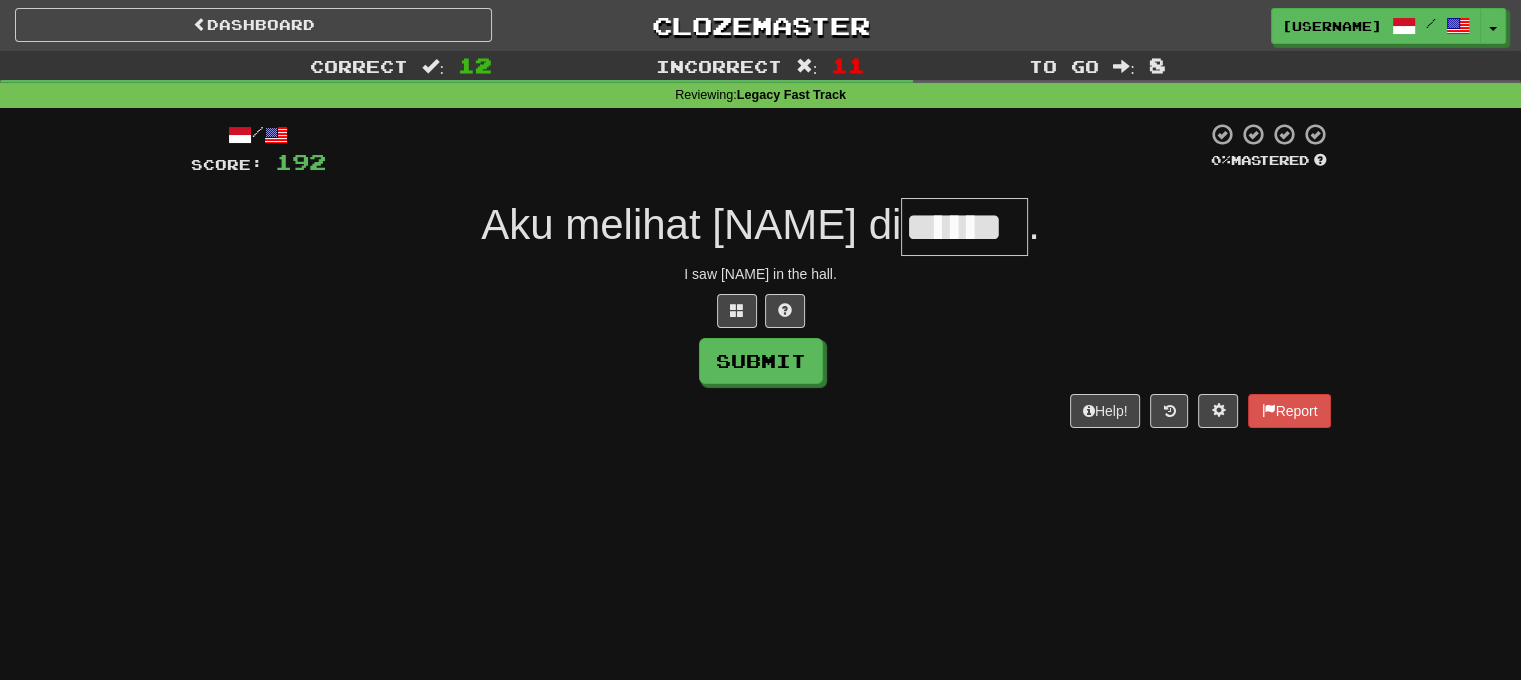 type on "******" 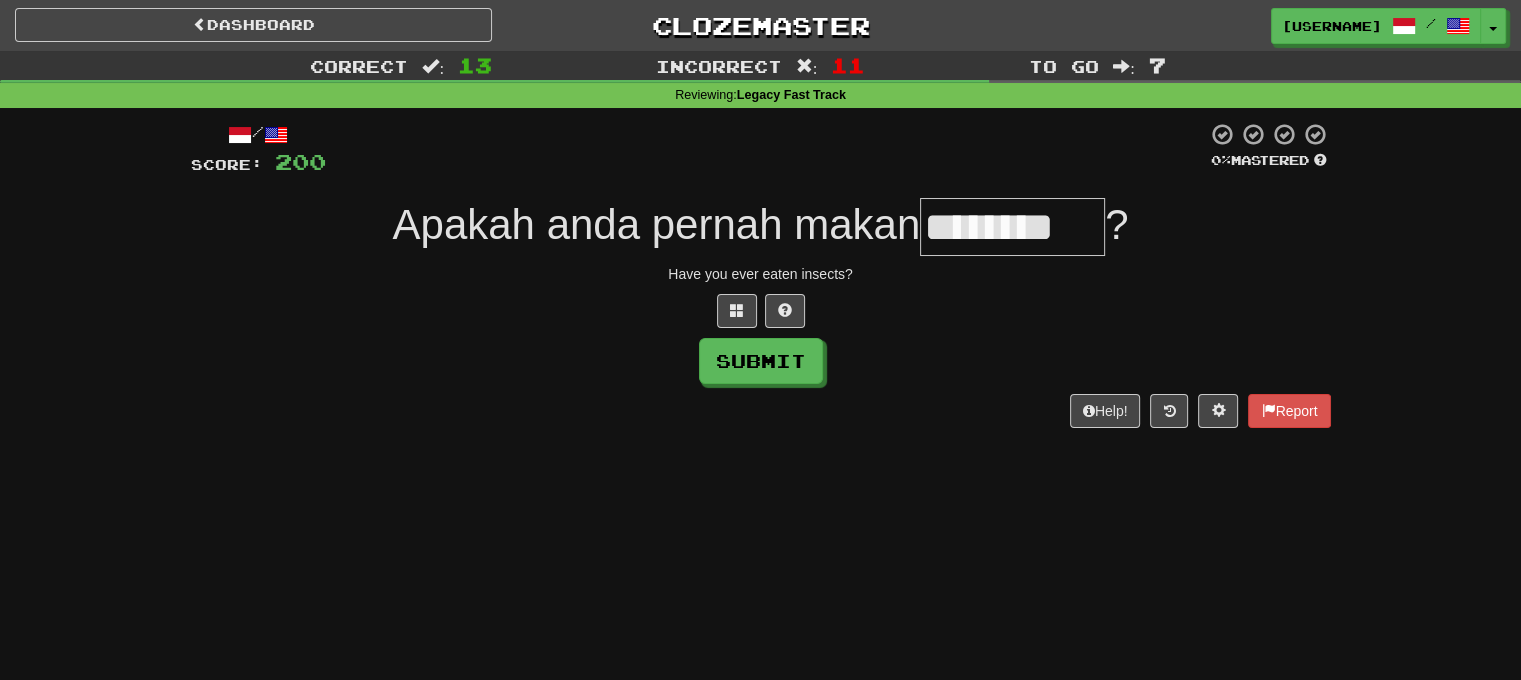 type on "********" 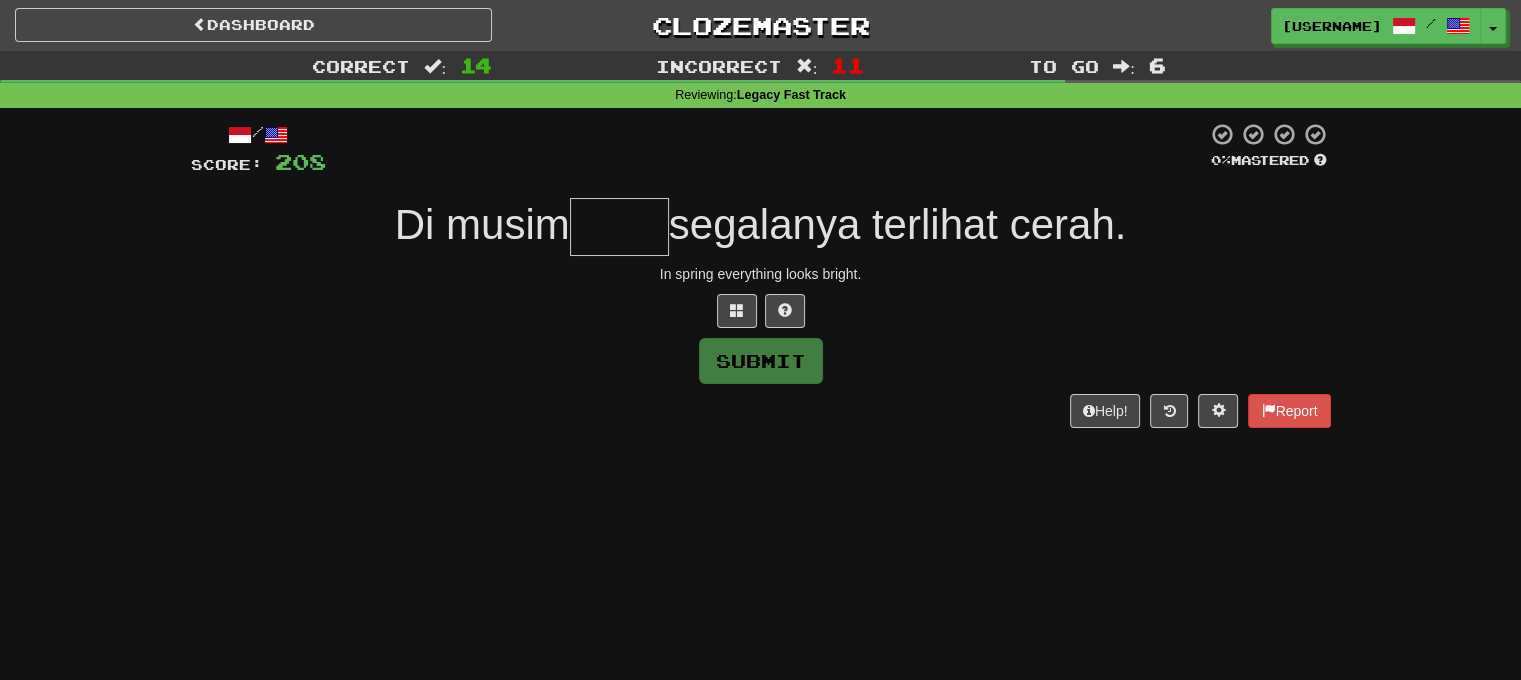 type on "****" 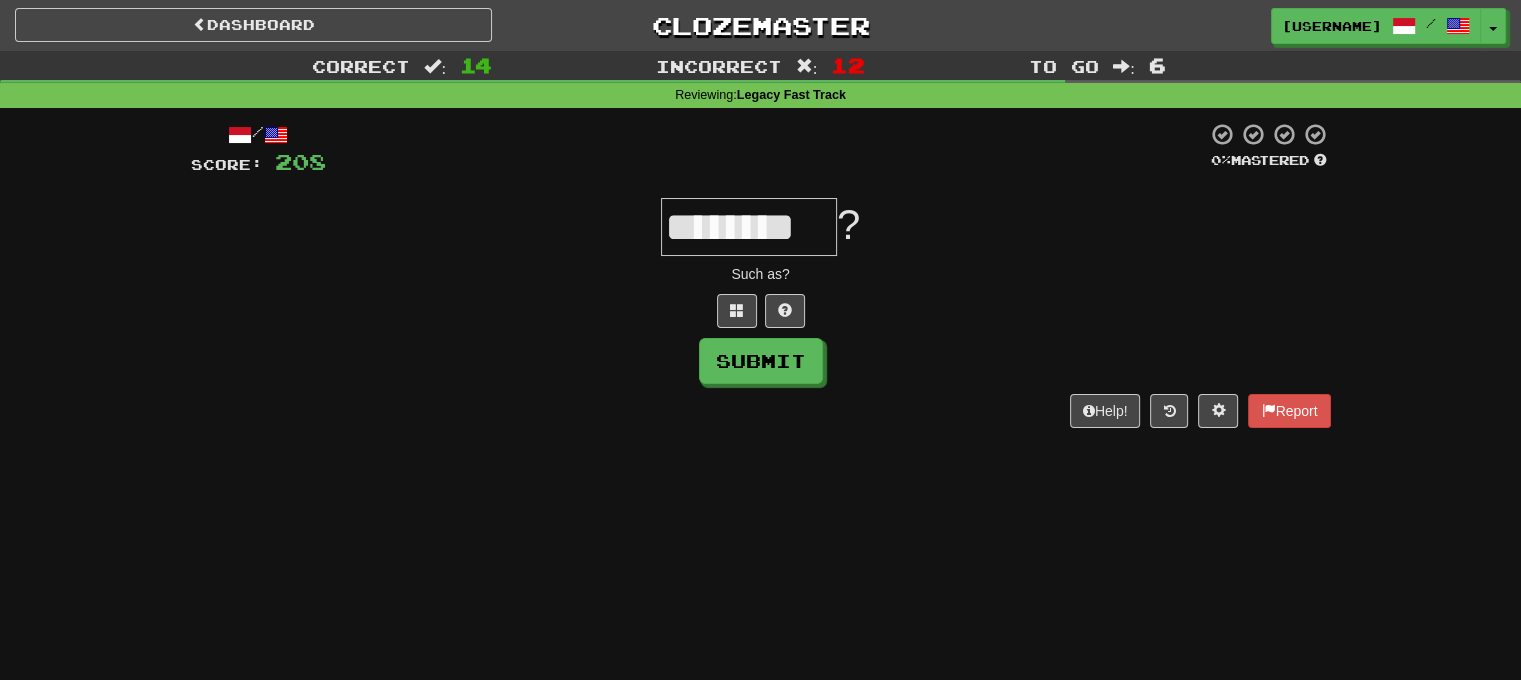 type on "********" 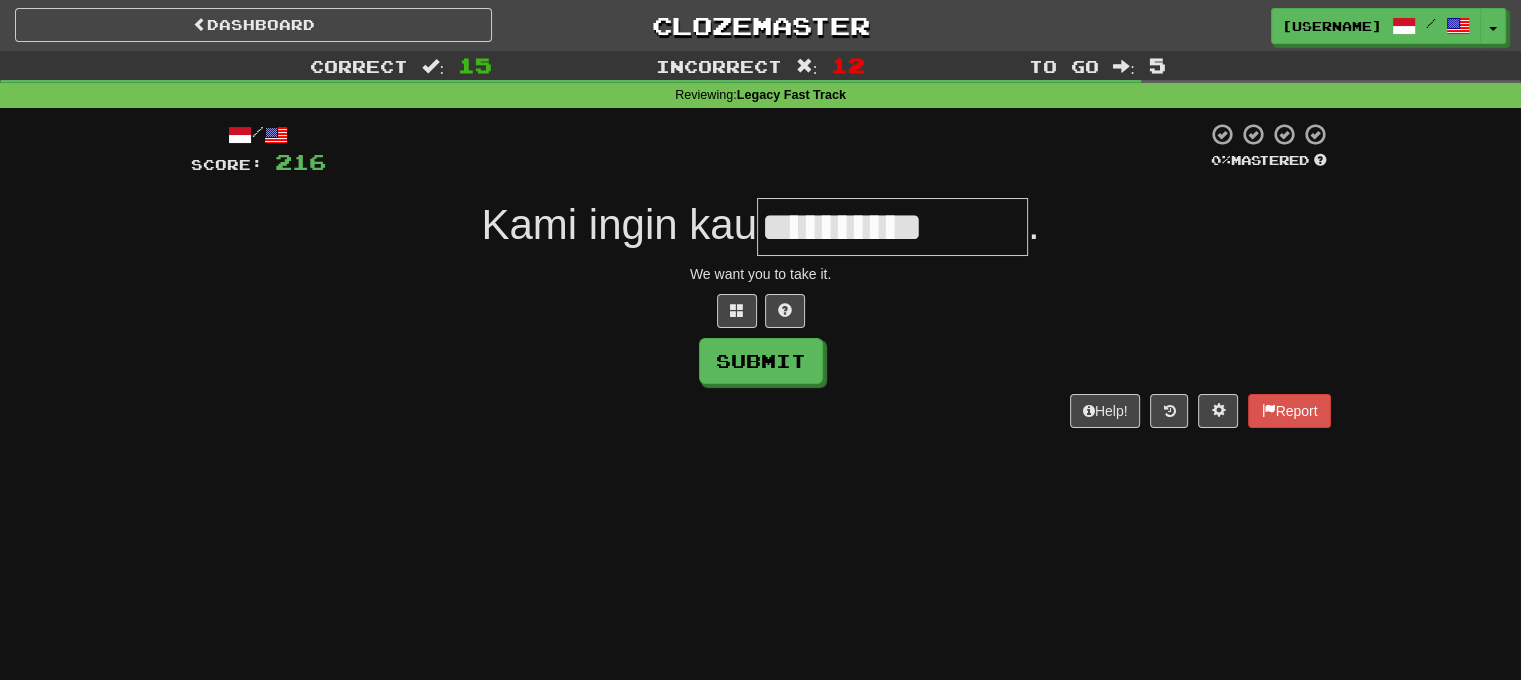type on "**********" 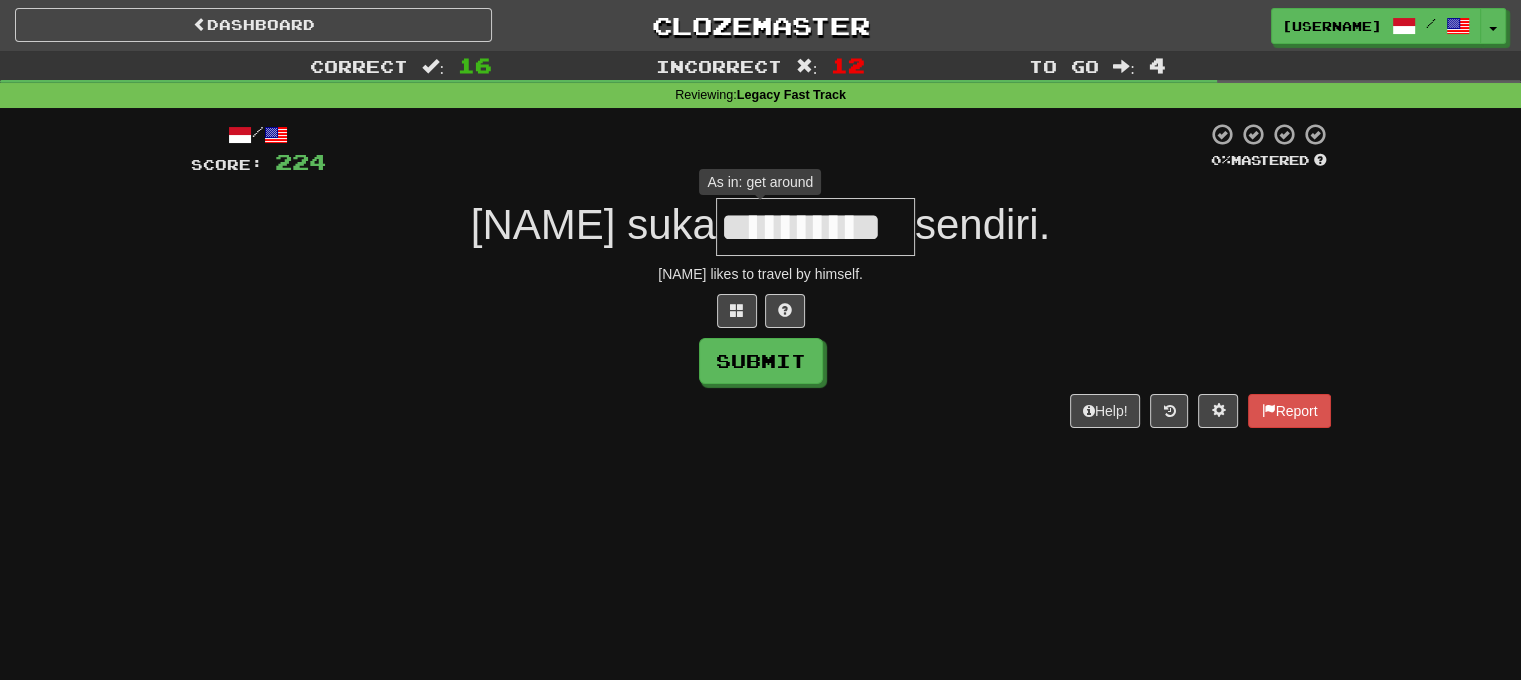 scroll, scrollTop: 0, scrollLeft: 0, axis: both 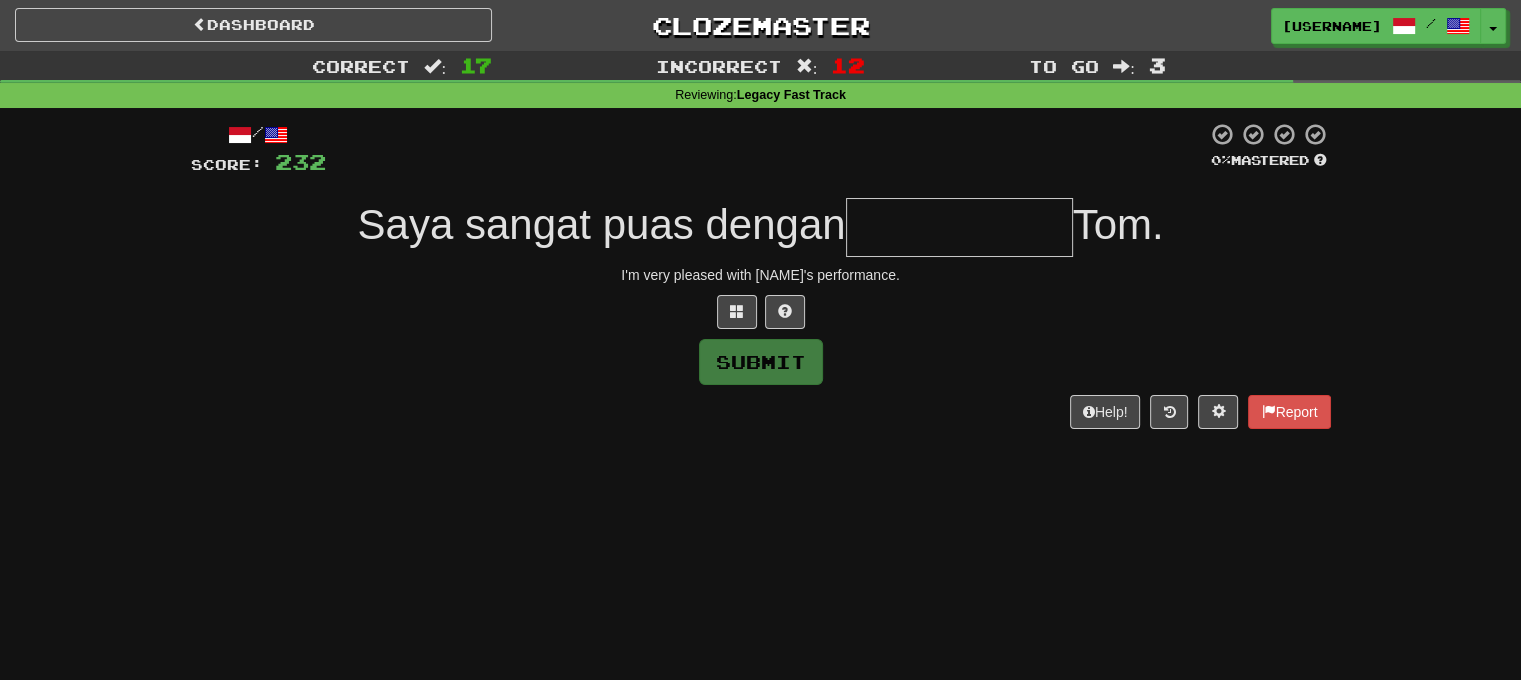 type on "**********" 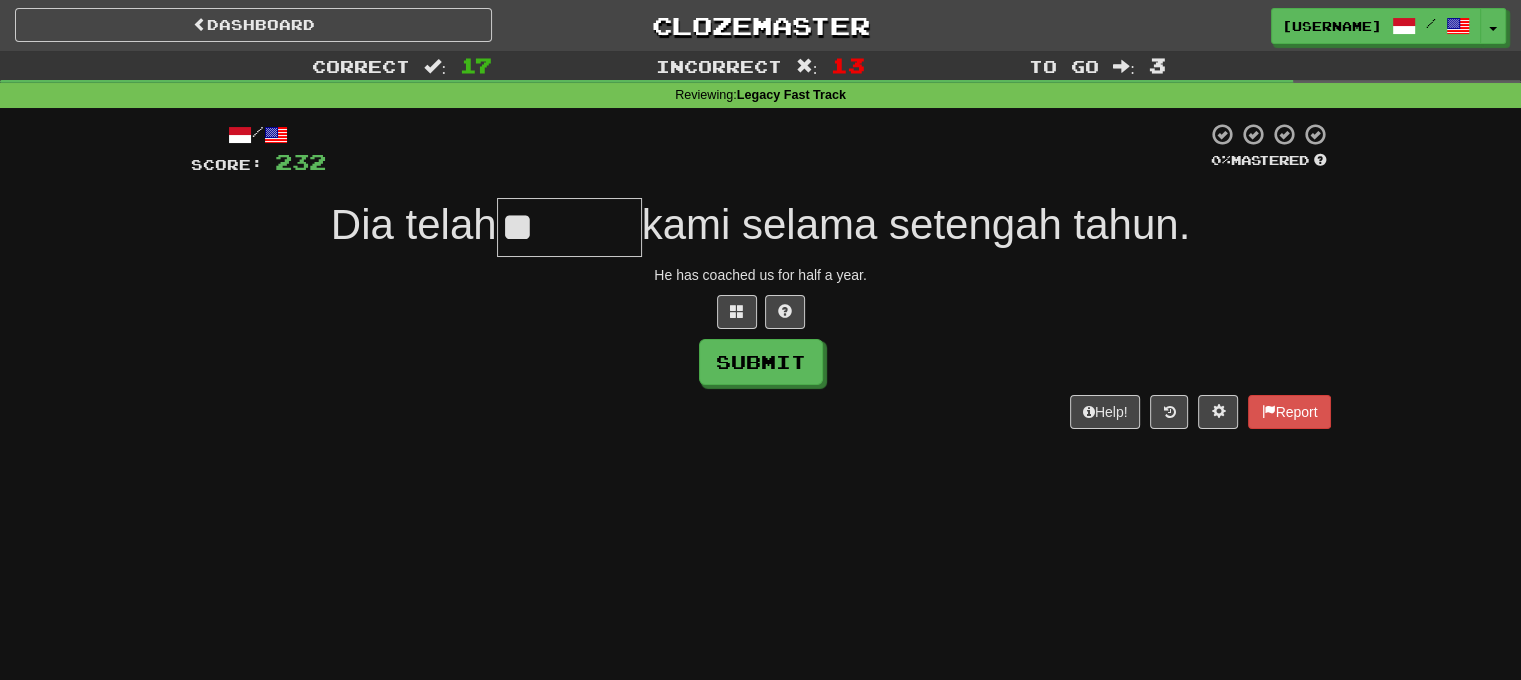 type on "*" 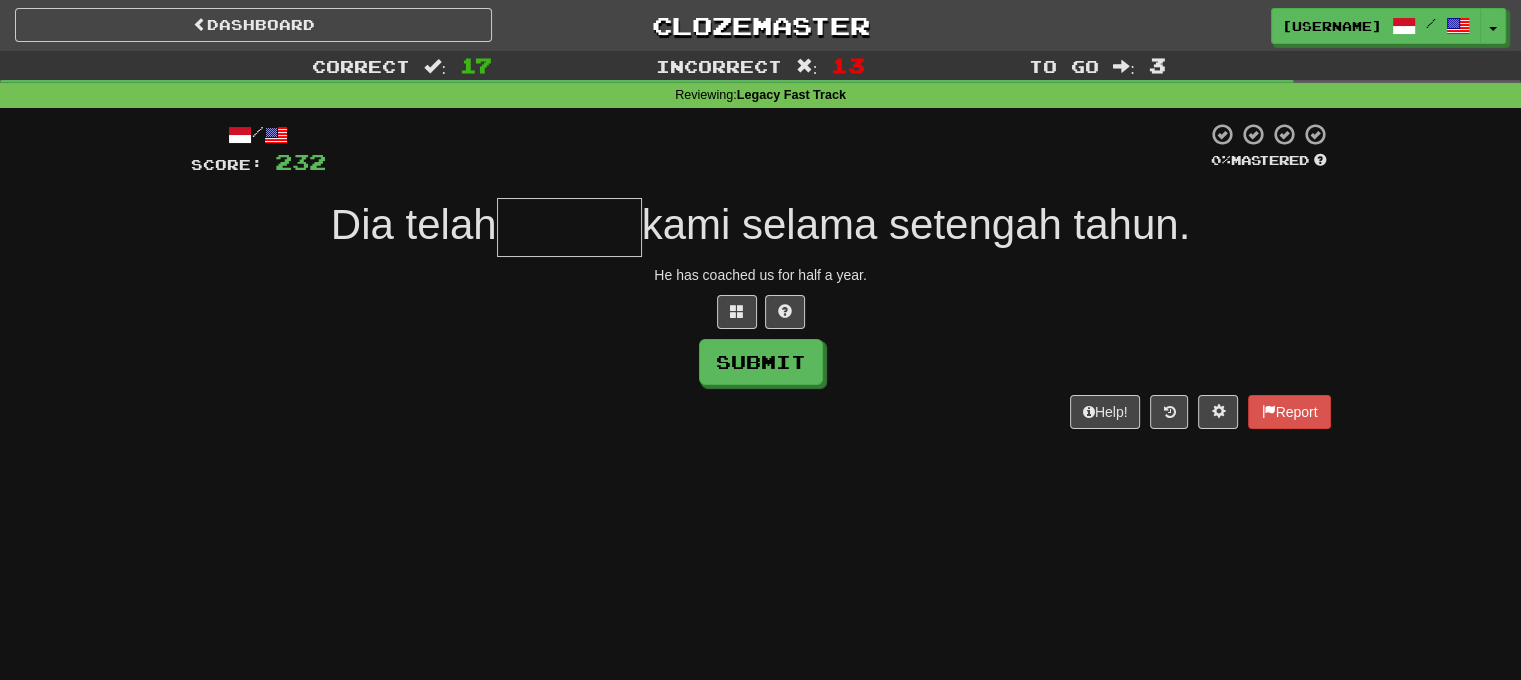 type on "*" 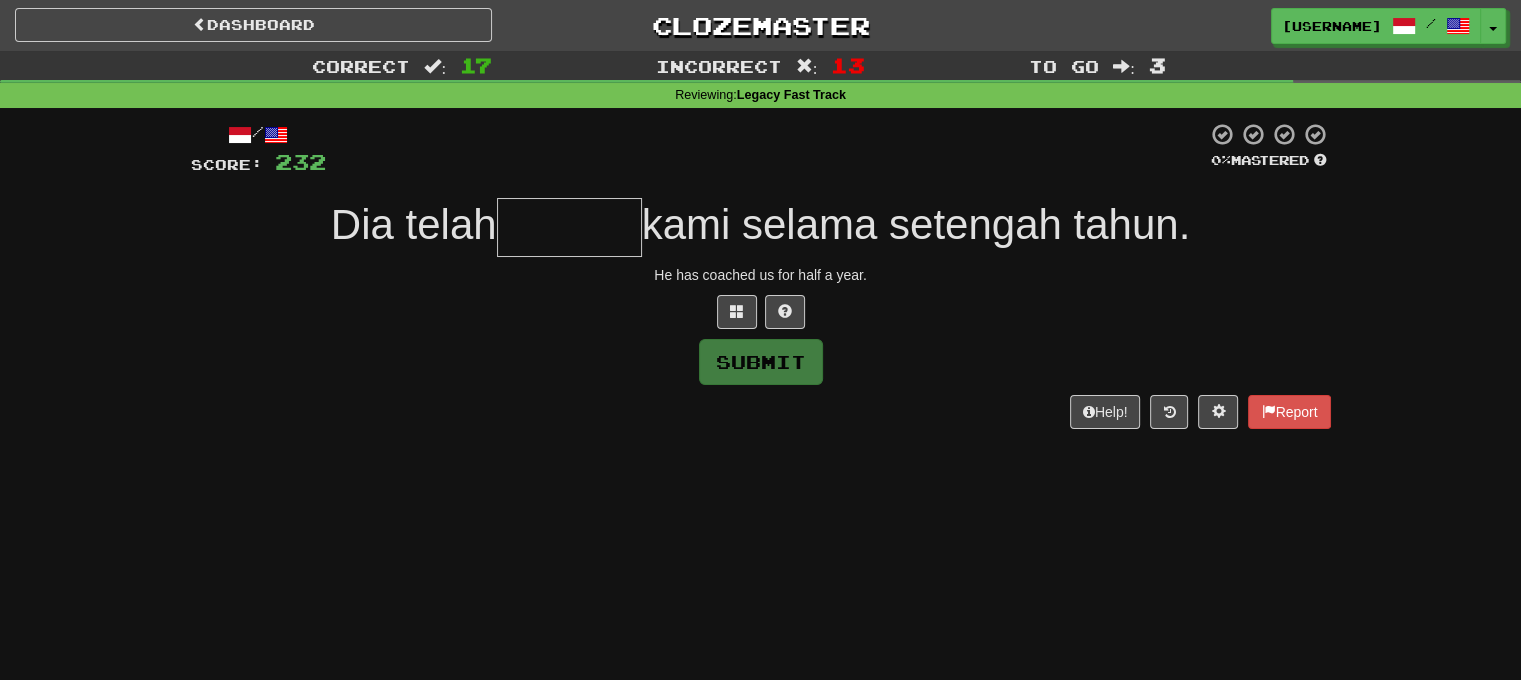 type on "*******" 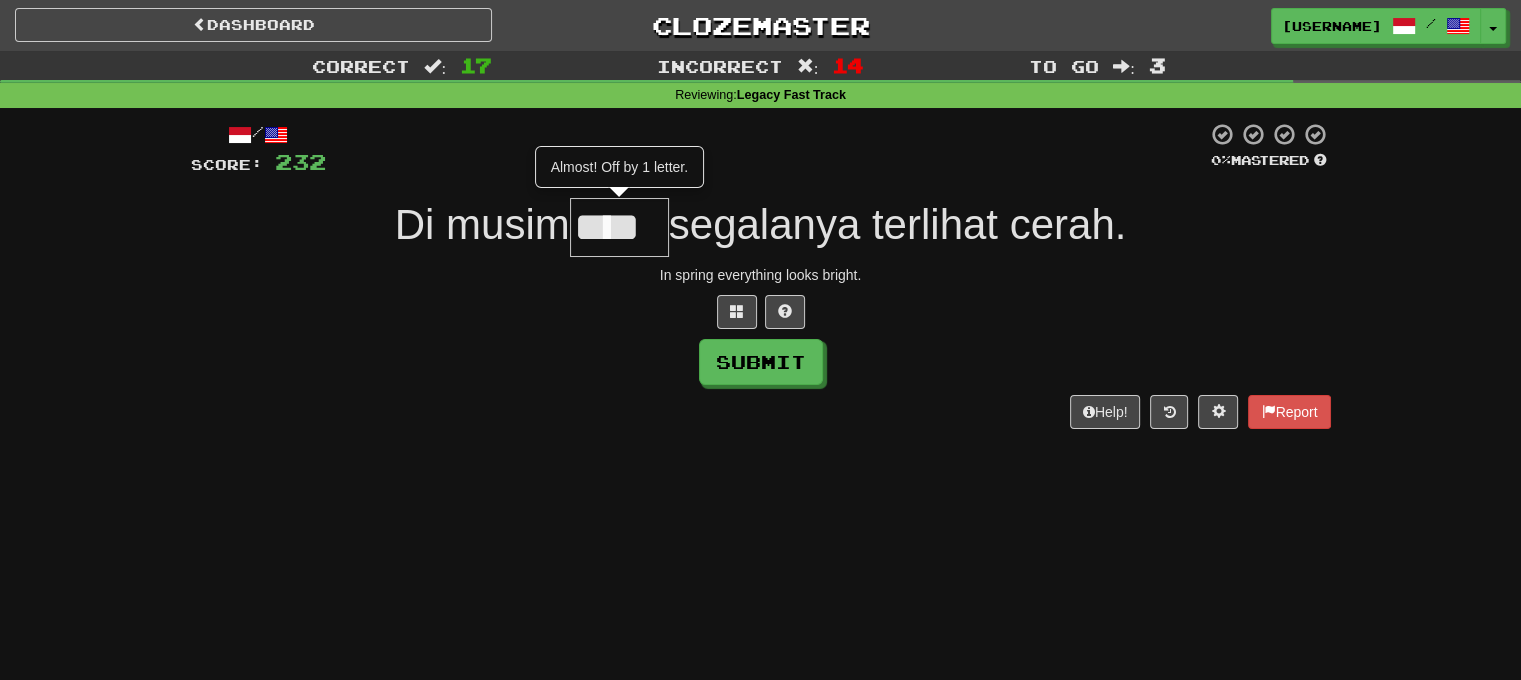 type on "****" 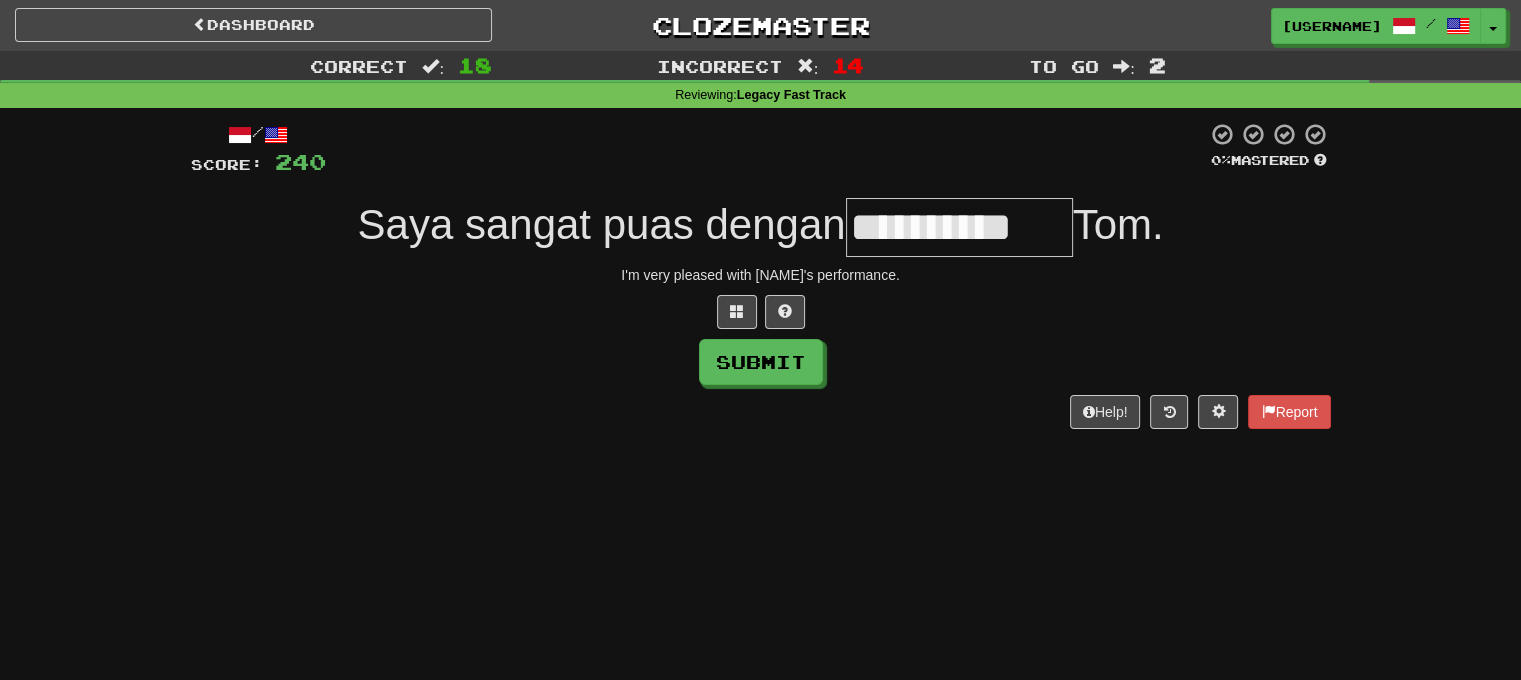 type on "**********" 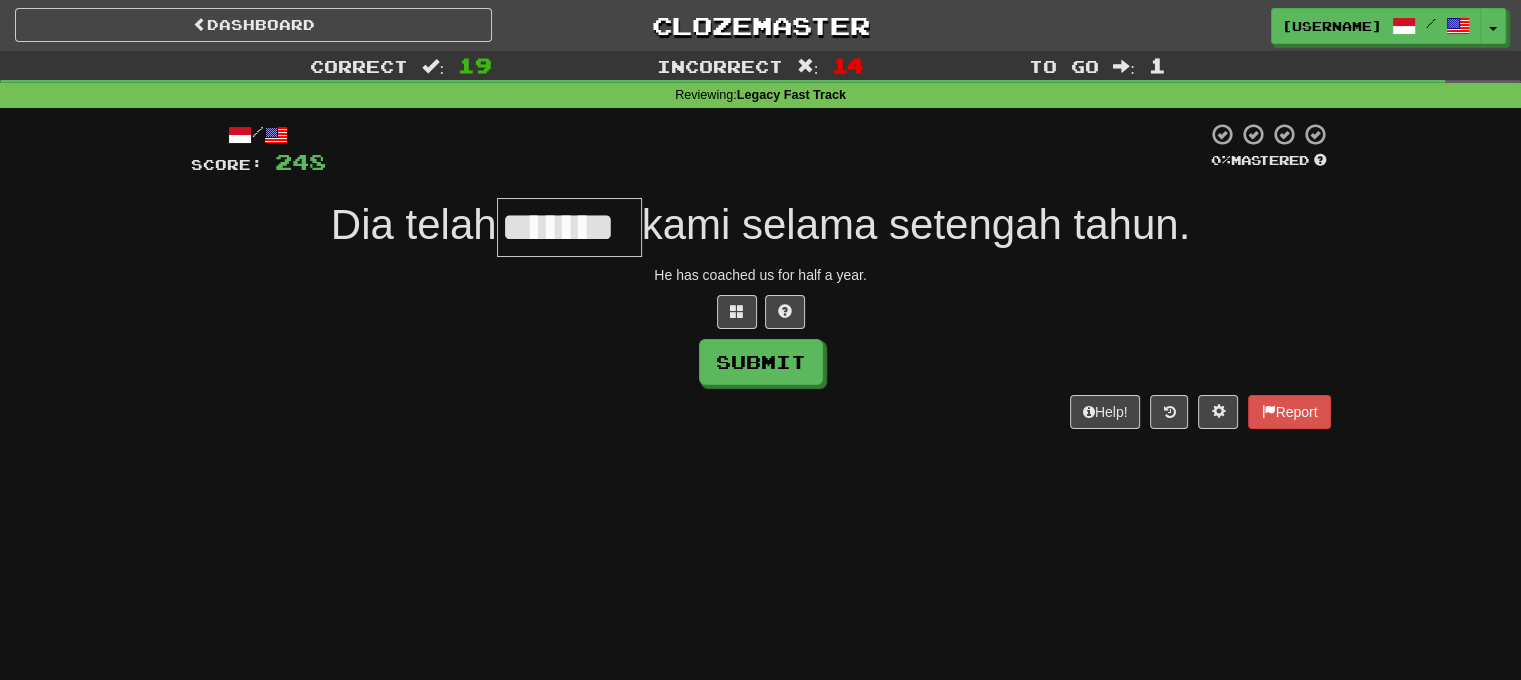 type on "*******" 